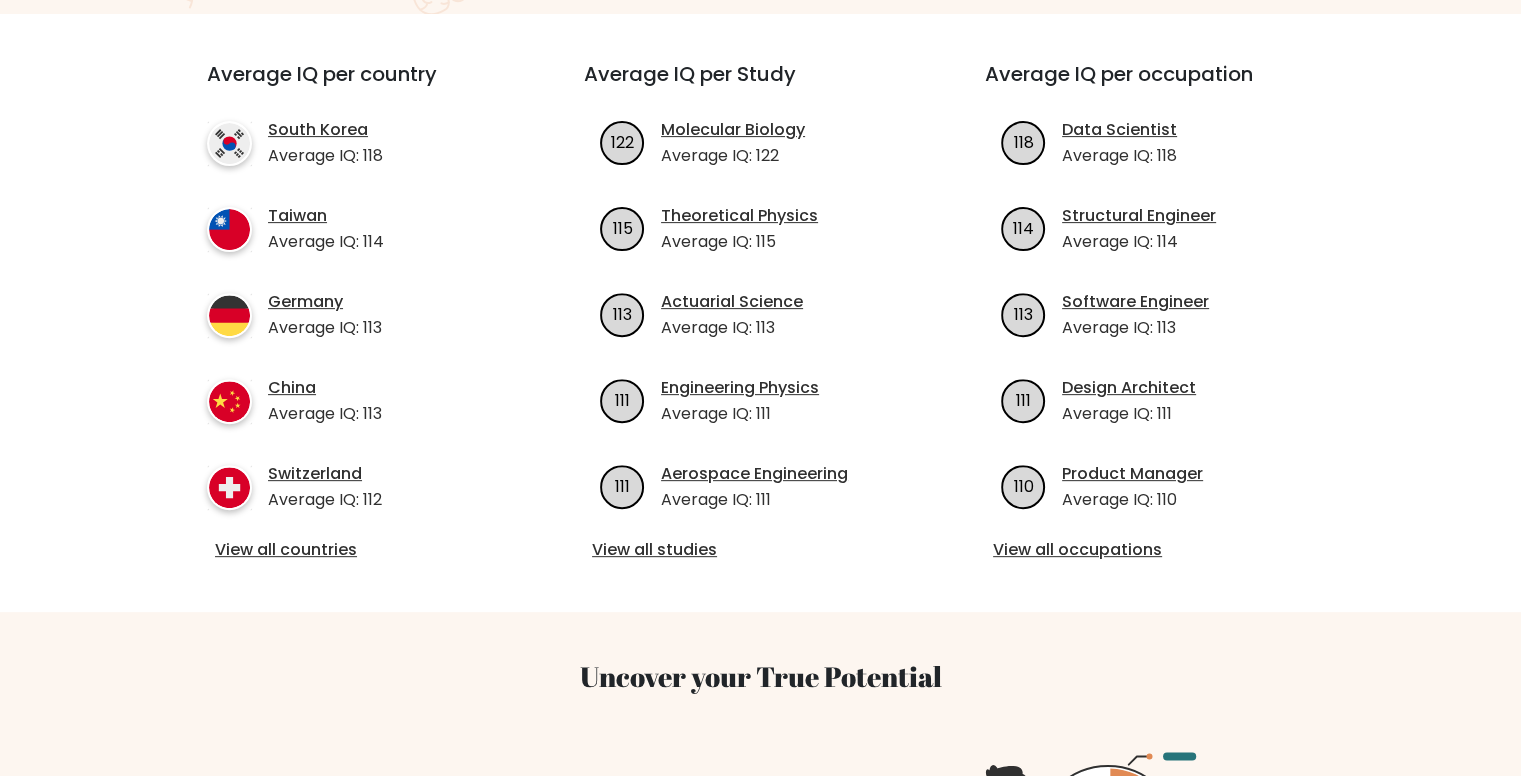 scroll, scrollTop: 688, scrollLeft: 0, axis: vertical 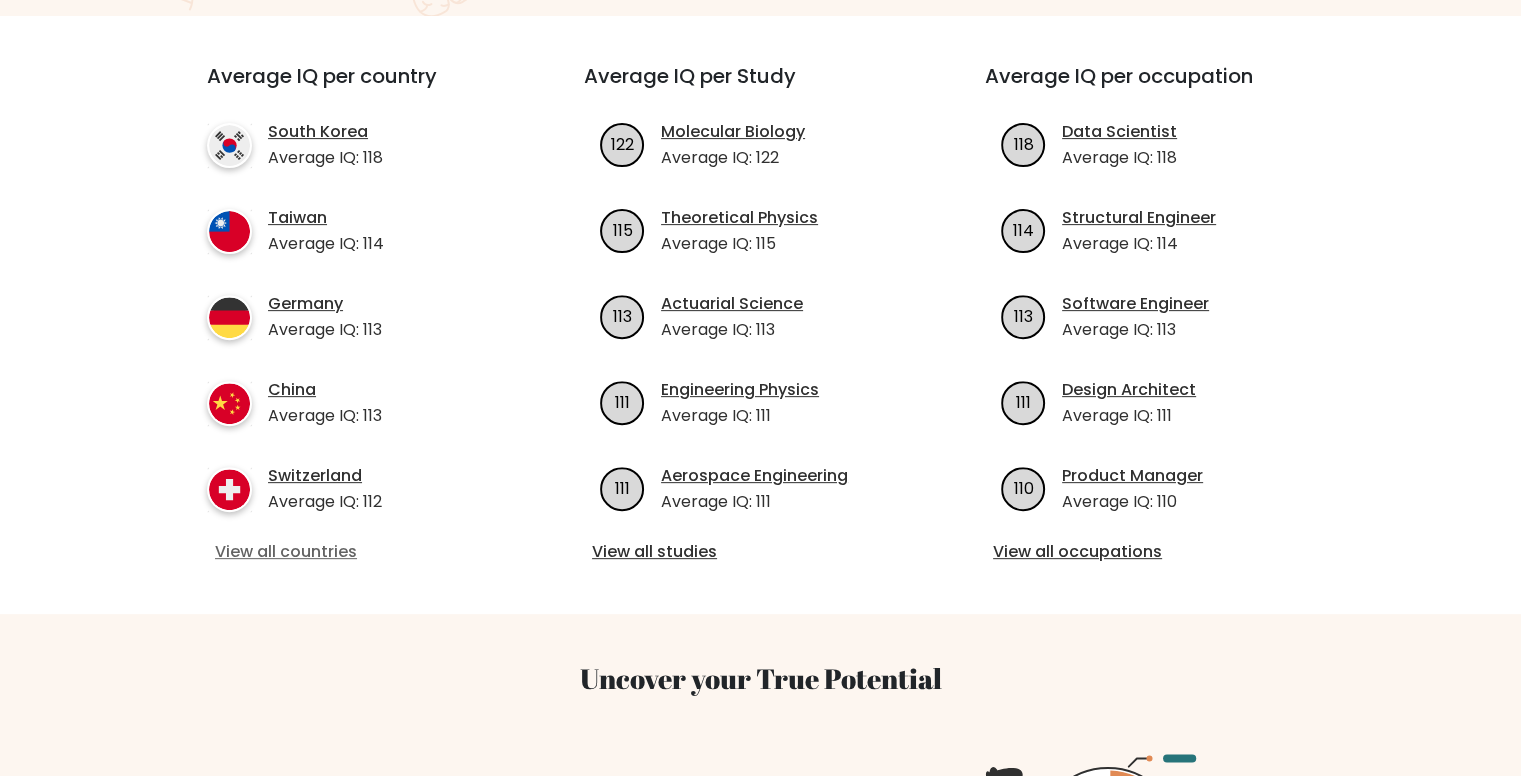 click on "View all countries" at bounding box center (359, 552) 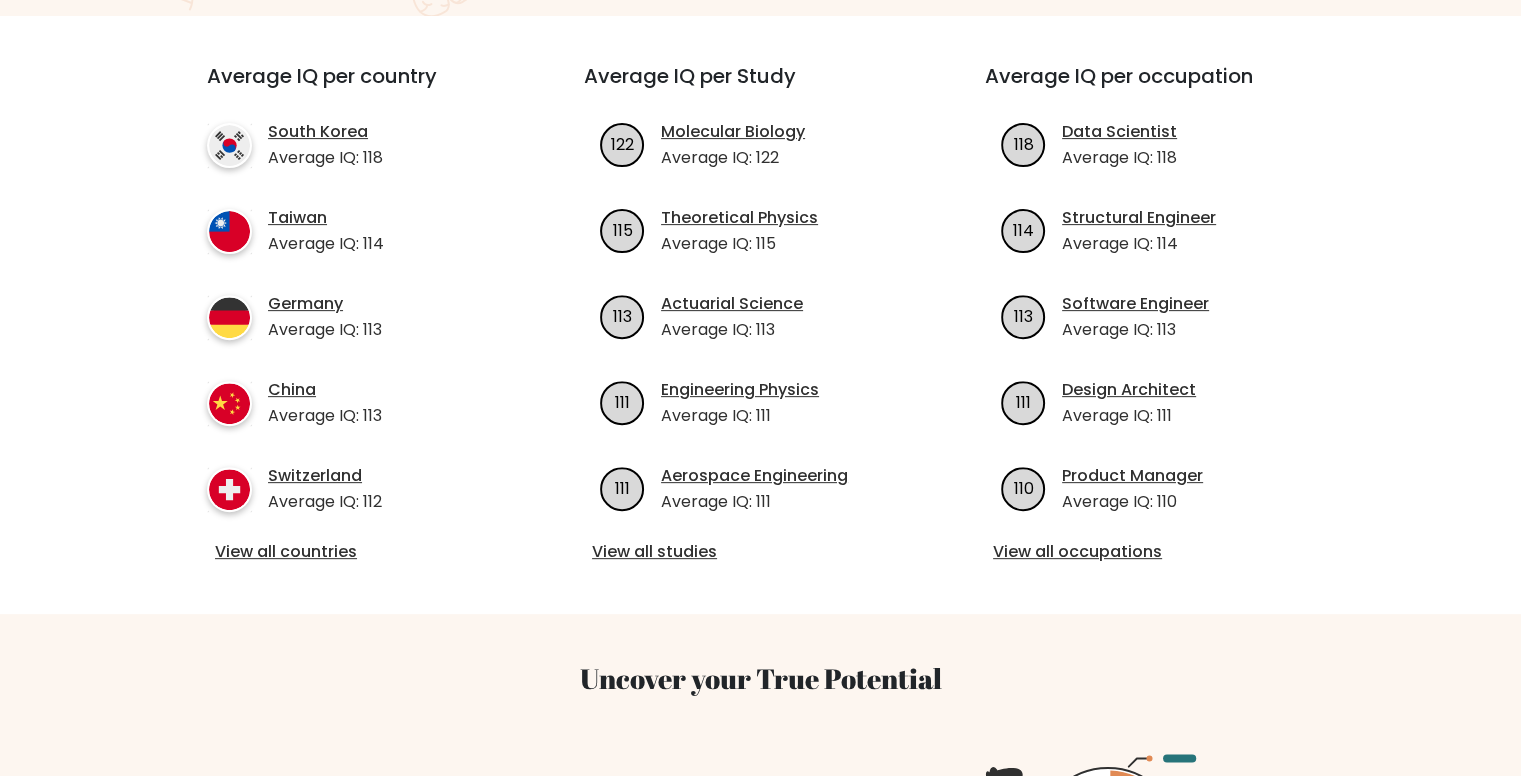 scroll, scrollTop: 0, scrollLeft: 0, axis: both 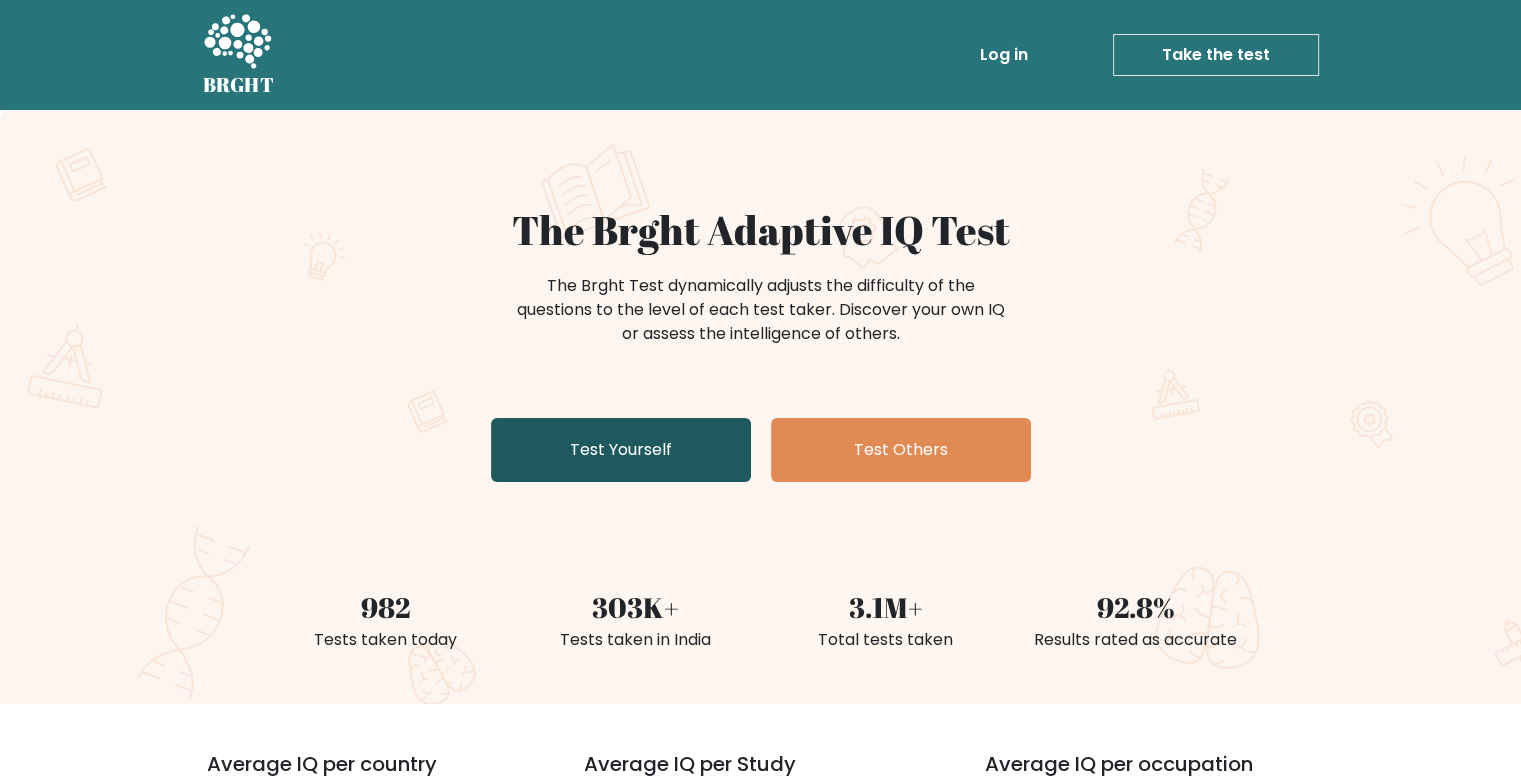 click on "Test Yourself" at bounding box center [621, 450] 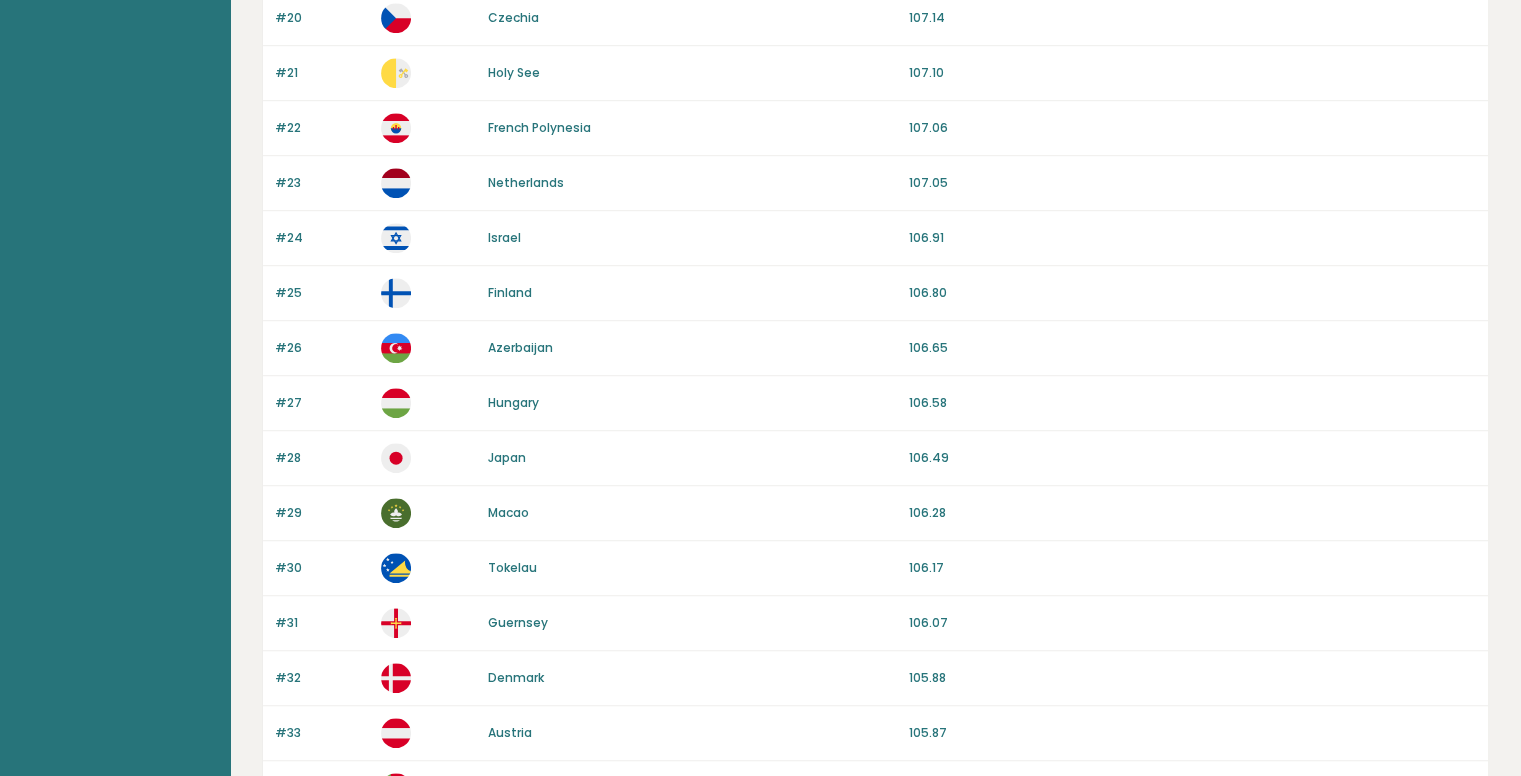 scroll, scrollTop: 1812, scrollLeft: 0, axis: vertical 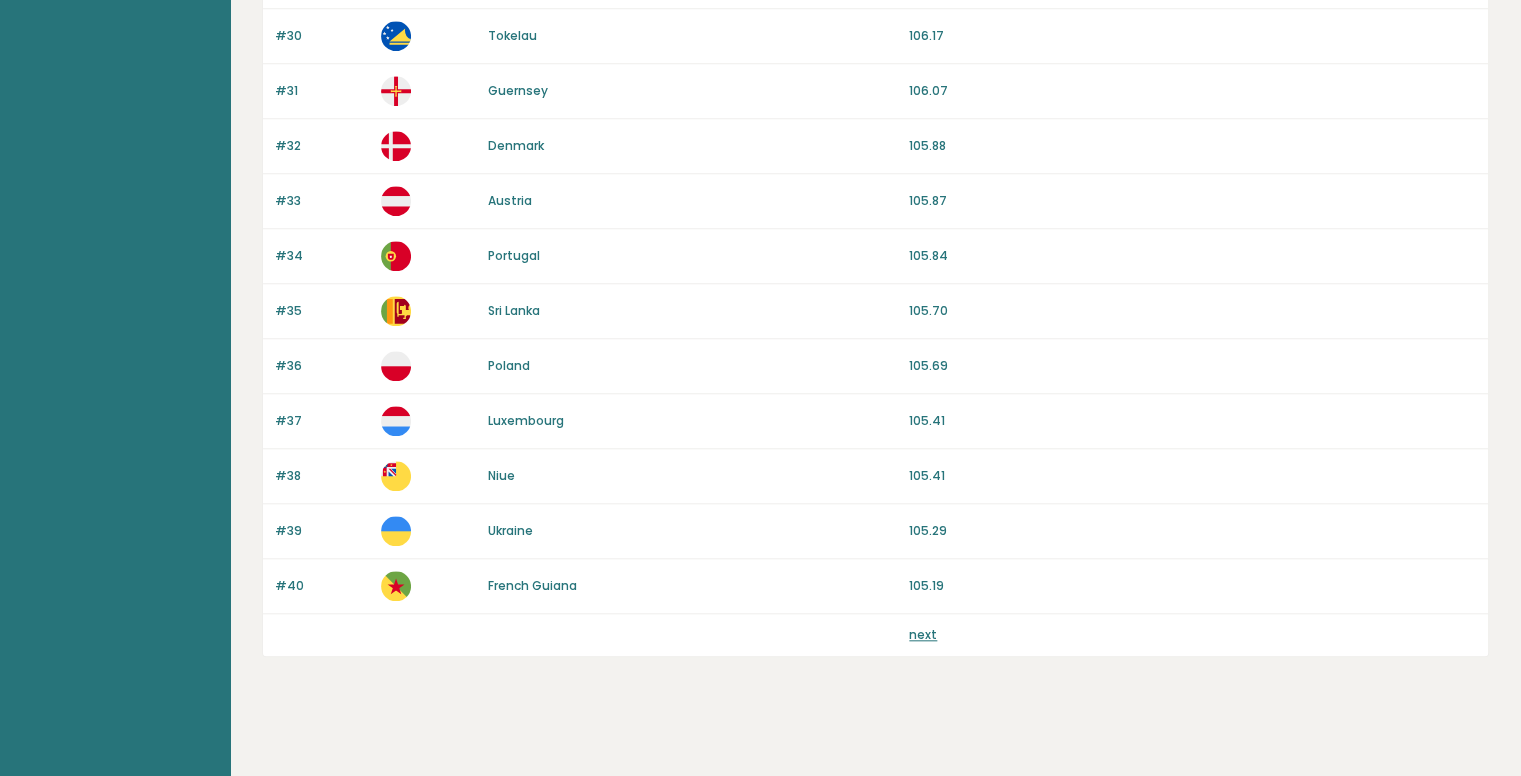 click on "next" at bounding box center (923, 634) 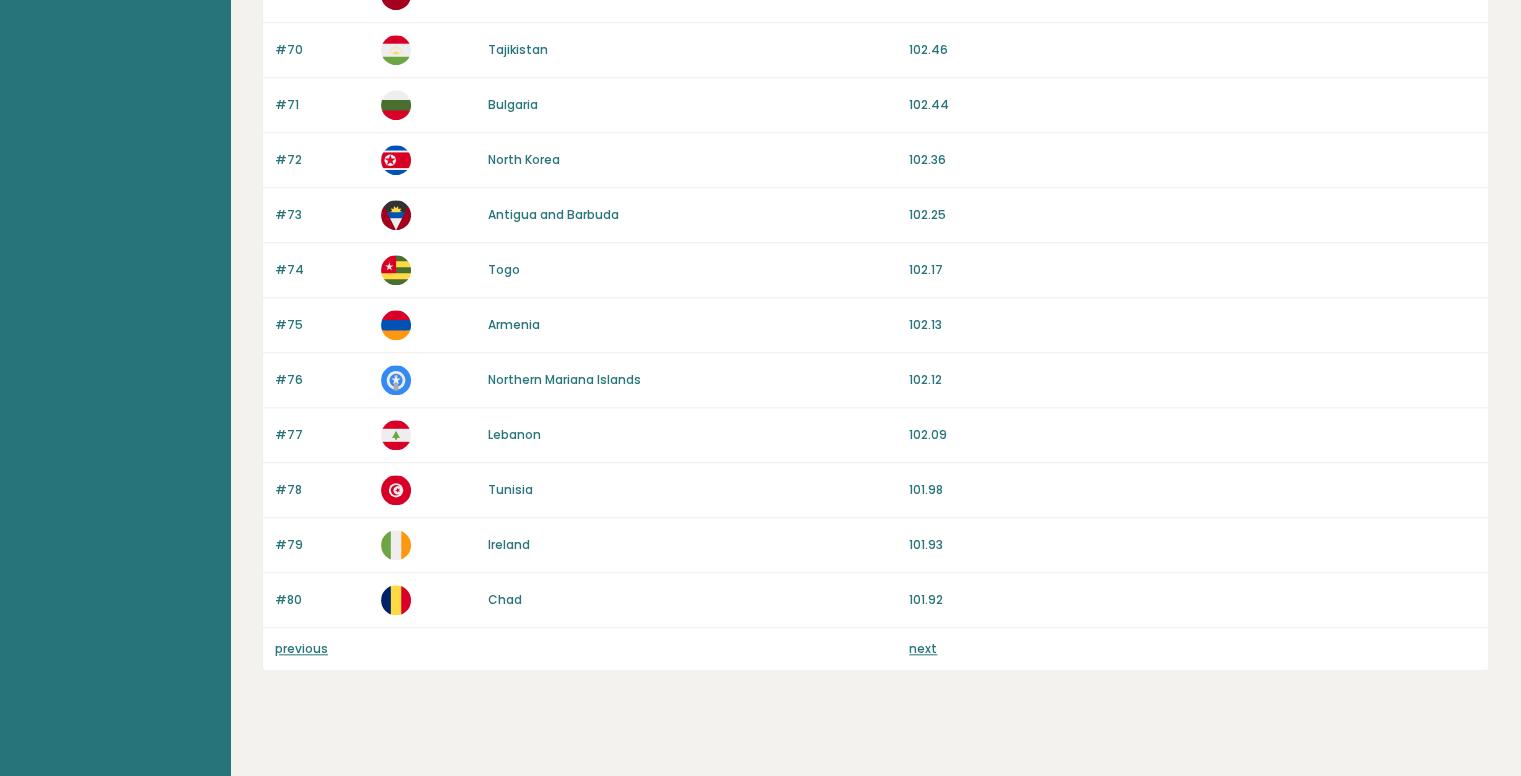 scroll, scrollTop: 1812, scrollLeft: 0, axis: vertical 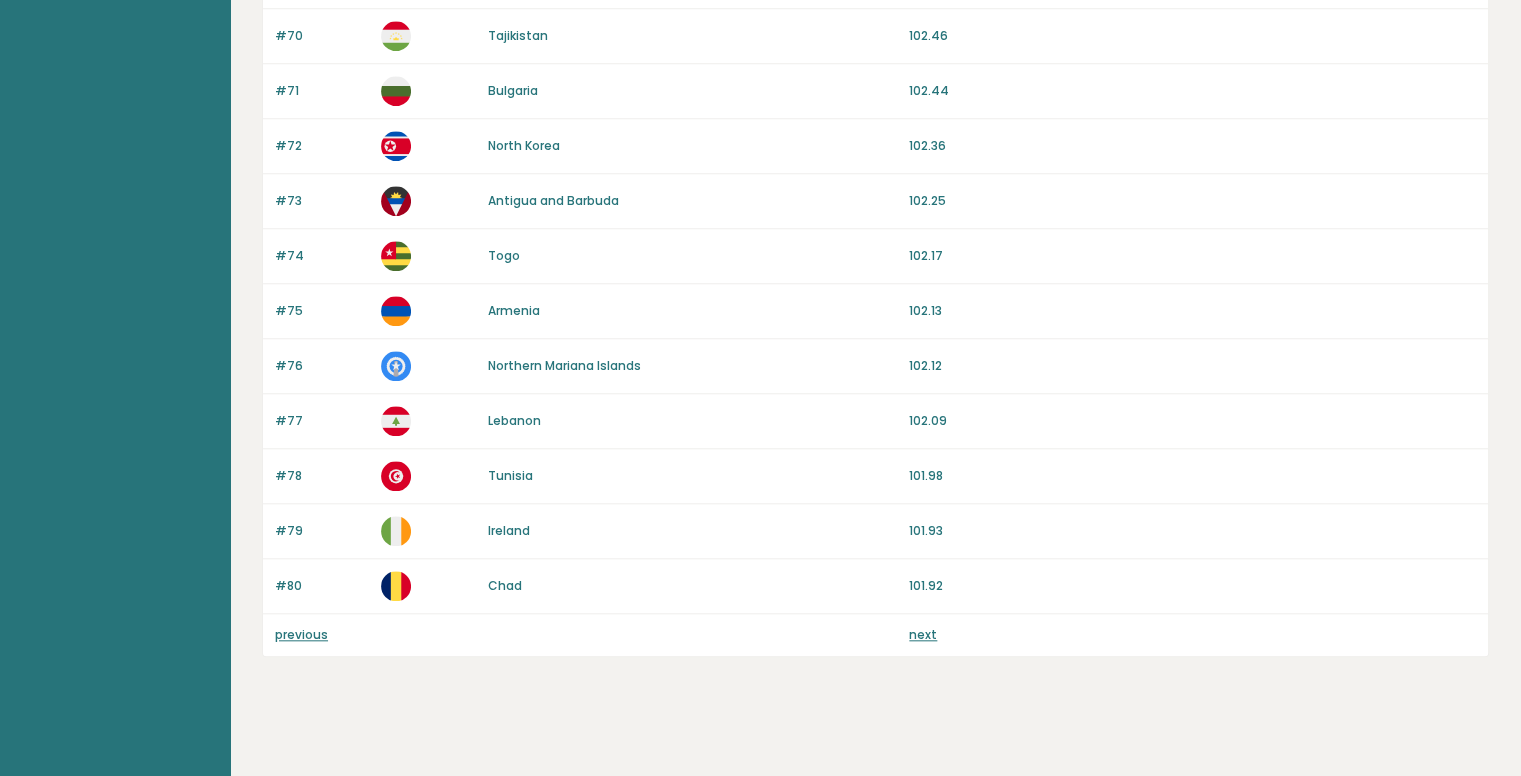 click on "next" at bounding box center [923, 634] 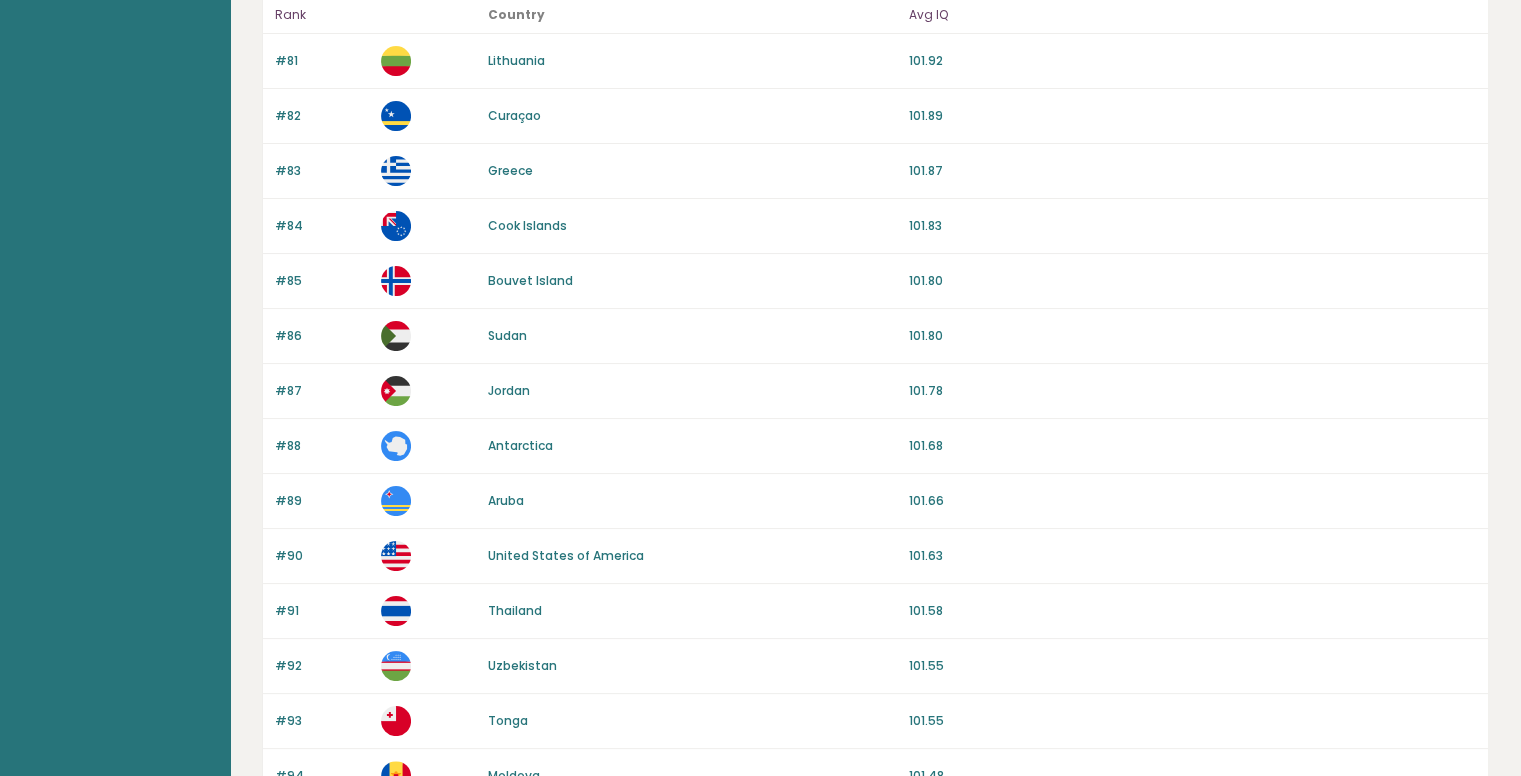 scroll, scrollTop: 0, scrollLeft: 0, axis: both 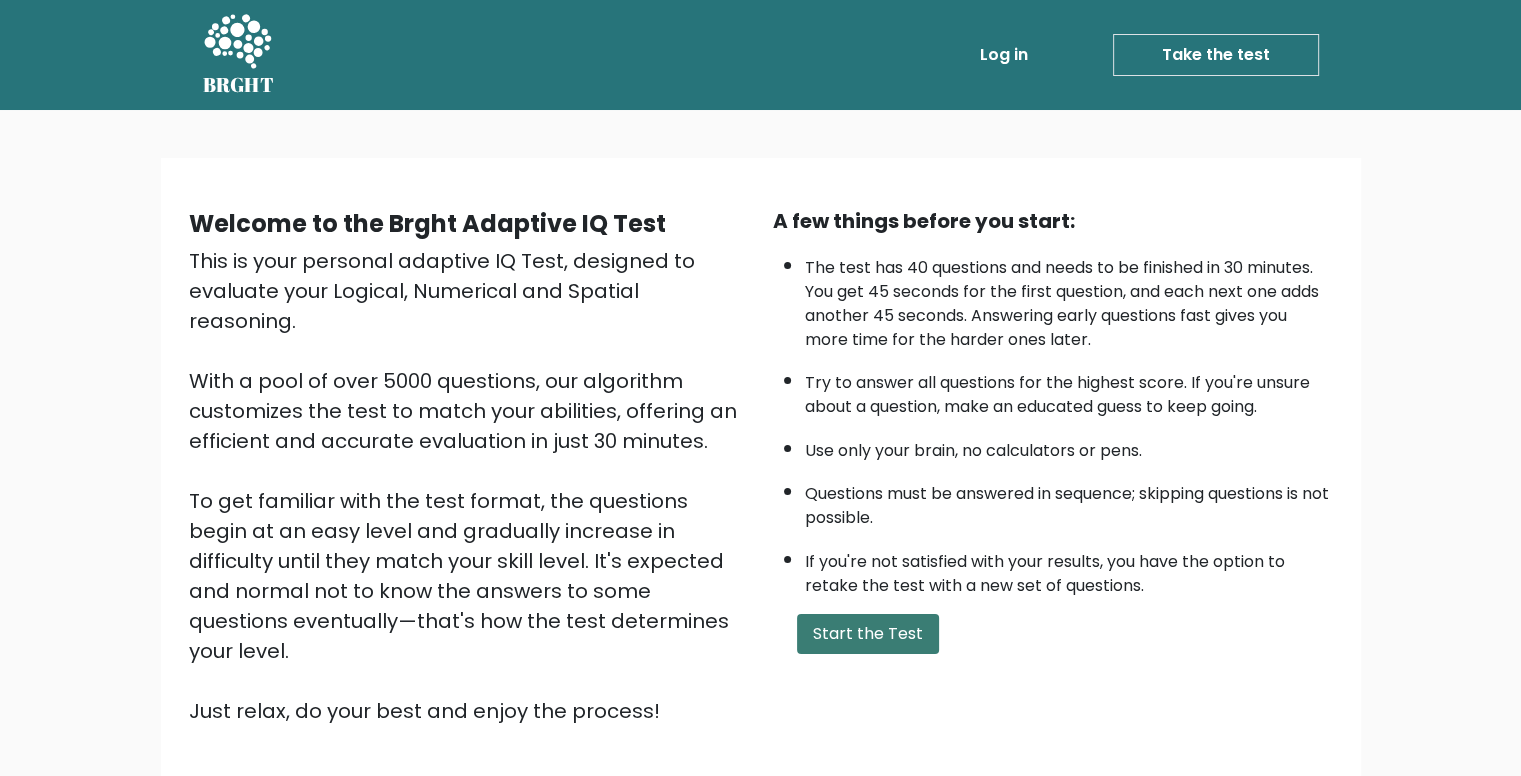 click on "Start the Test" at bounding box center [868, 634] 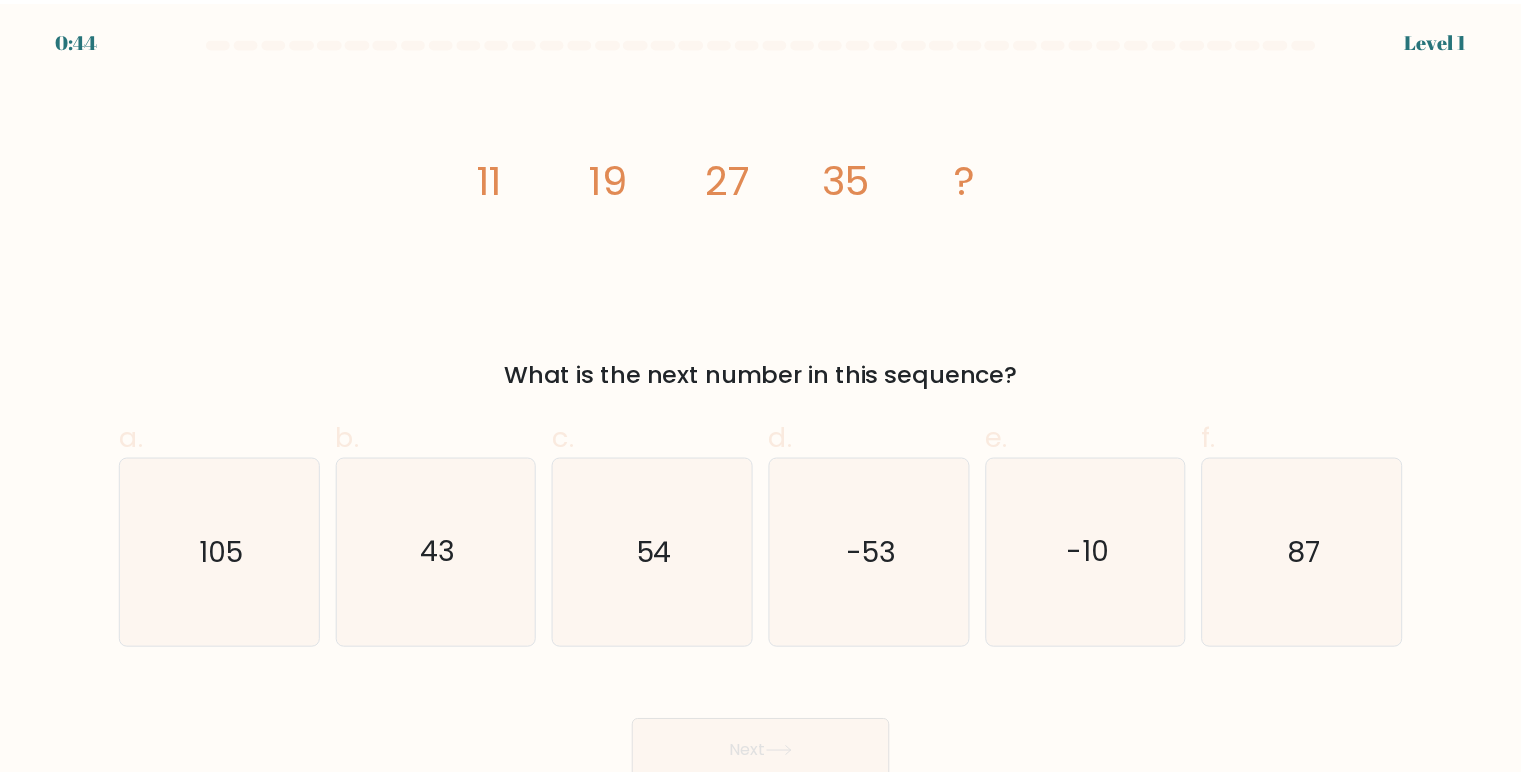 scroll, scrollTop: 0, scrollLeft: 0, axis: both 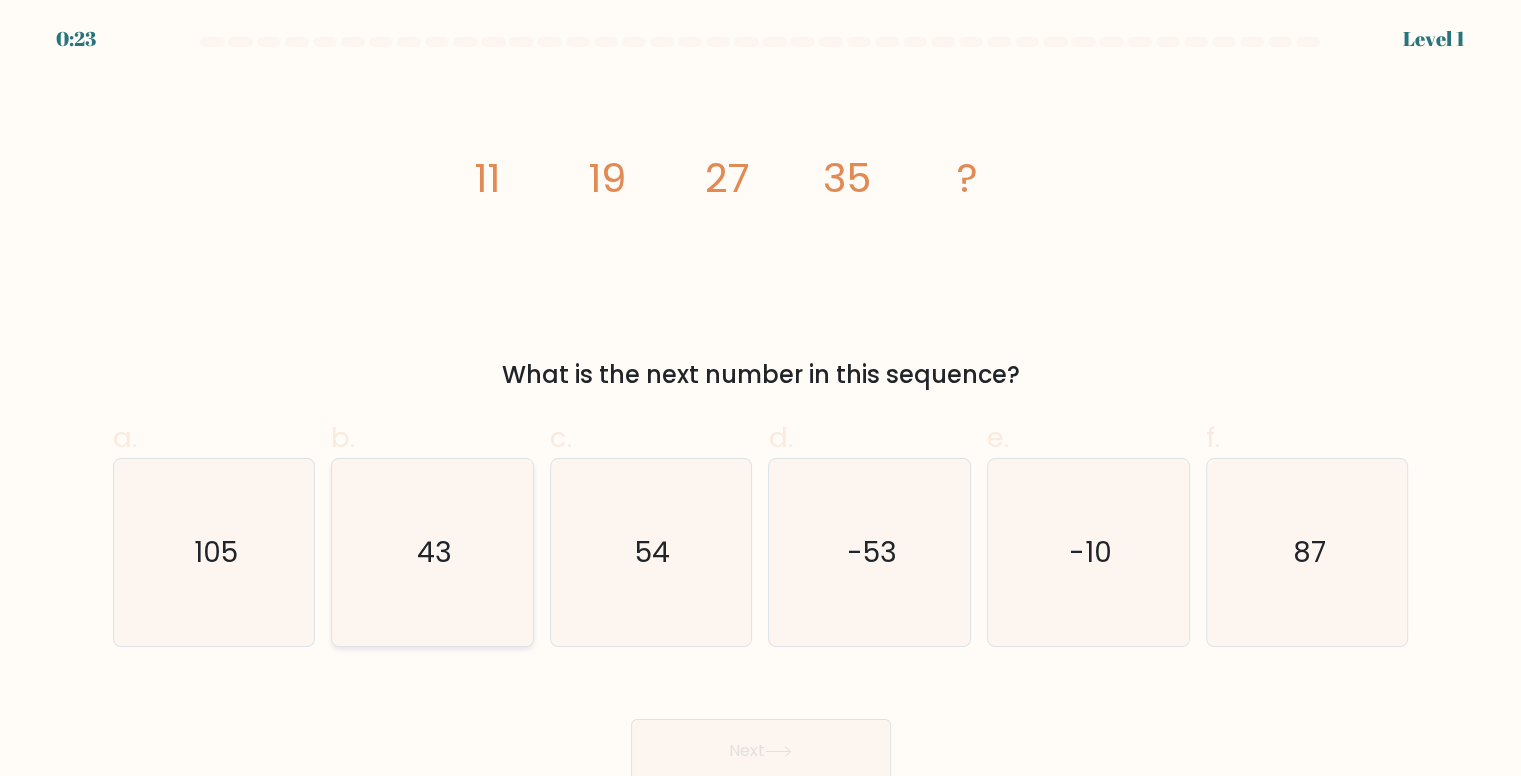 click on "43" 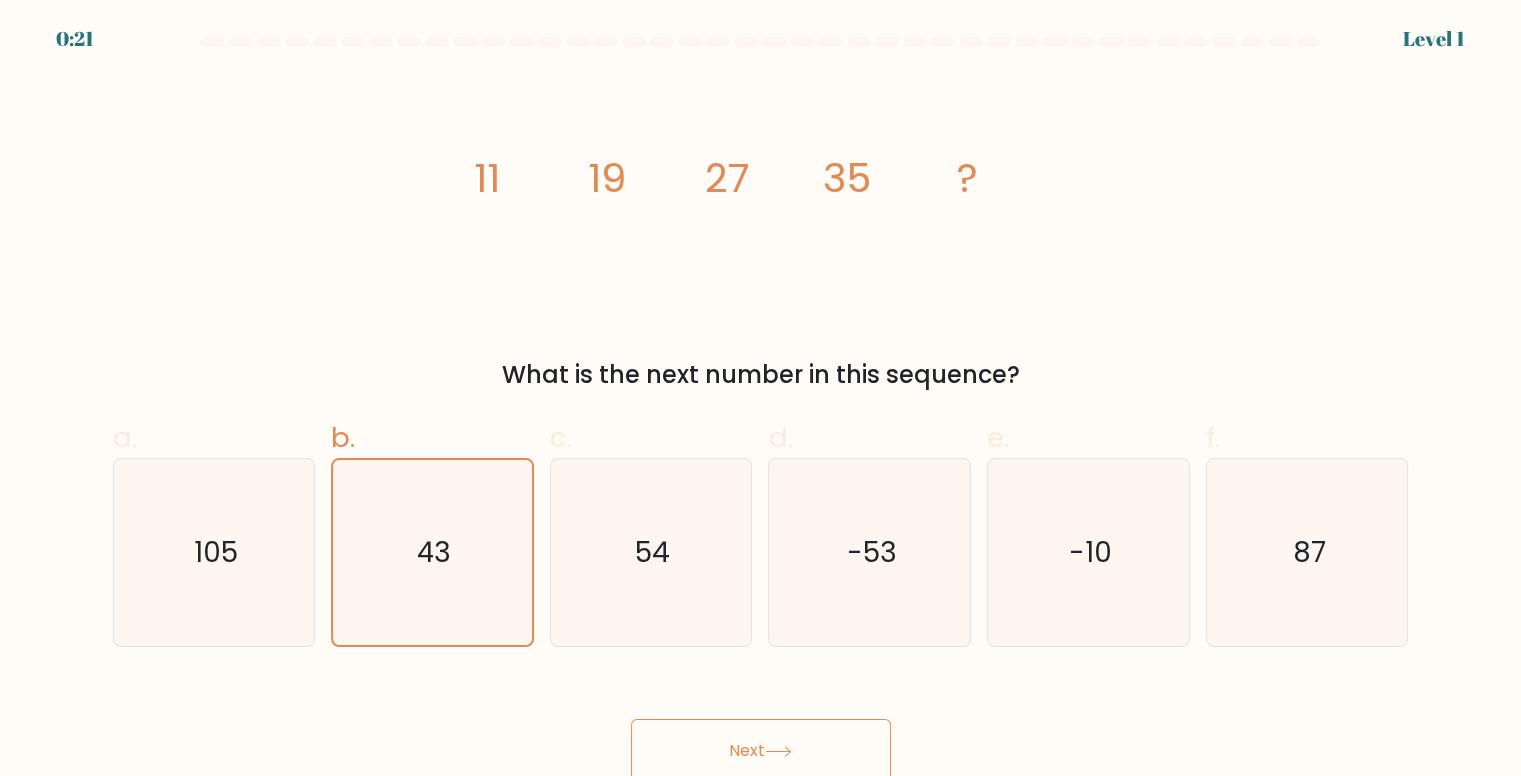 click on "Next" at bounding box center [761, 751] 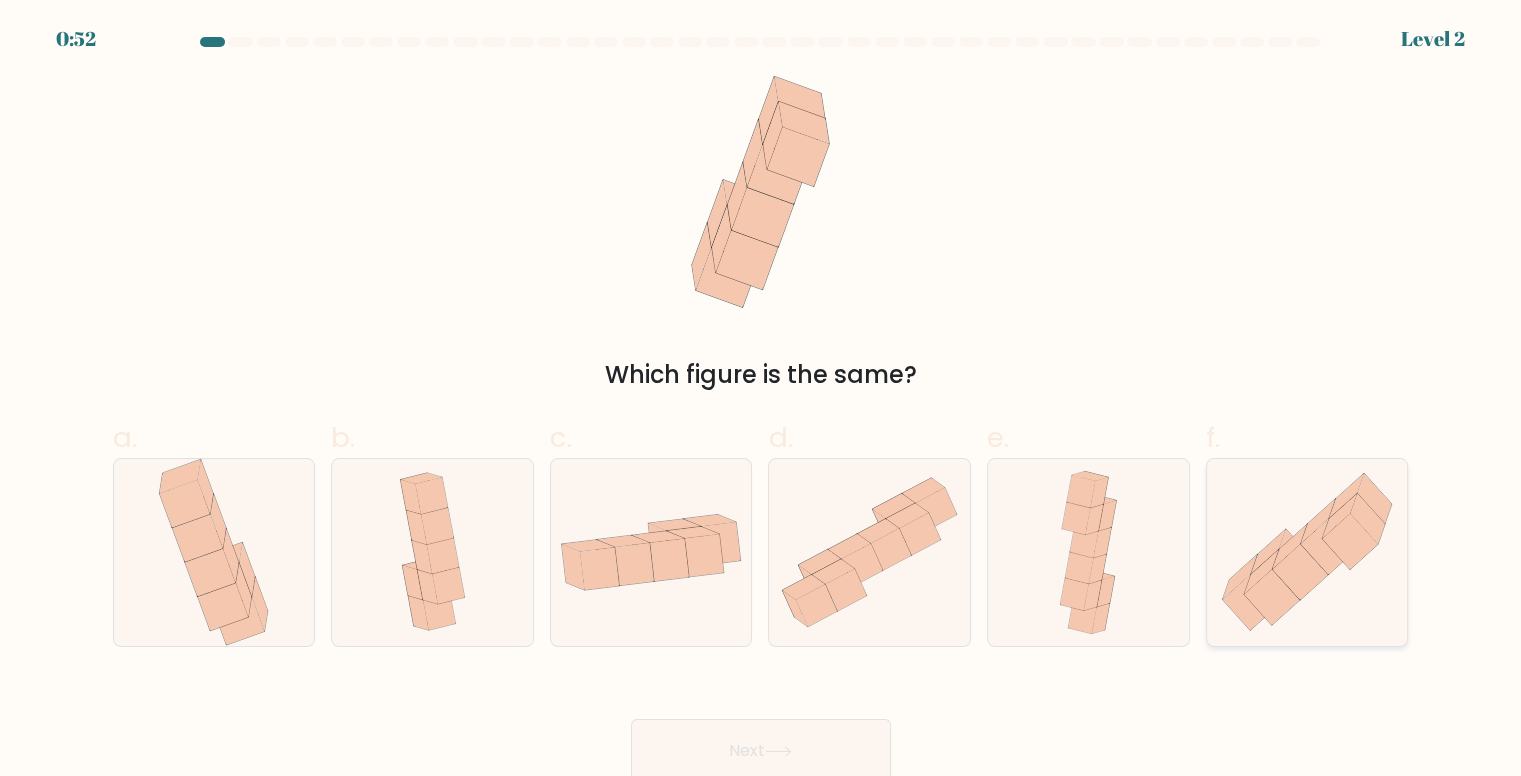 click 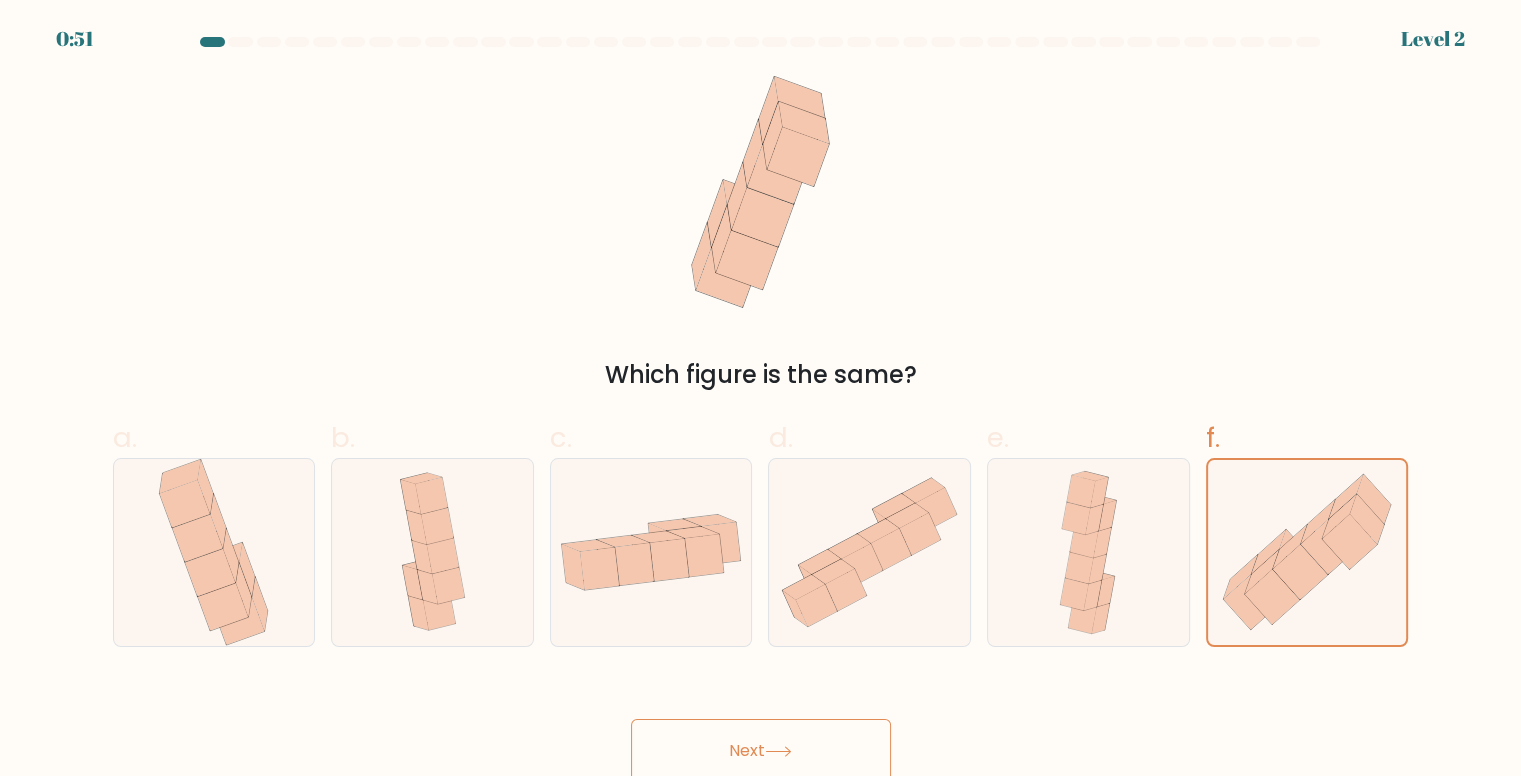 click on "Next" at bounding box center (761, 751) 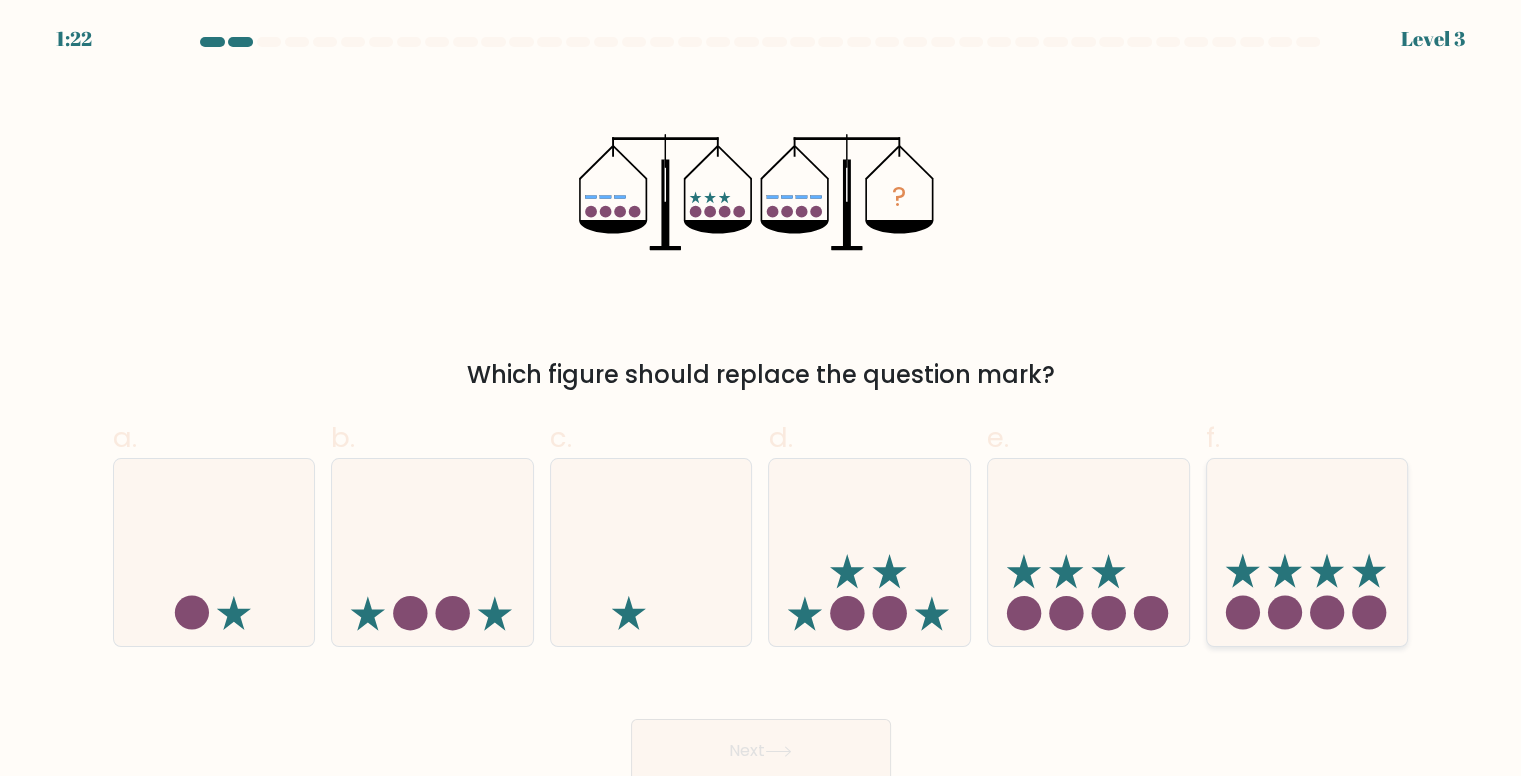 click 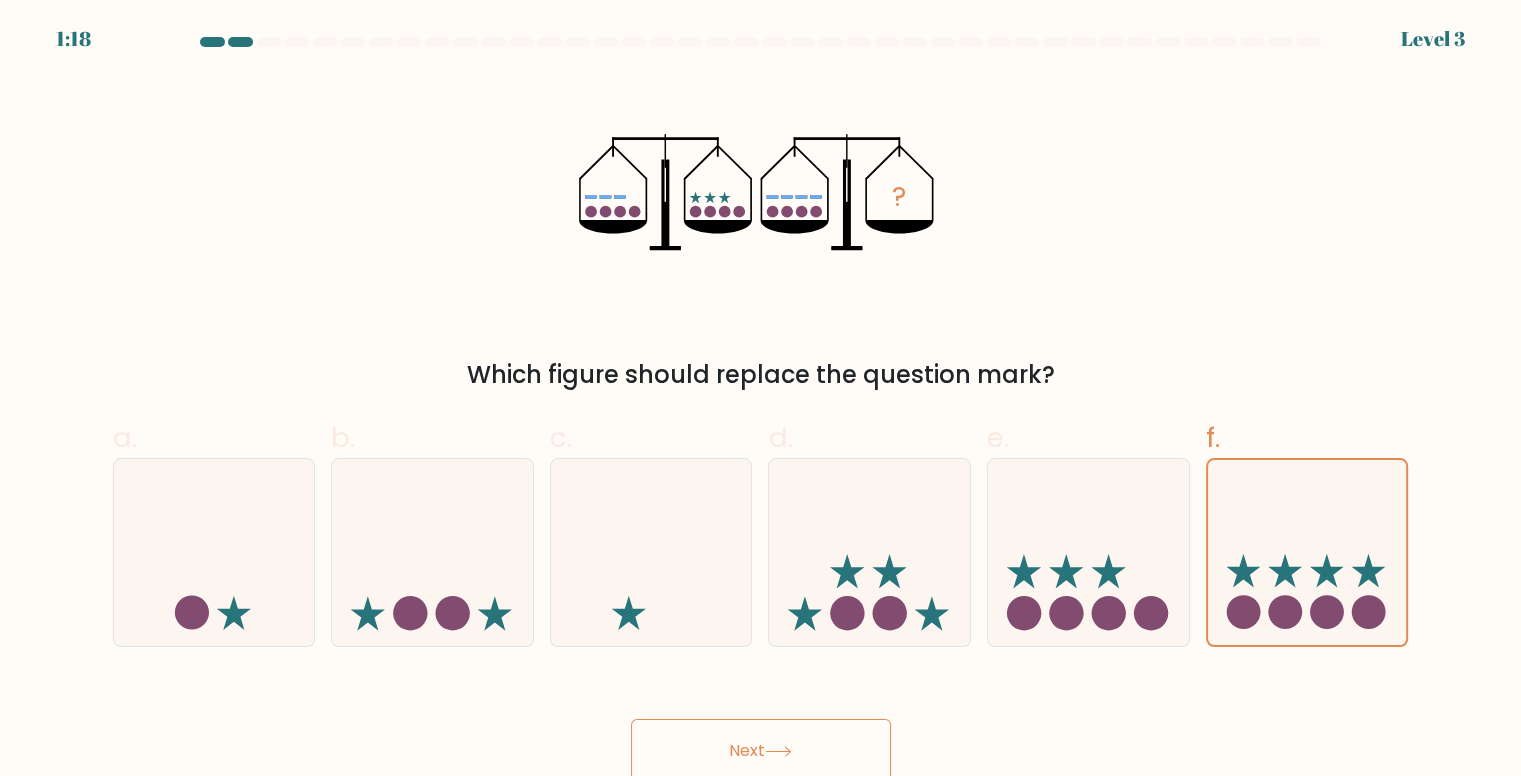 click on "Next" at bounding box center [761, 751] 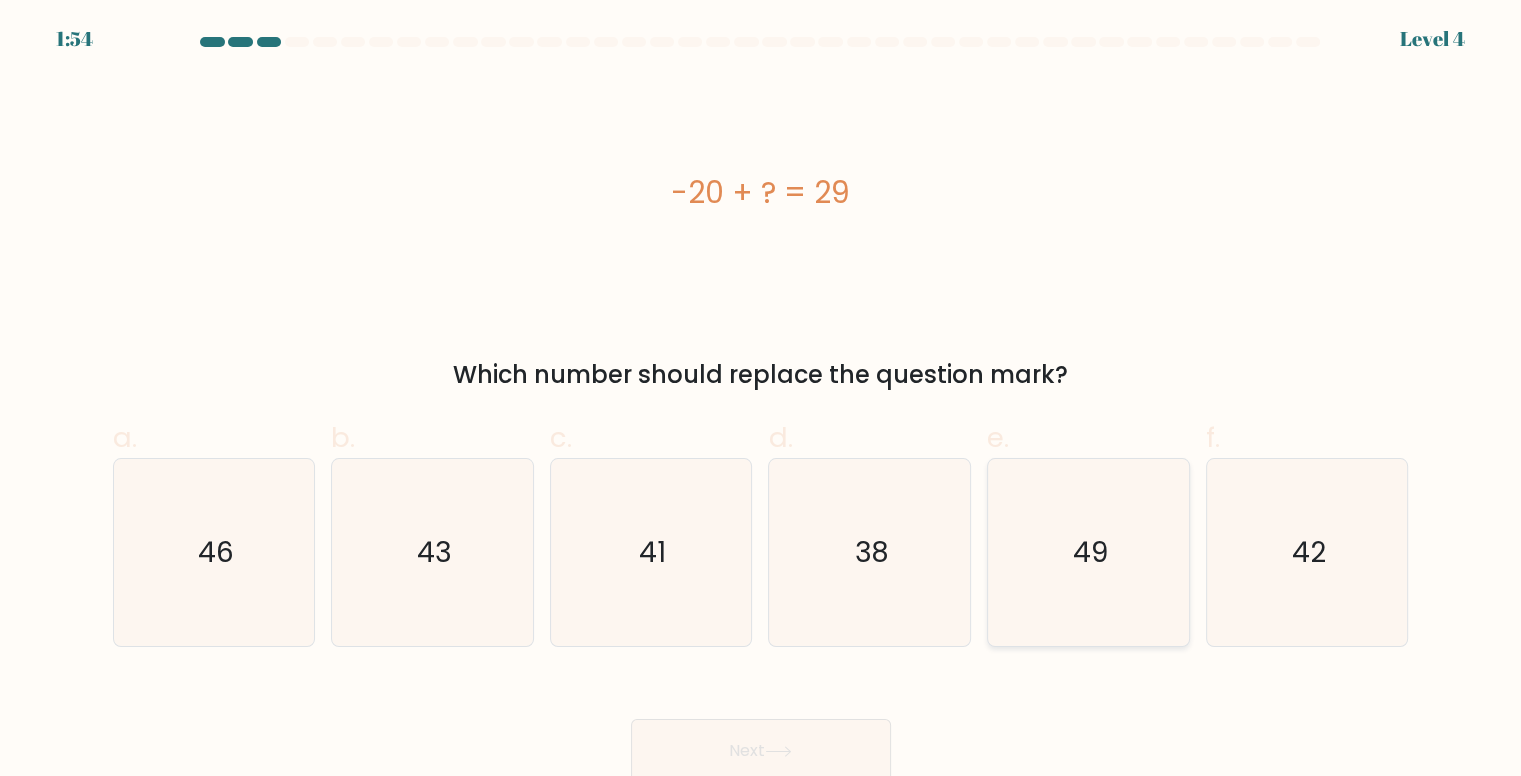 click on "49" 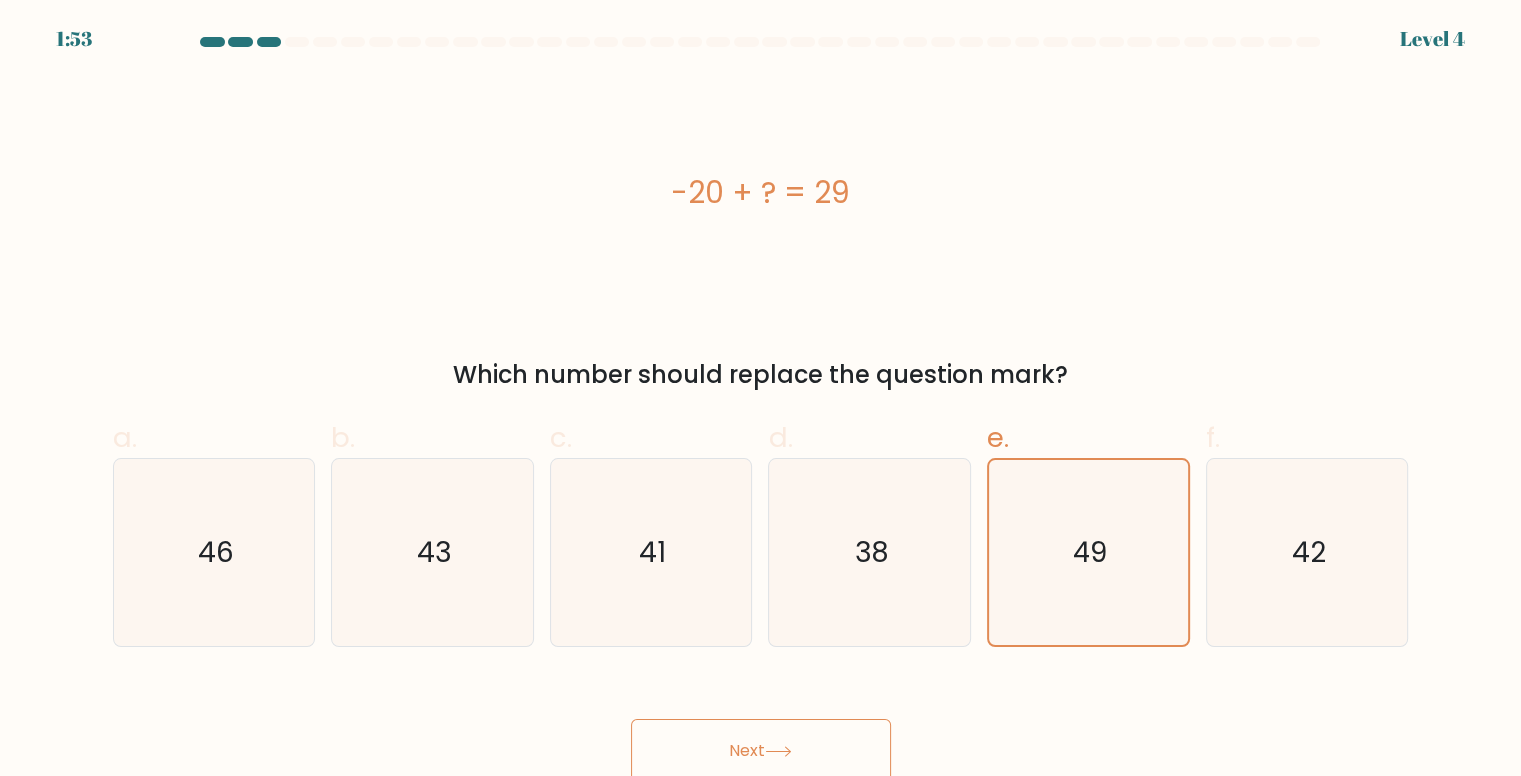 click on "Next" at bounding box center (761, 751) 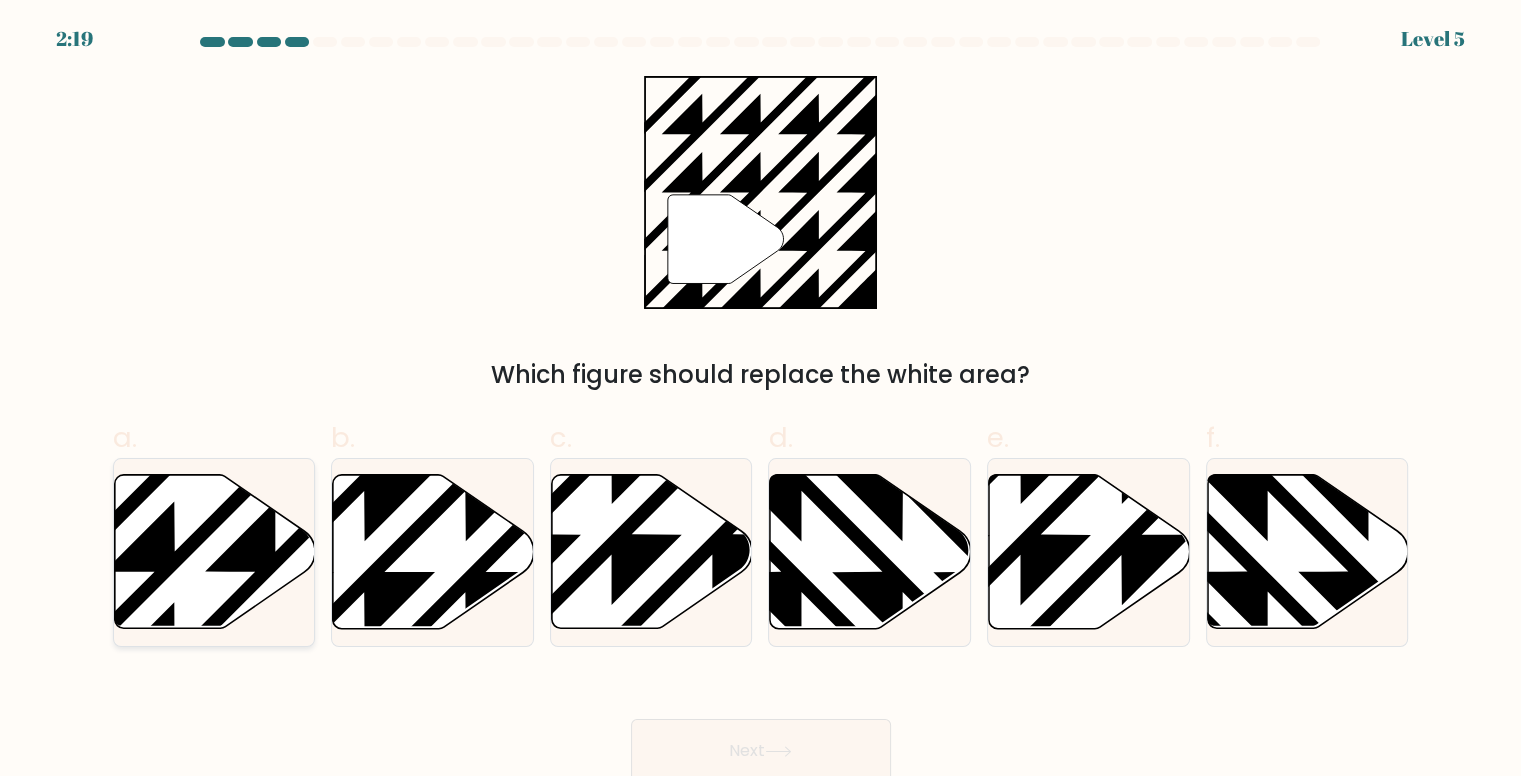 click 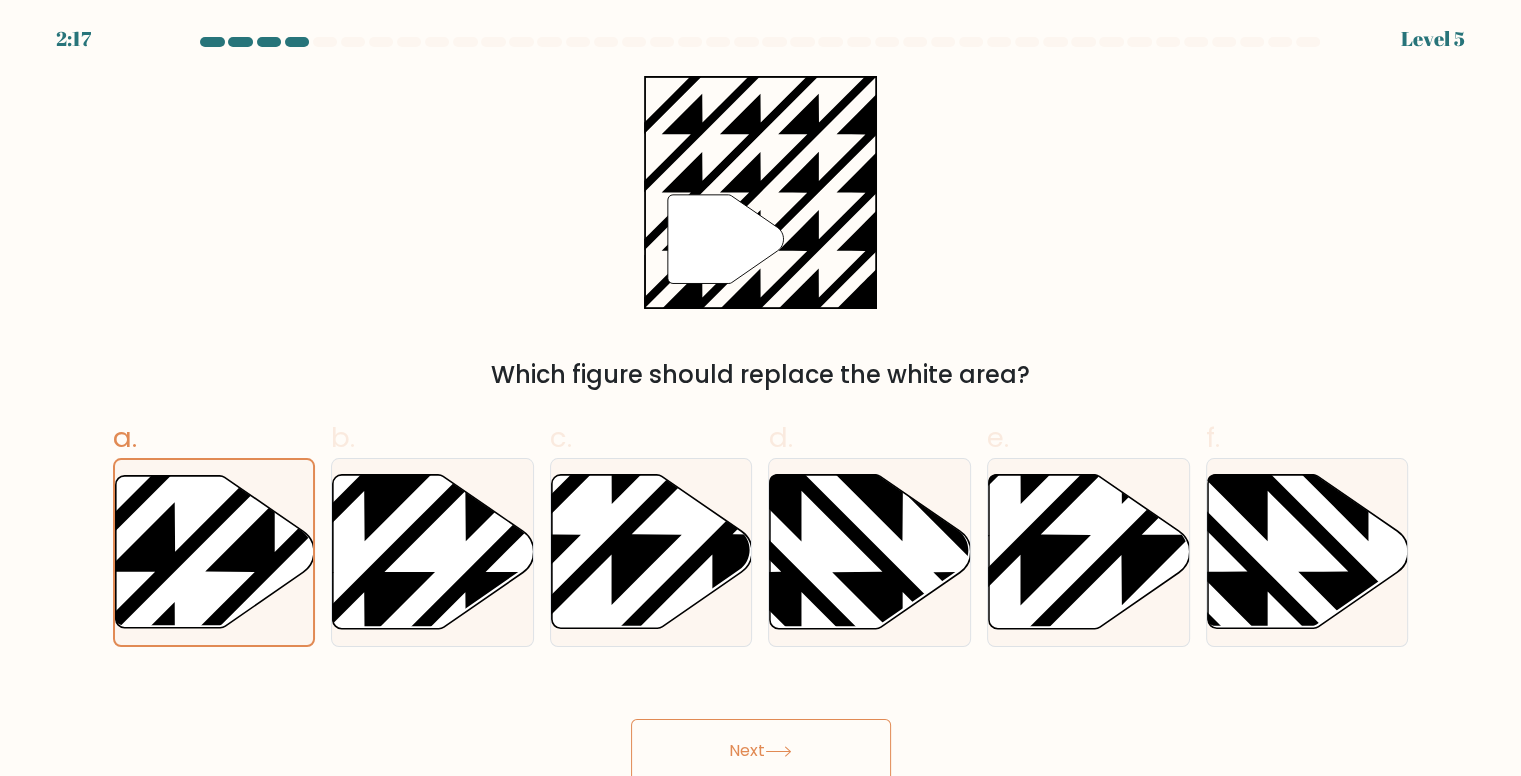 click on "Next" at bounding box center (761, 751) 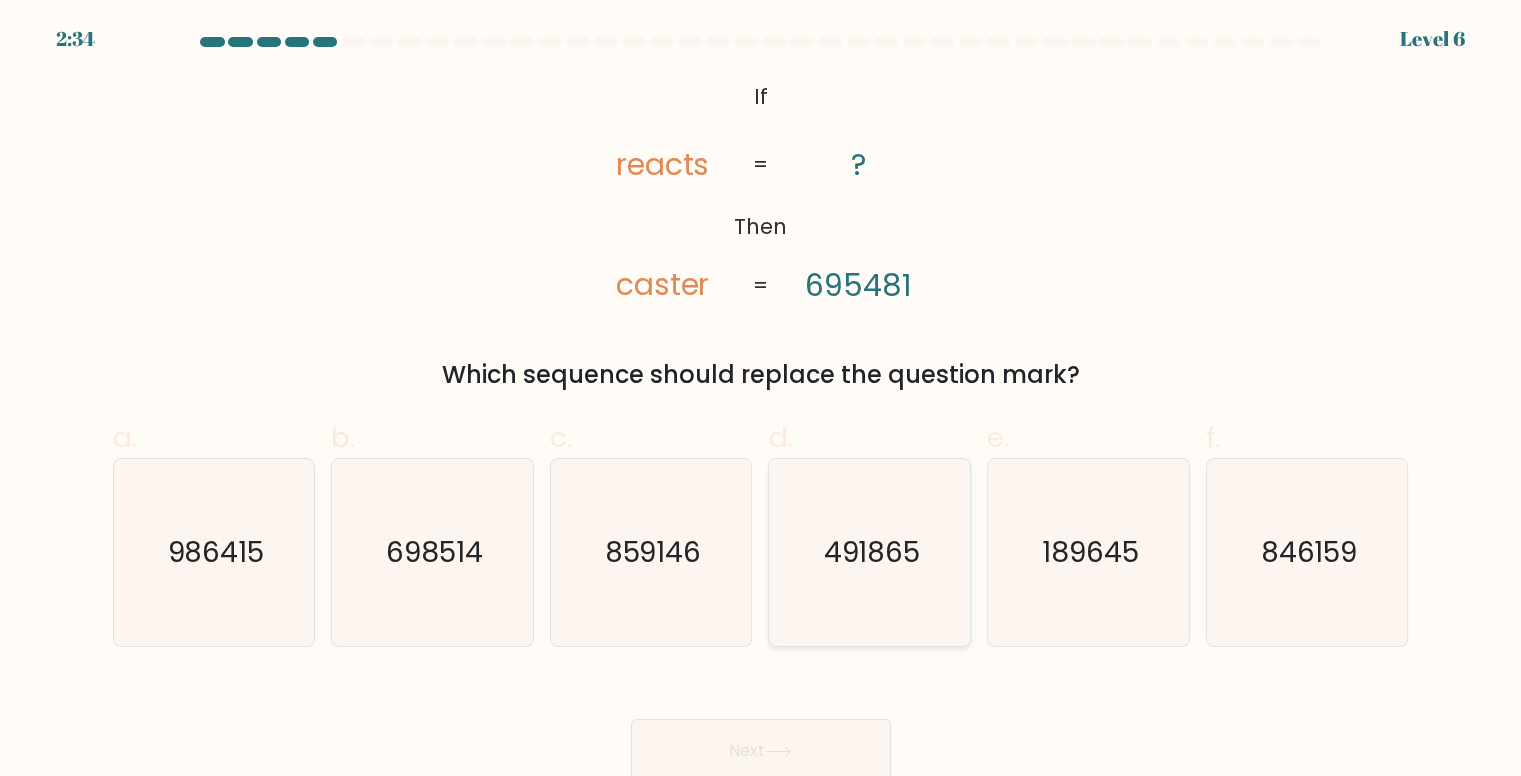 click on "491865" 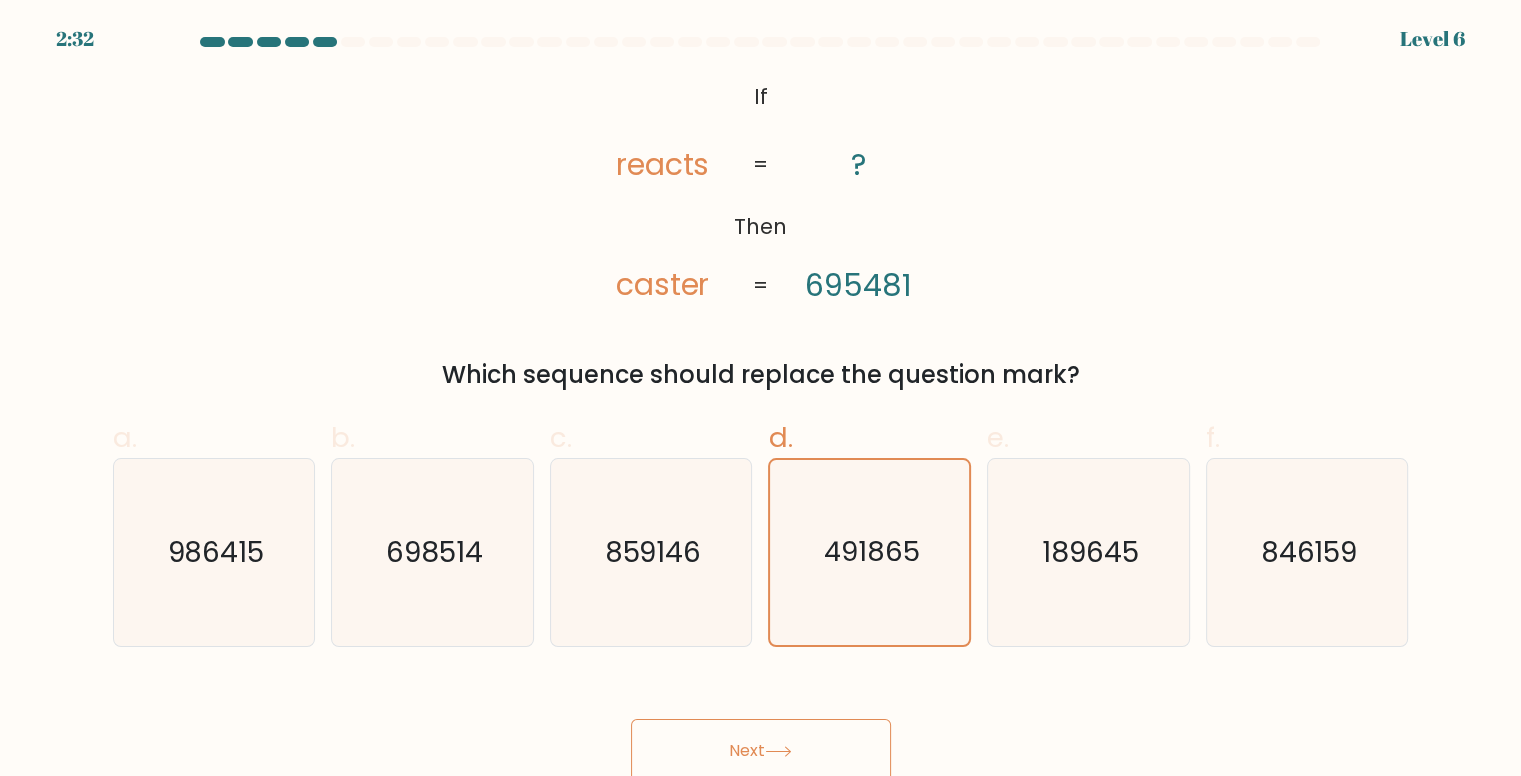 click on "Next" at bounding box center [761, 751] 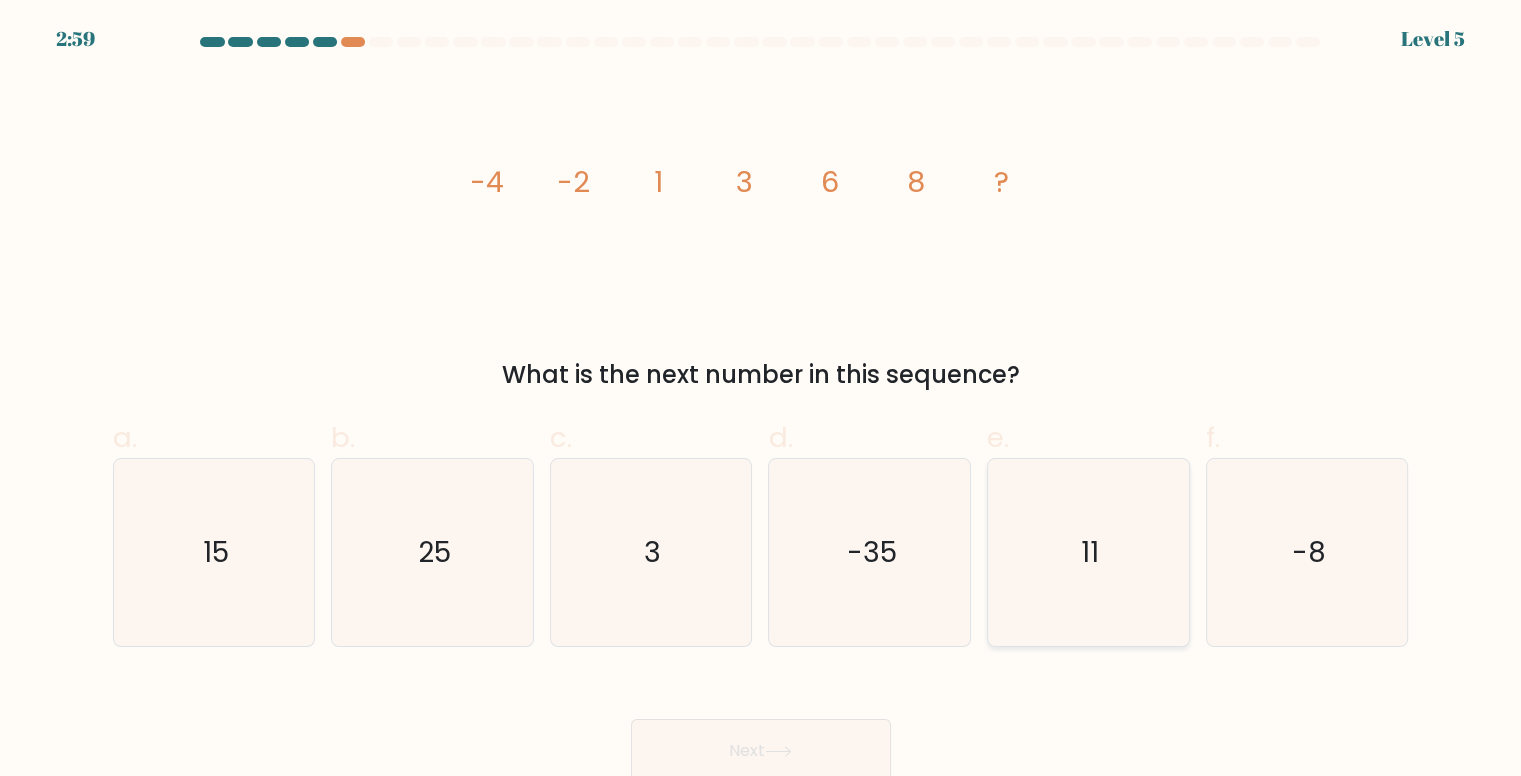 click on "11" 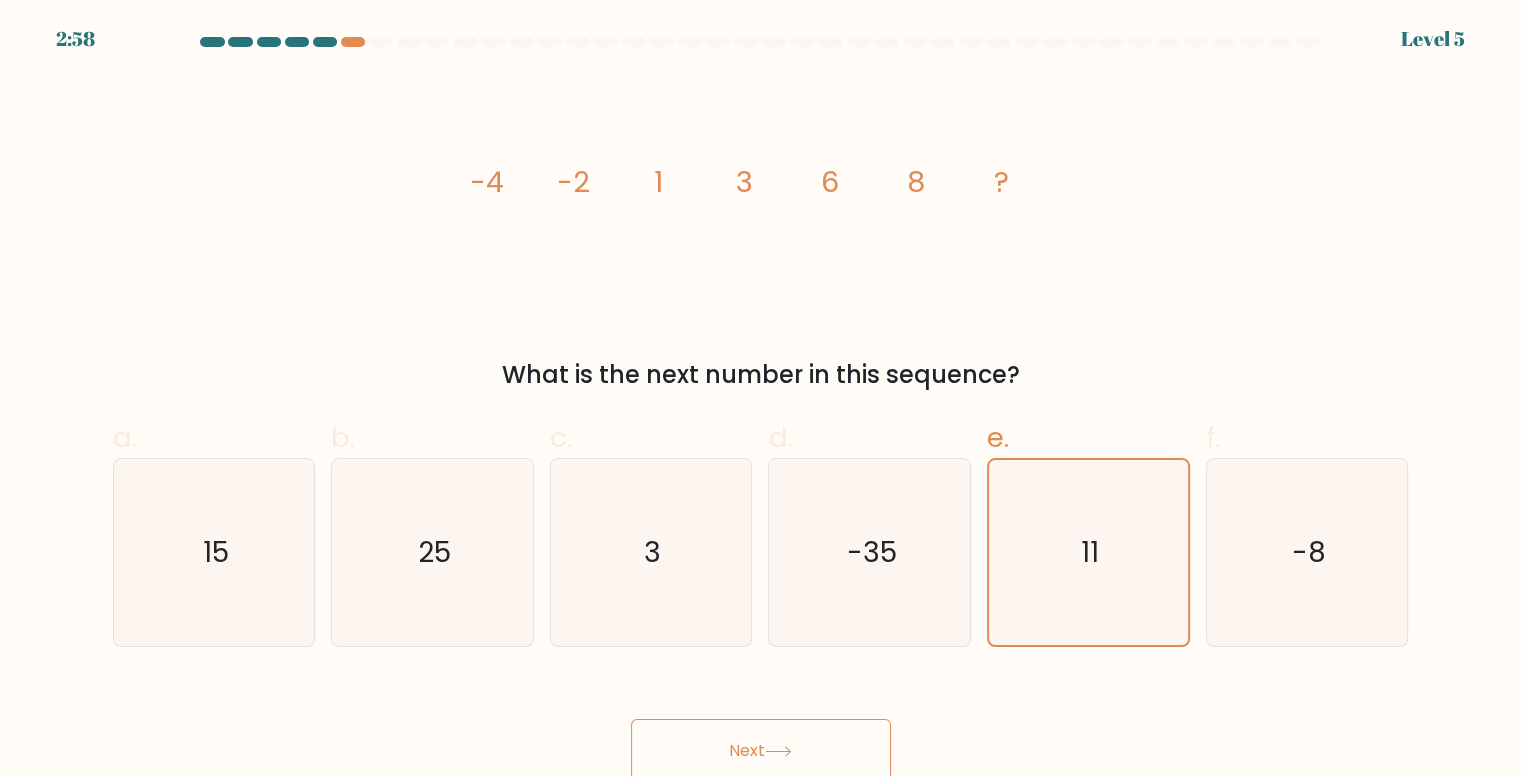 click 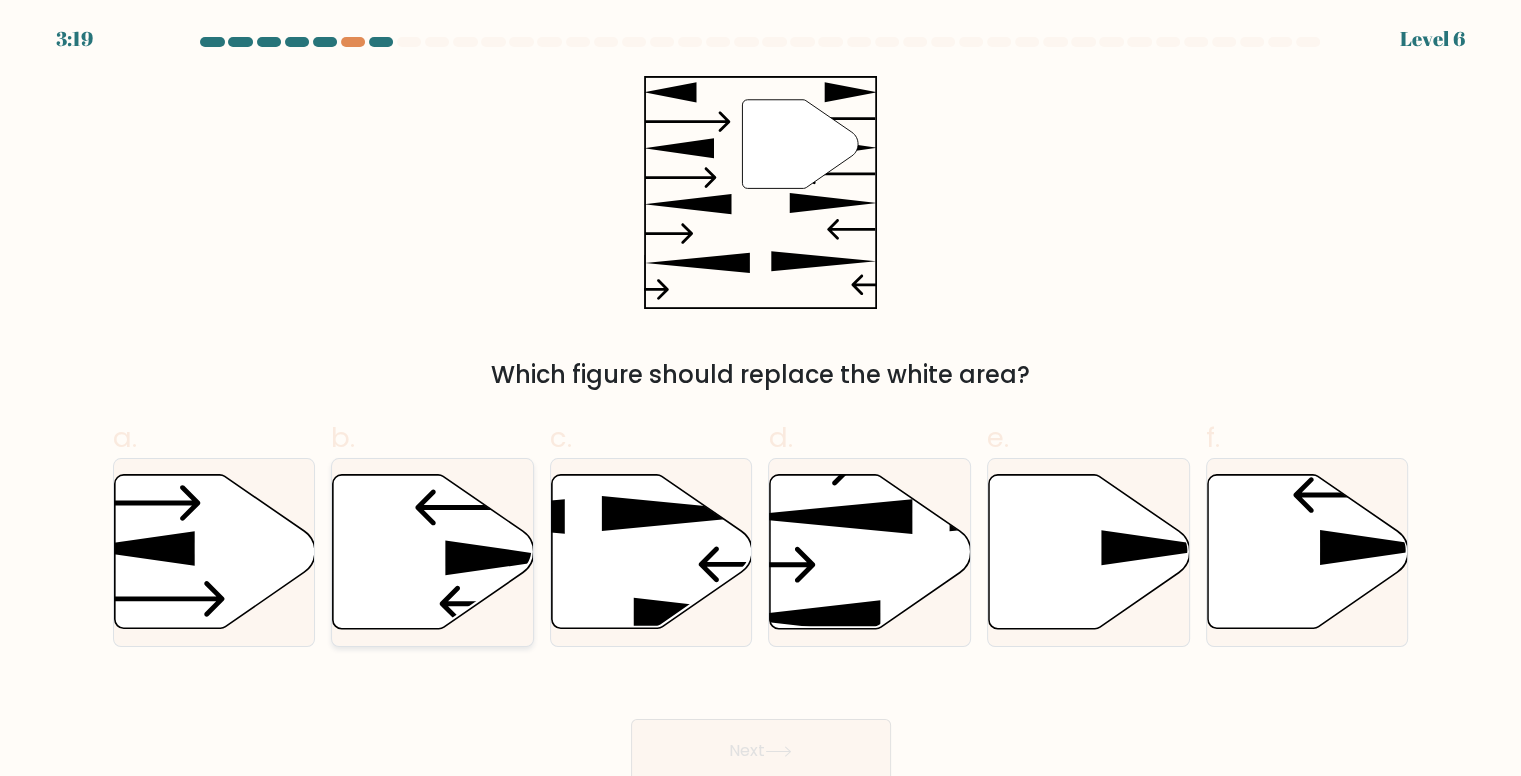 click 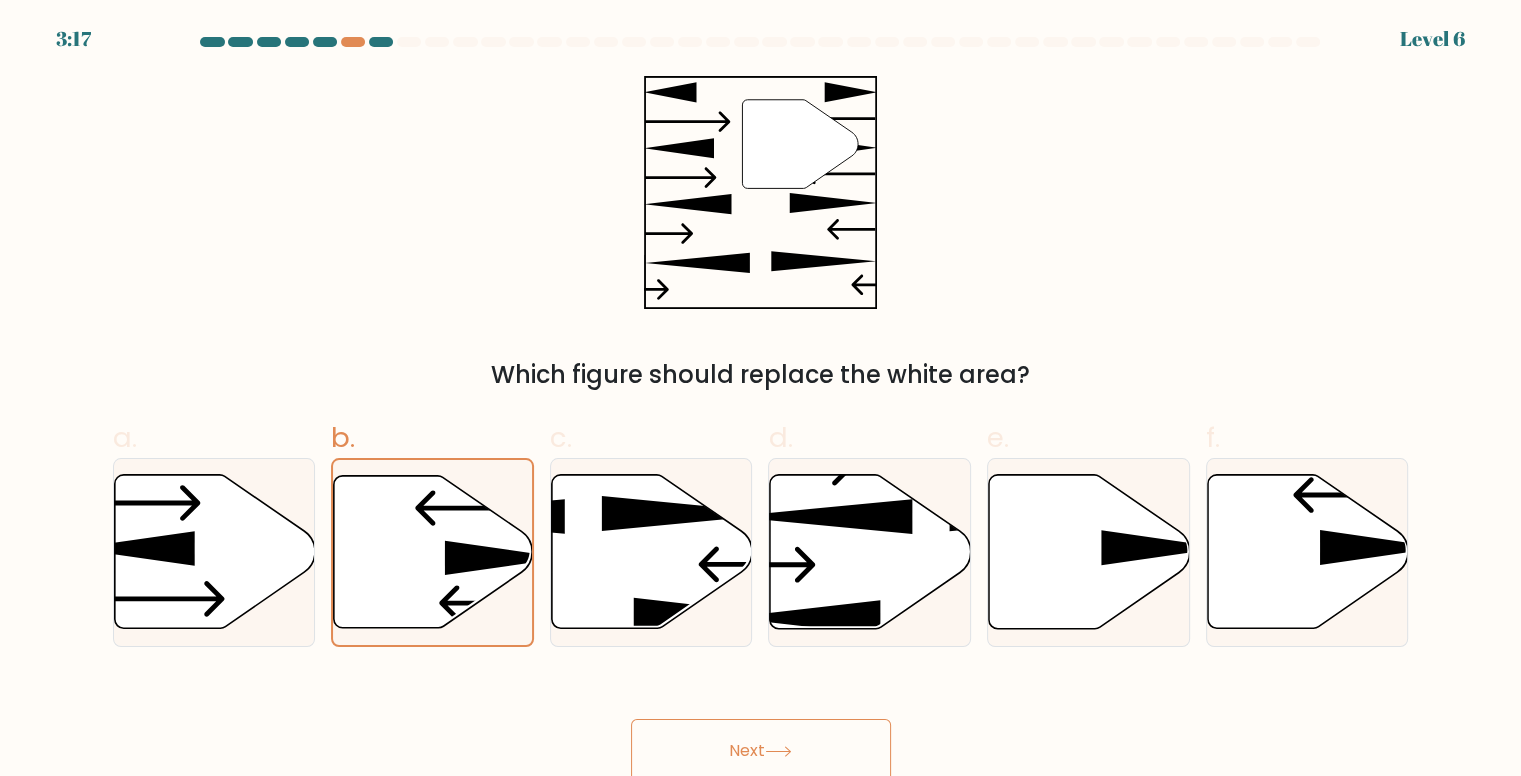click on "Next" at bounding box center [761, 751] 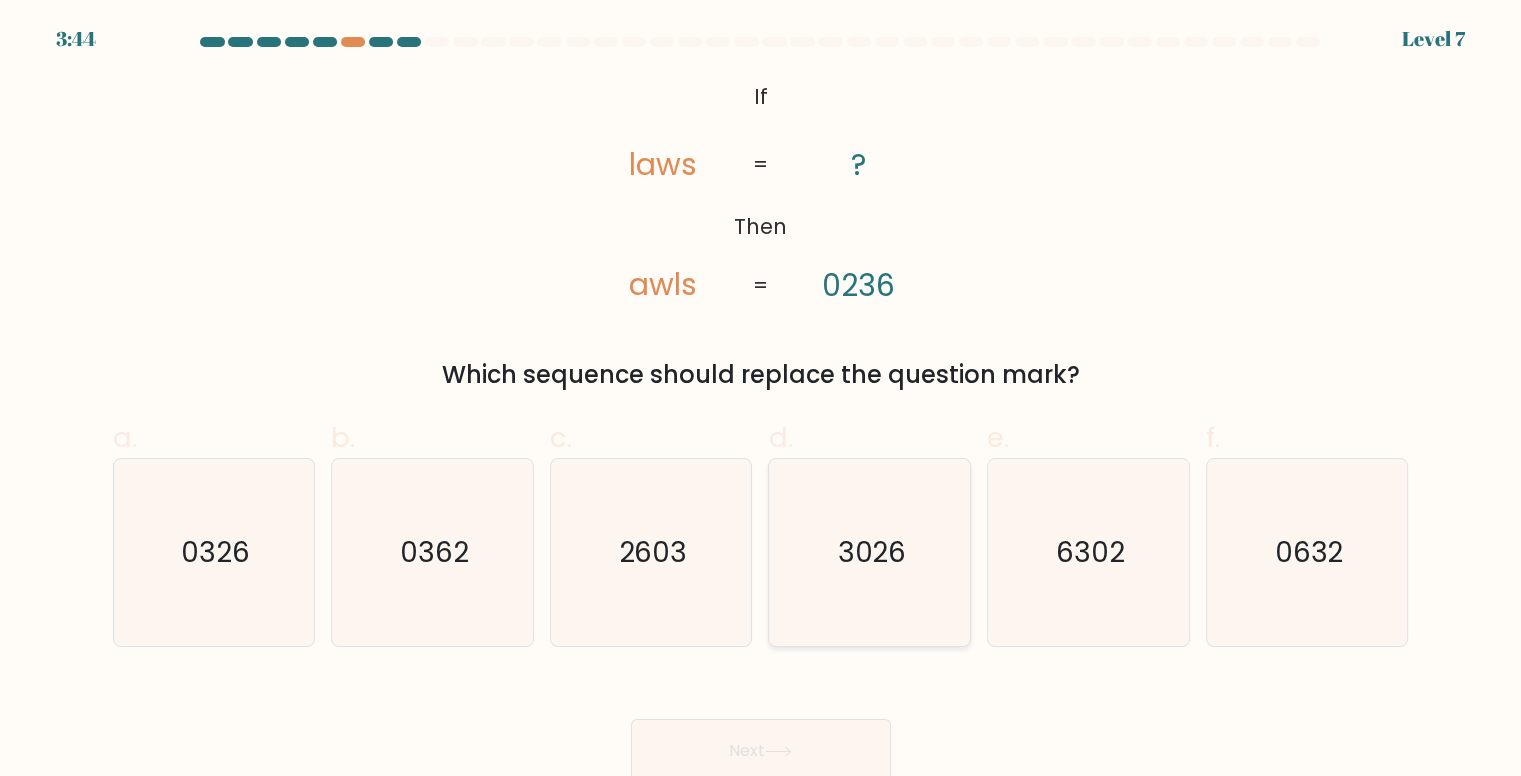 click on "3026" 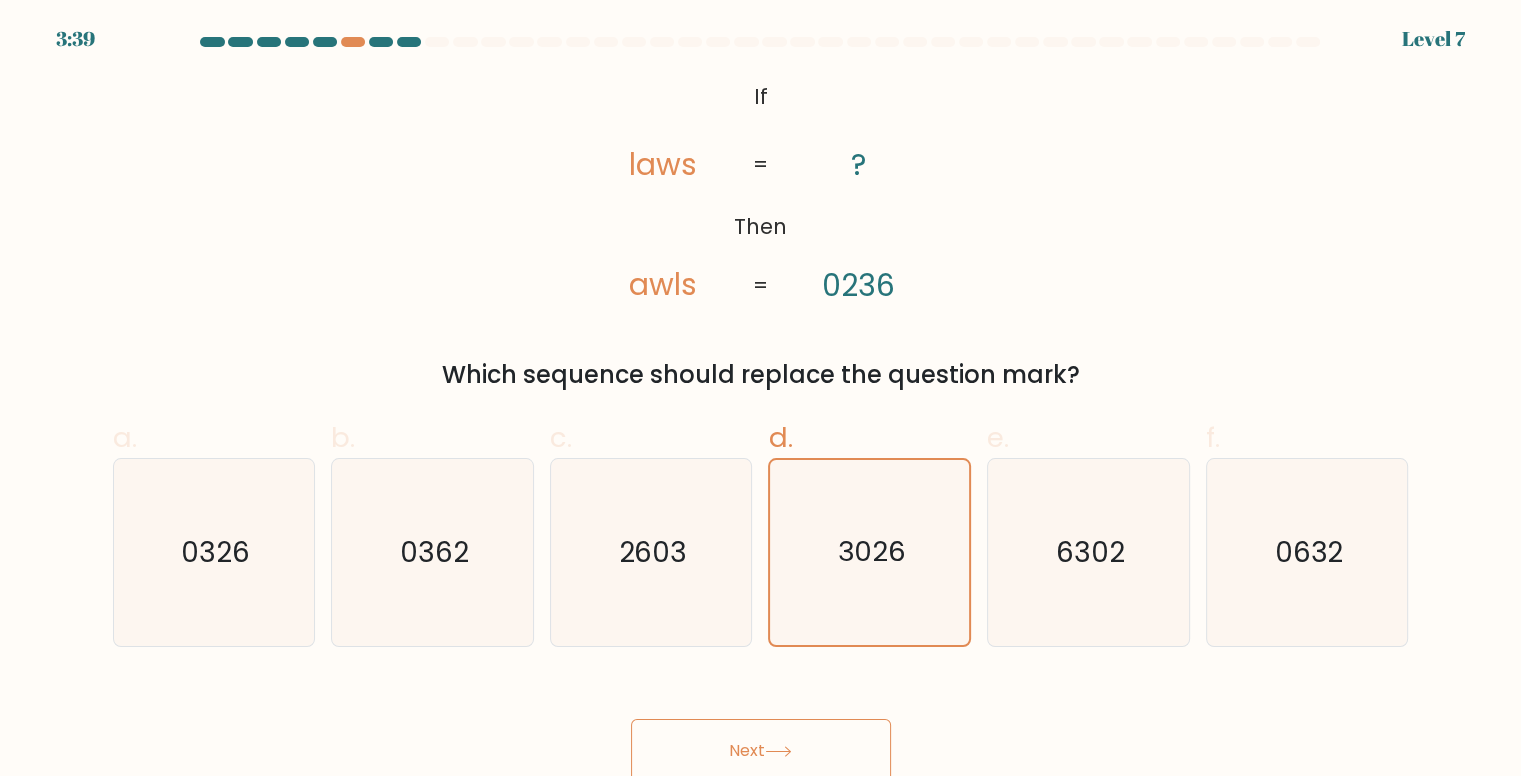 click on "Next" at bounding box center (761, 751) 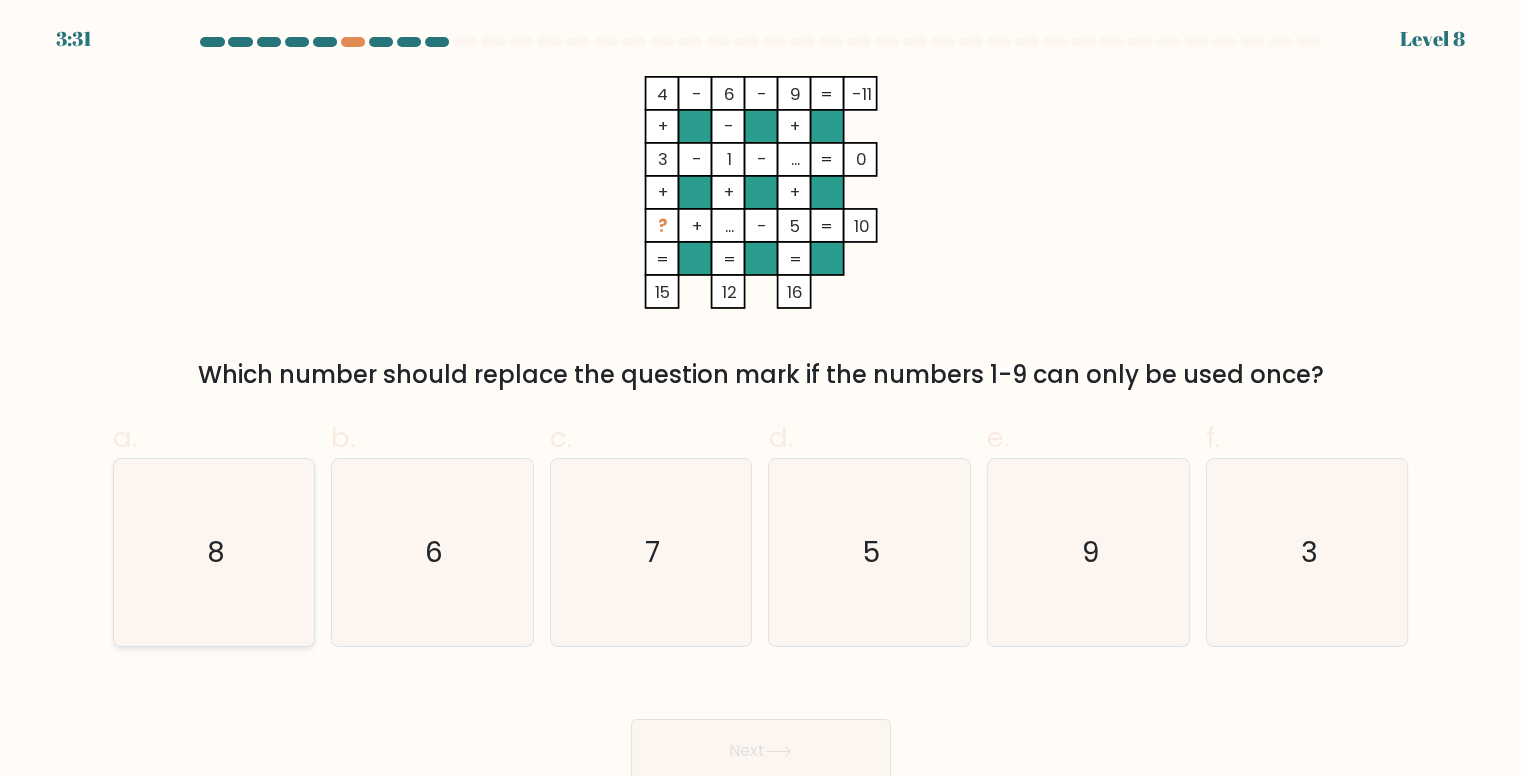 click on "8" 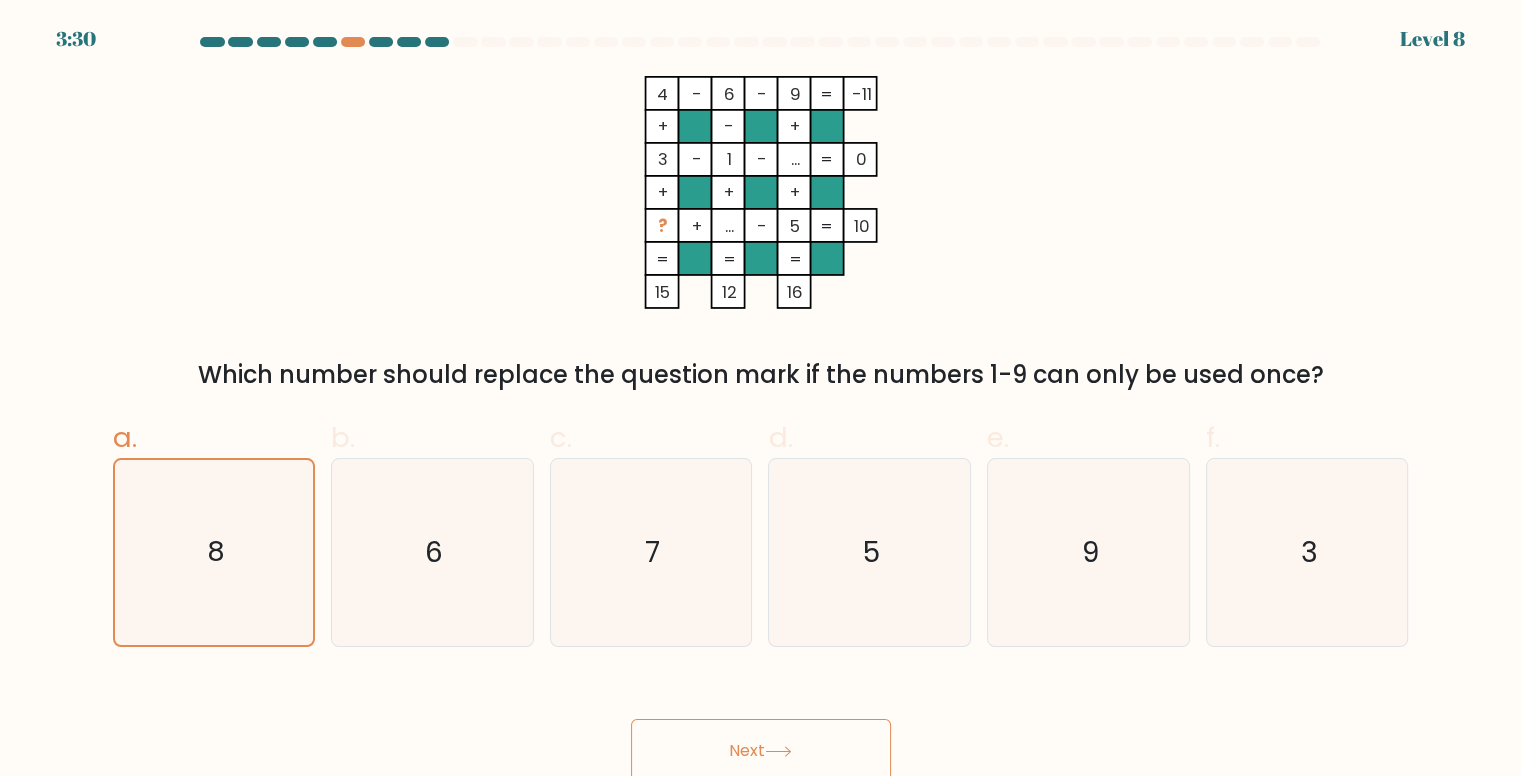 click on "Next" at bounding box center [761, 751] 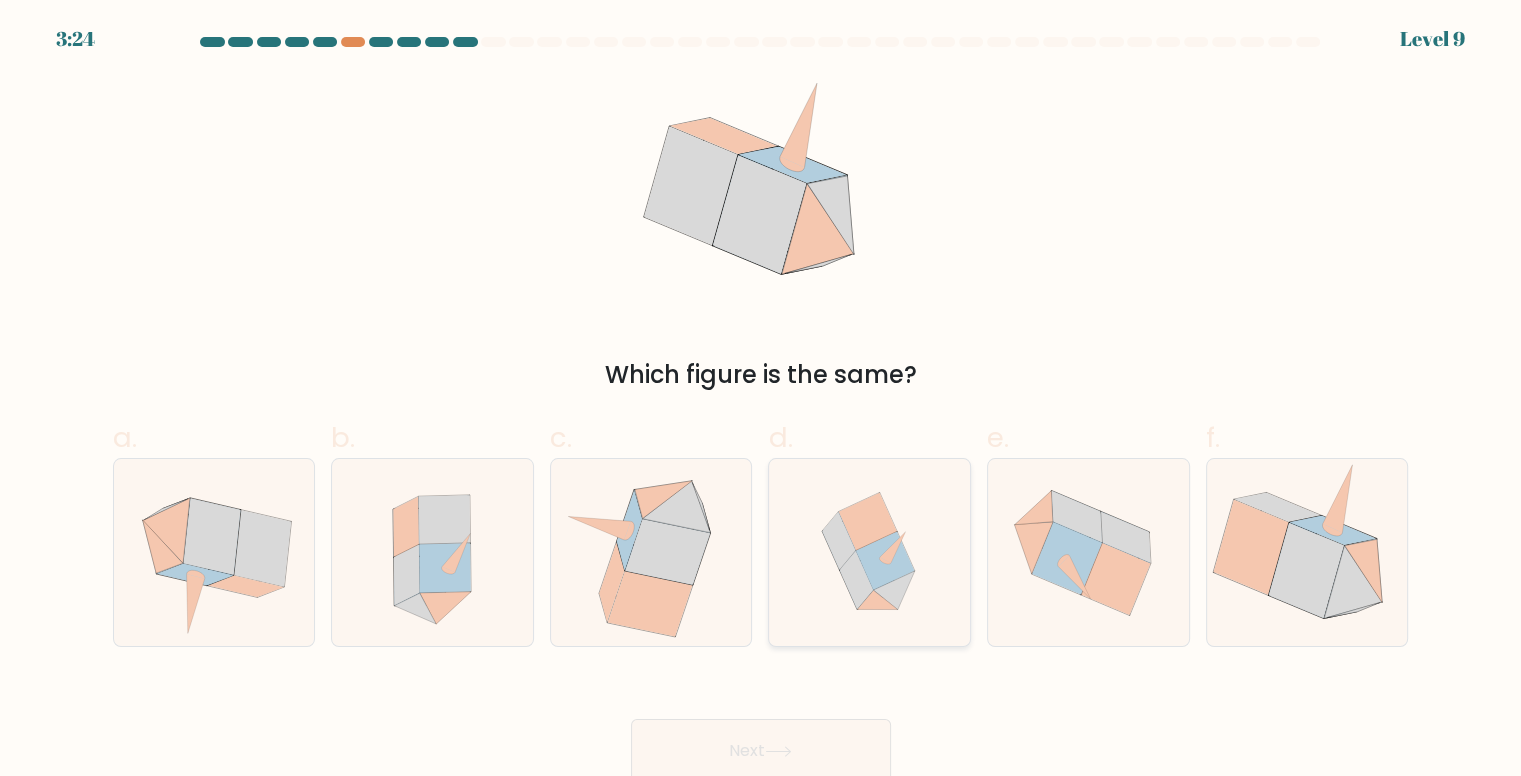 click 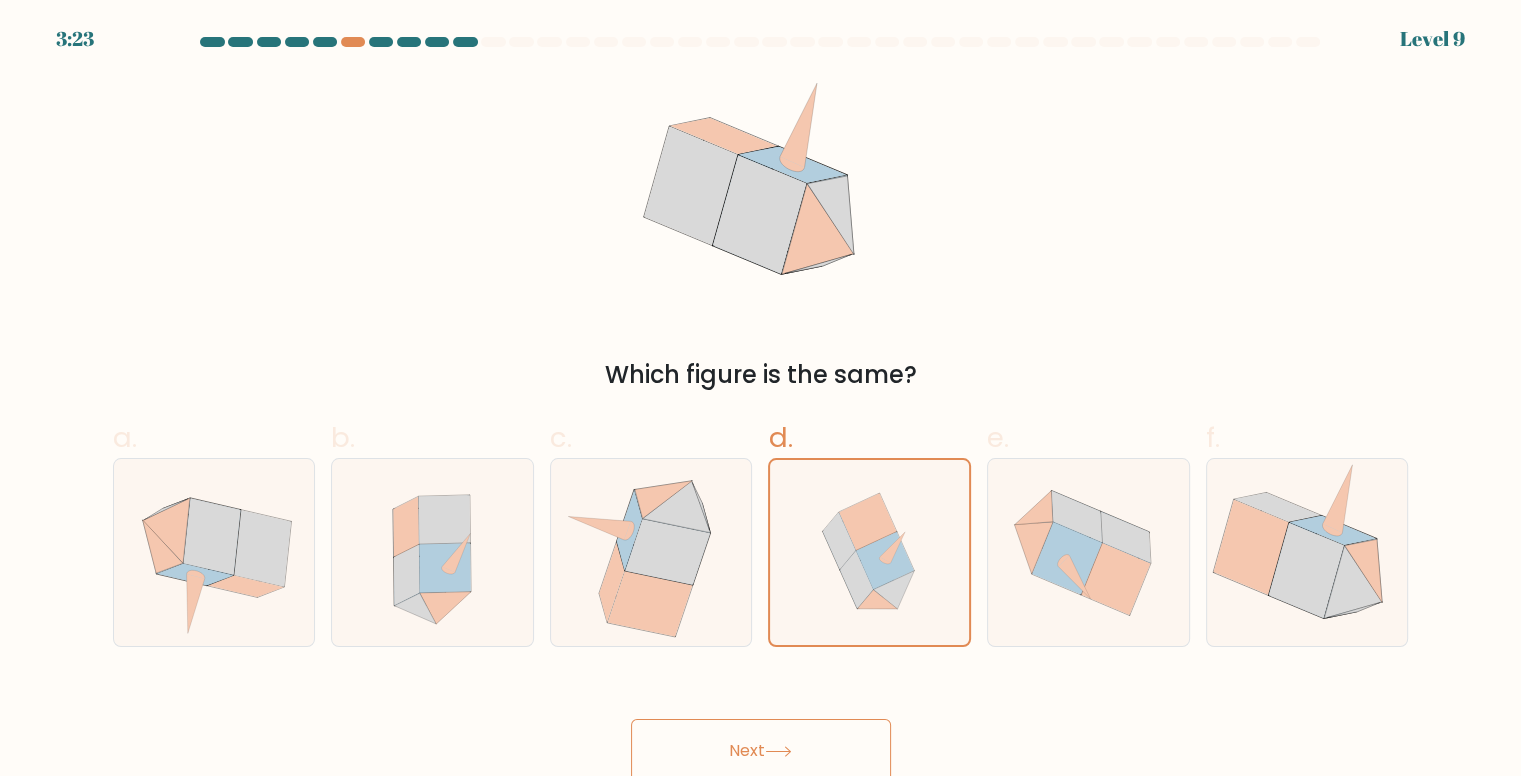click 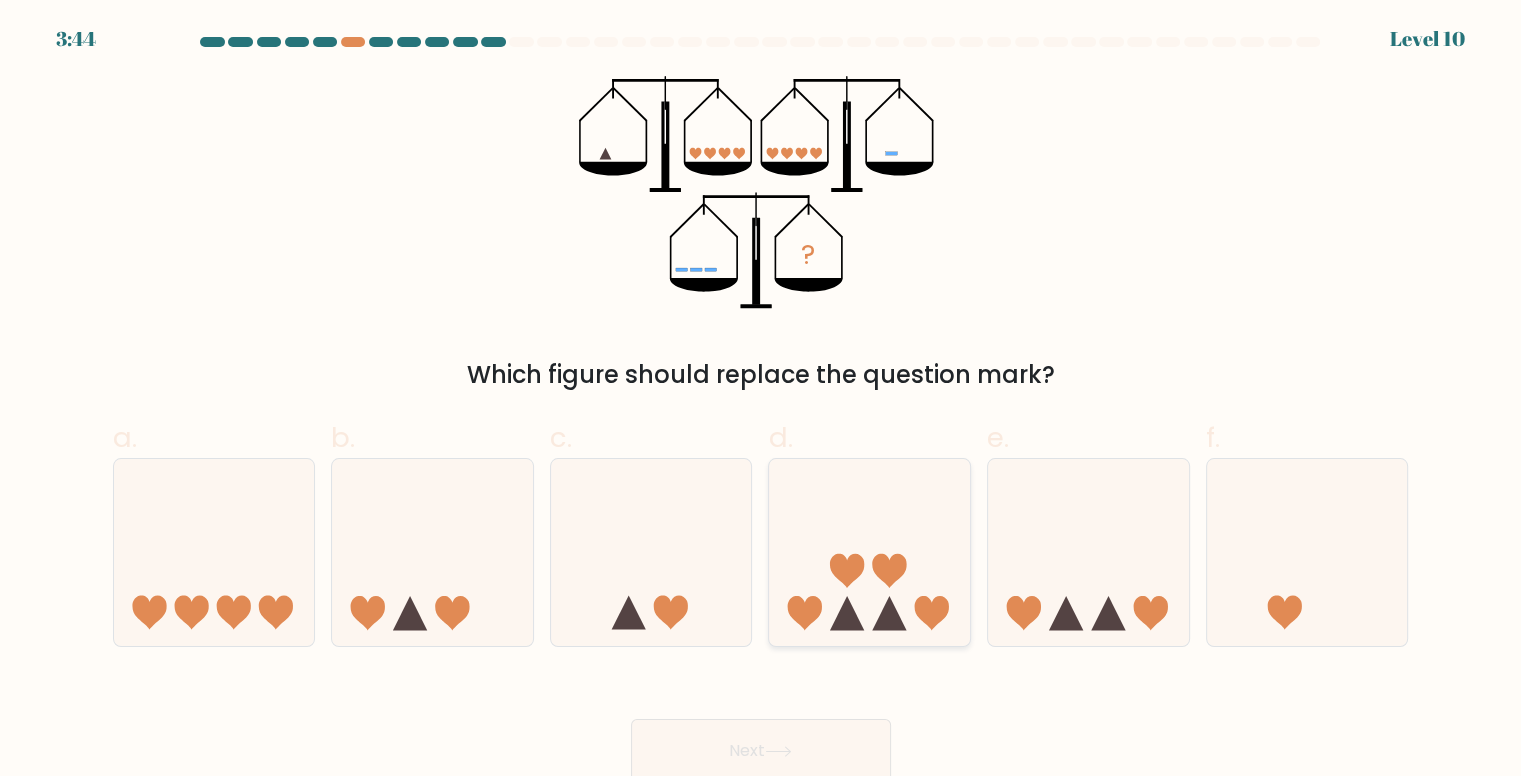 click 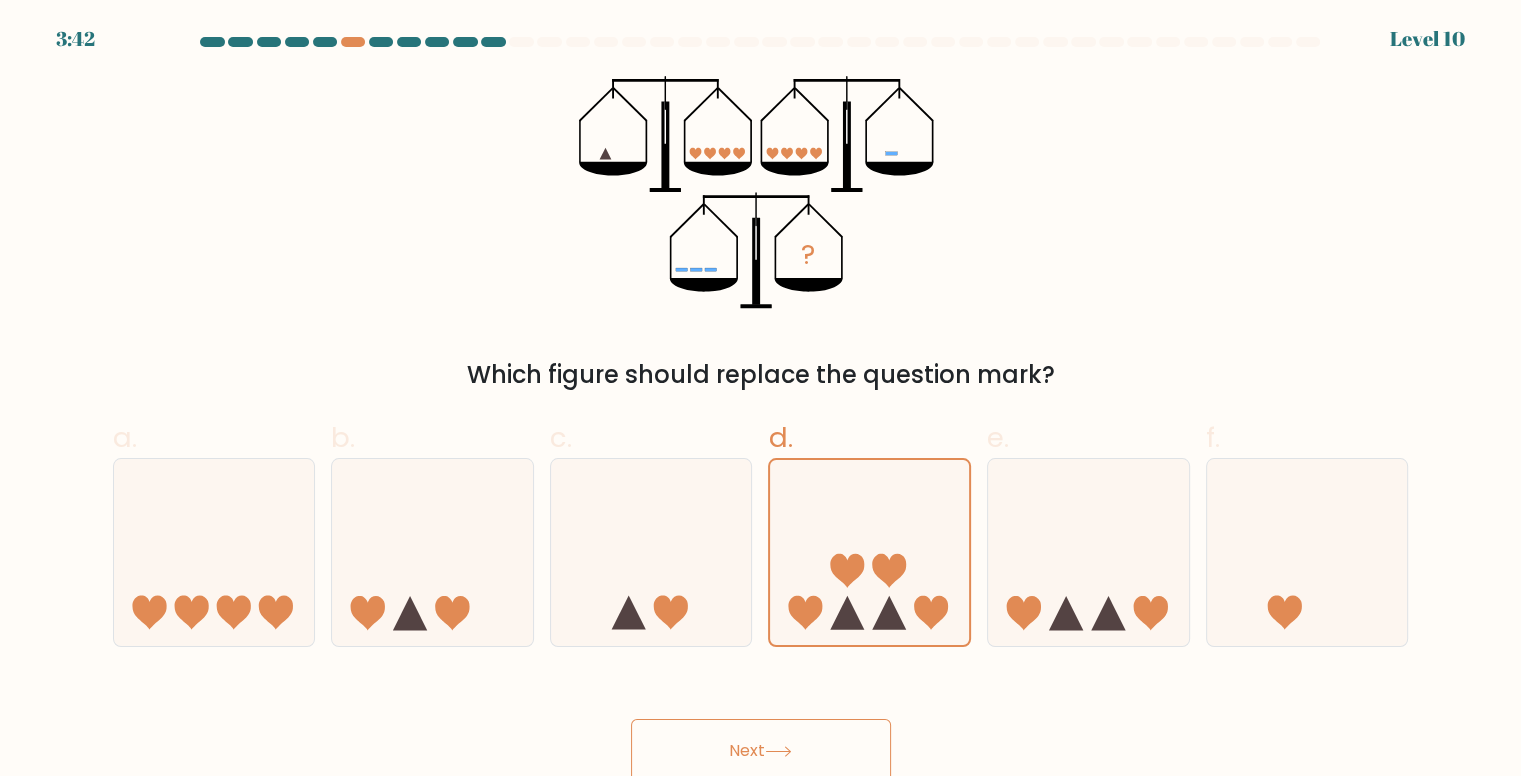 click on "Next" at bounding box center (761, 751) 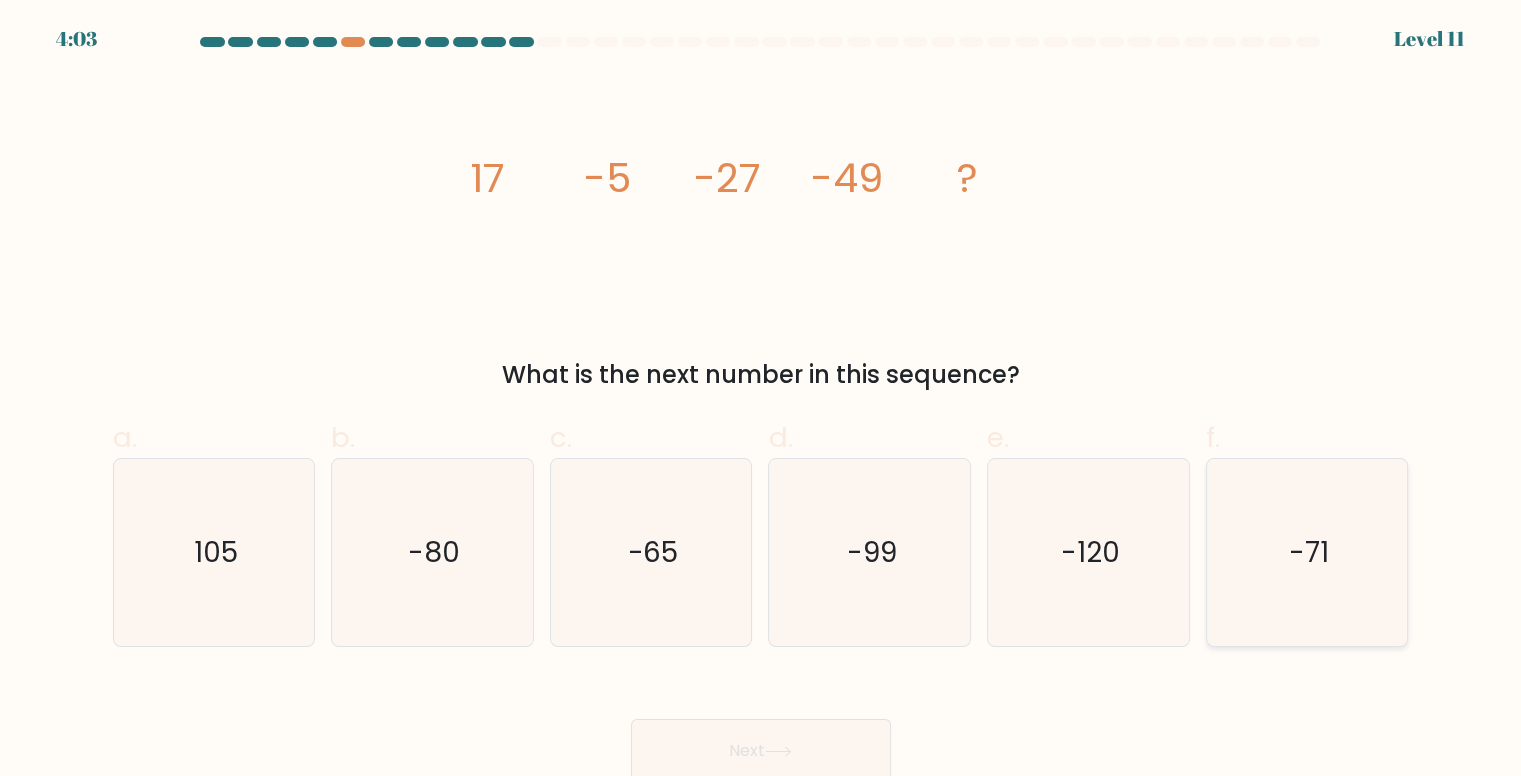 click on "-71" 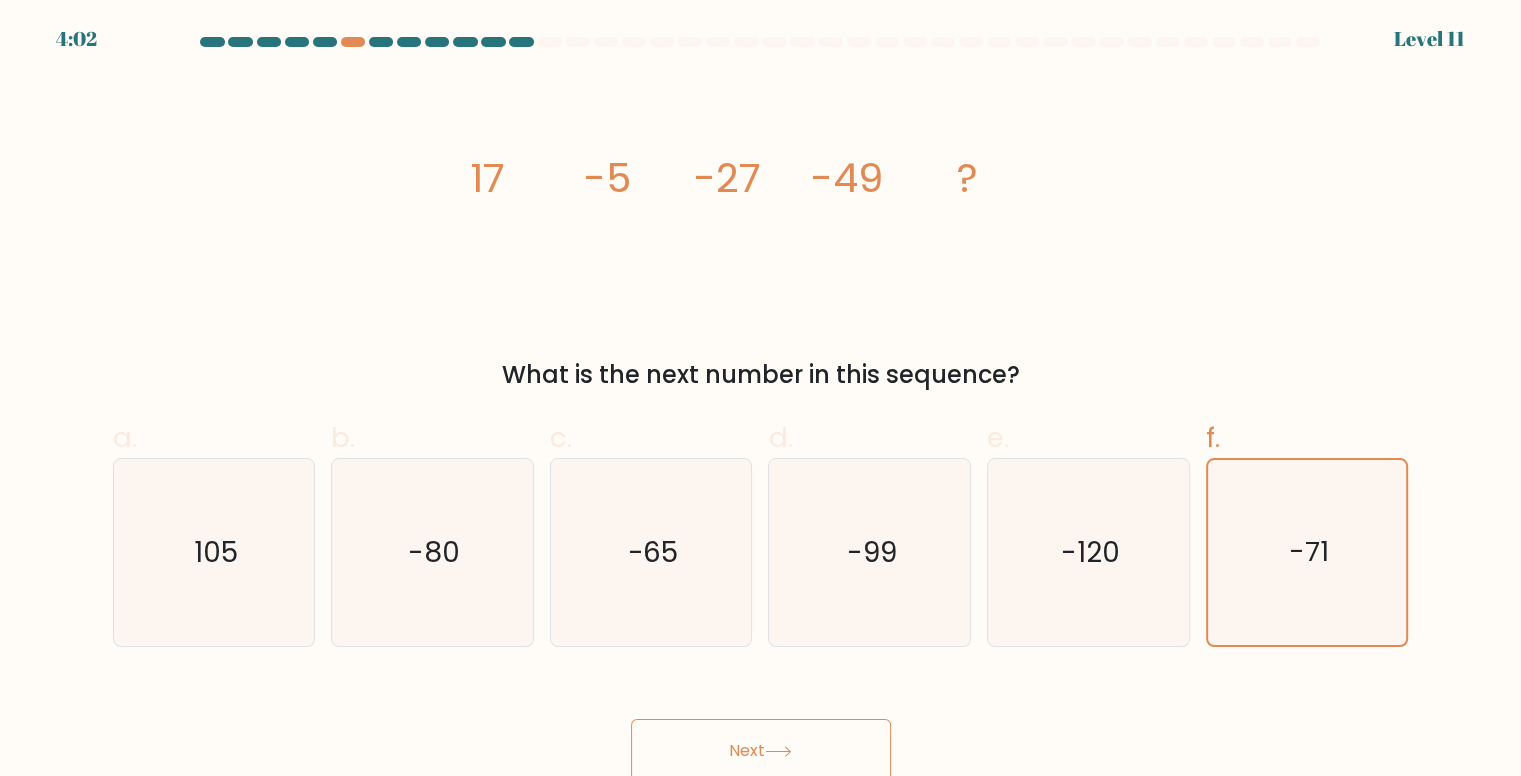 click on "Next" at bounding box center (761, 751) 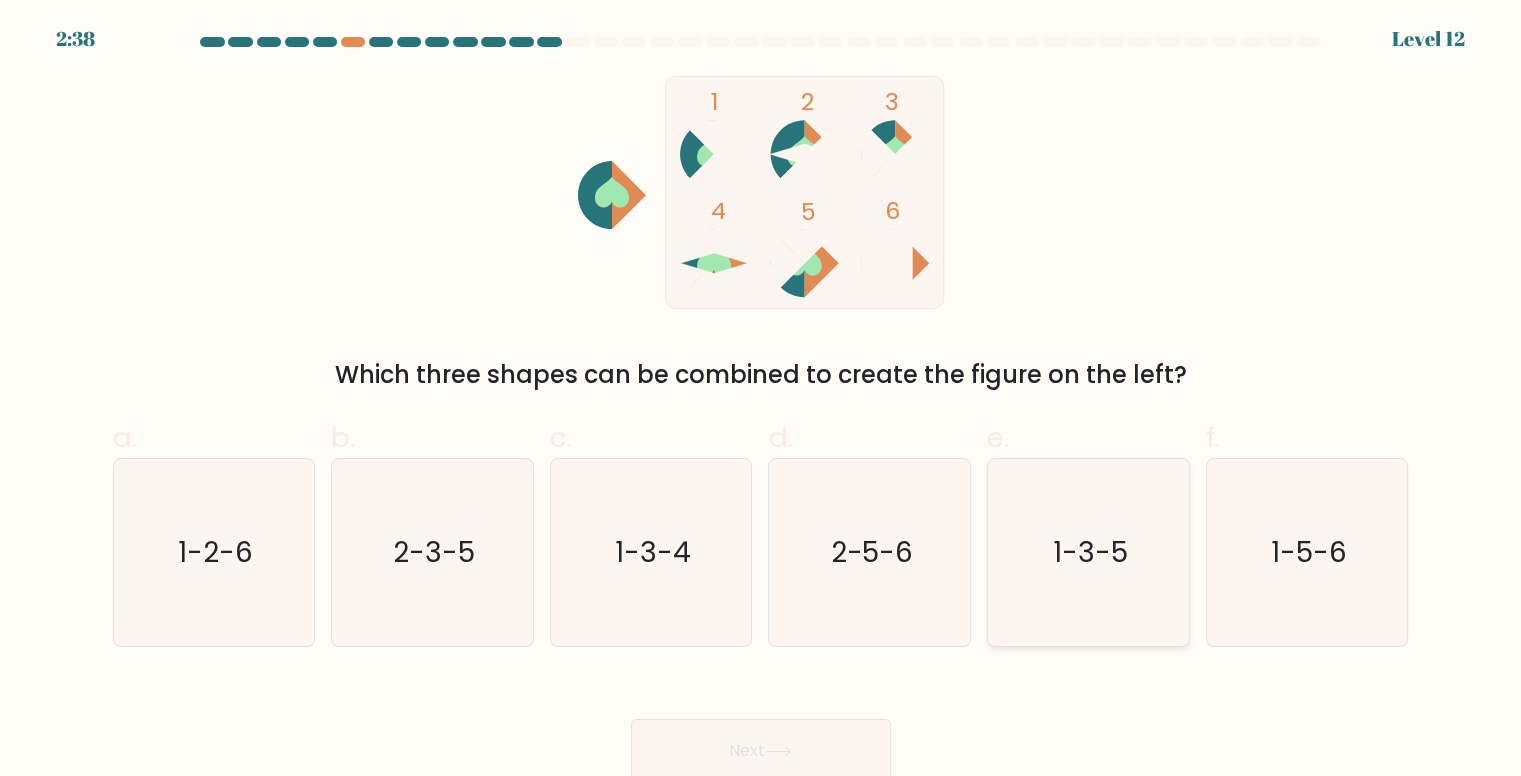 click on "1-3-5" 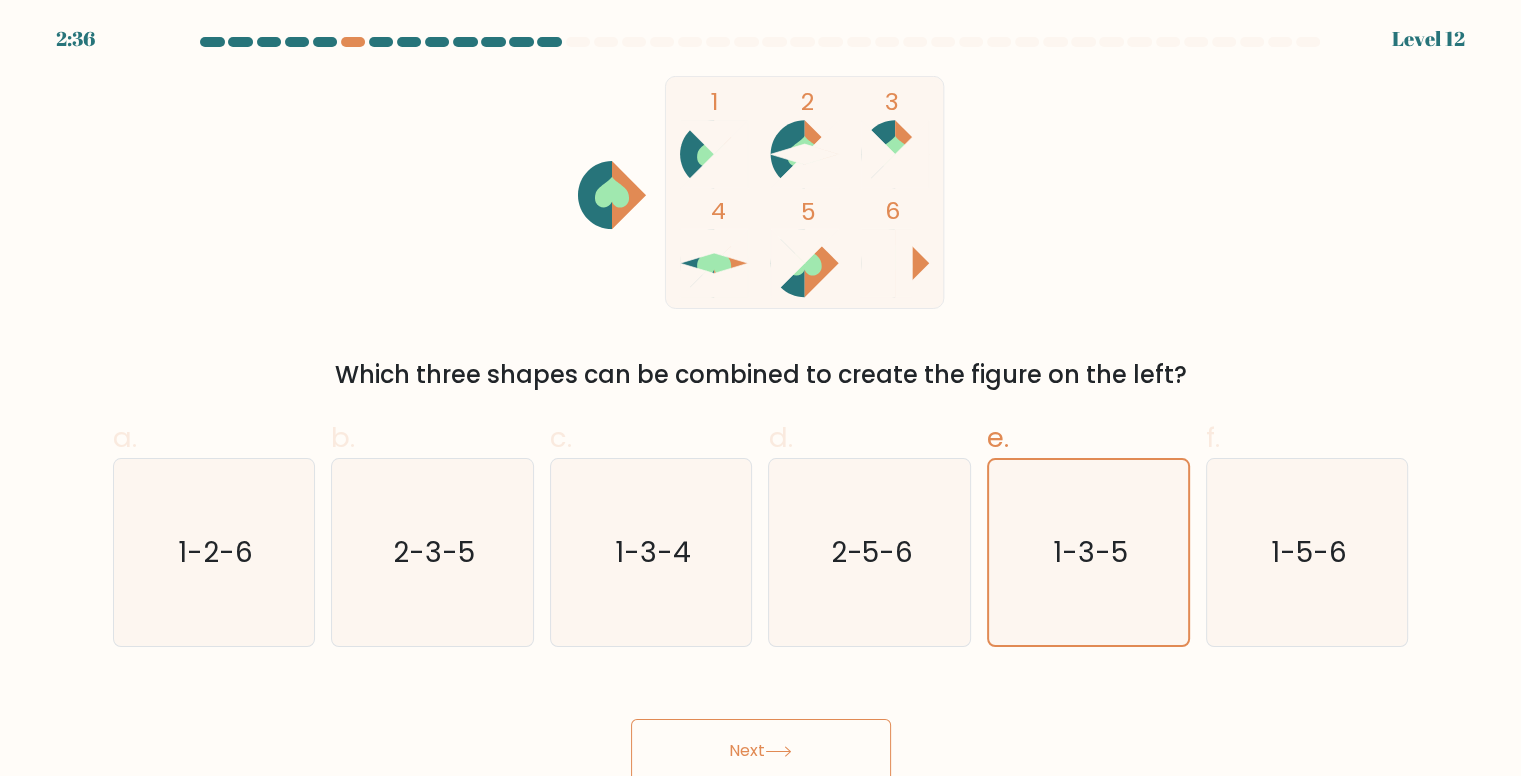 click 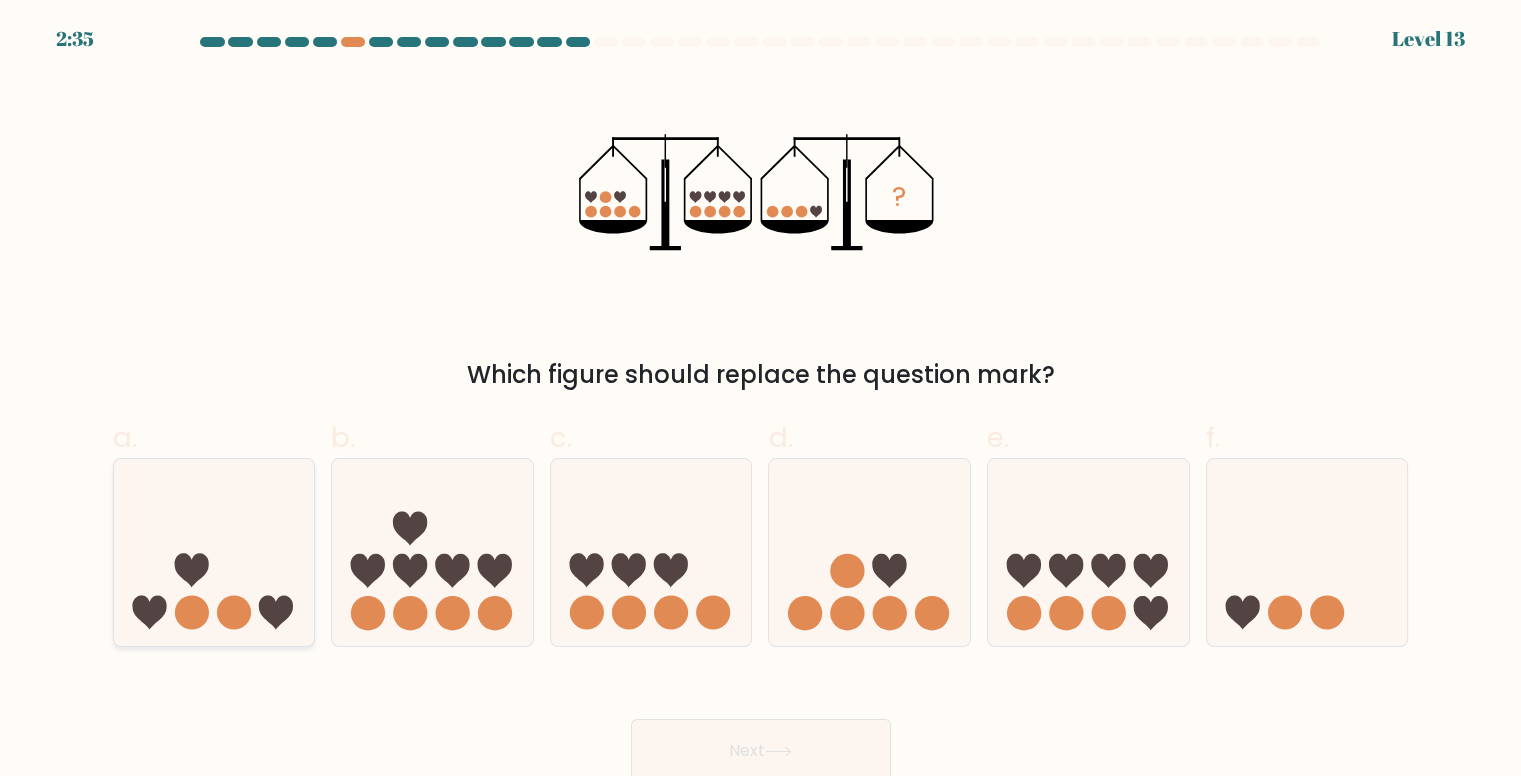 click 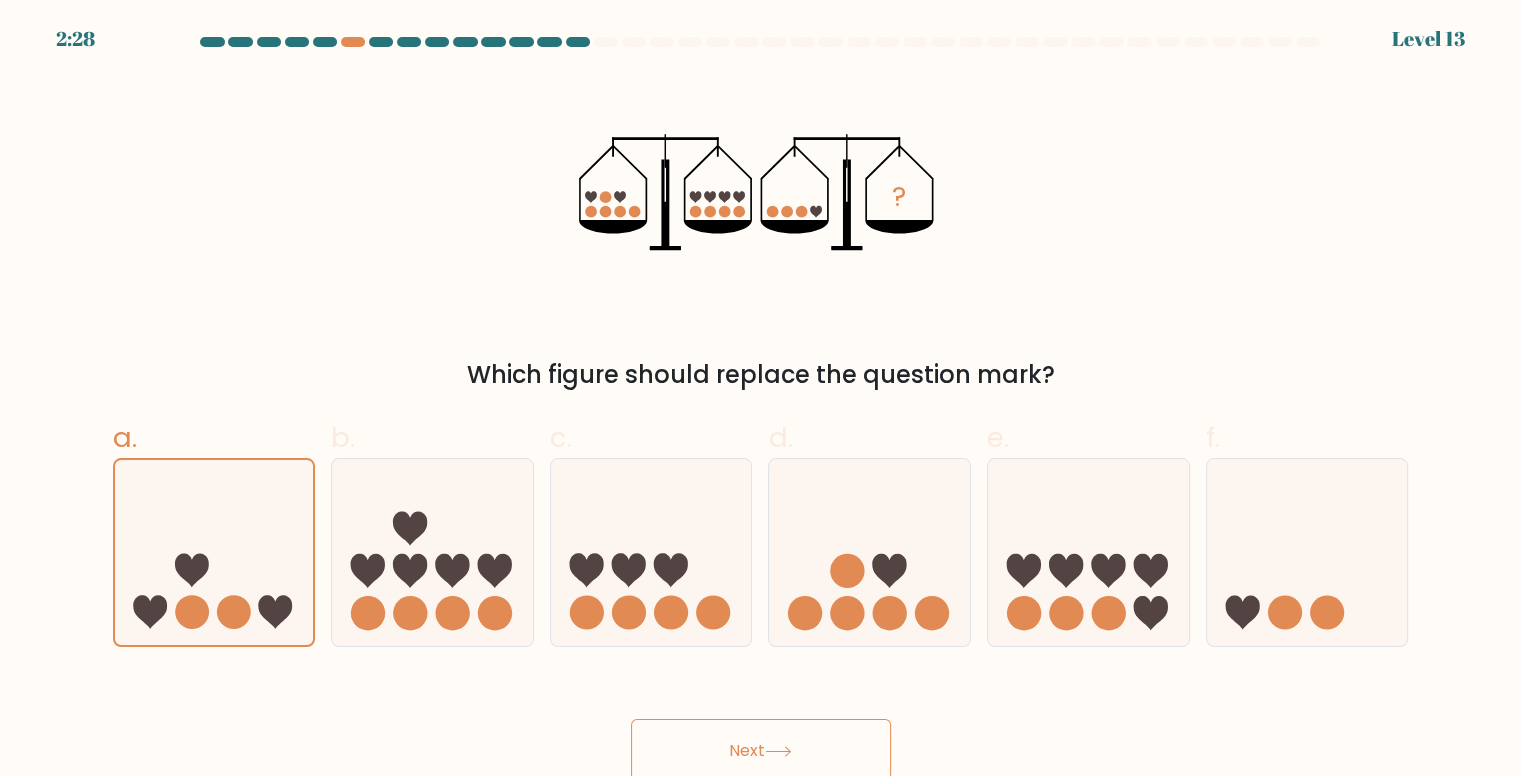 click on "Next" at bounding box center (761, 751) 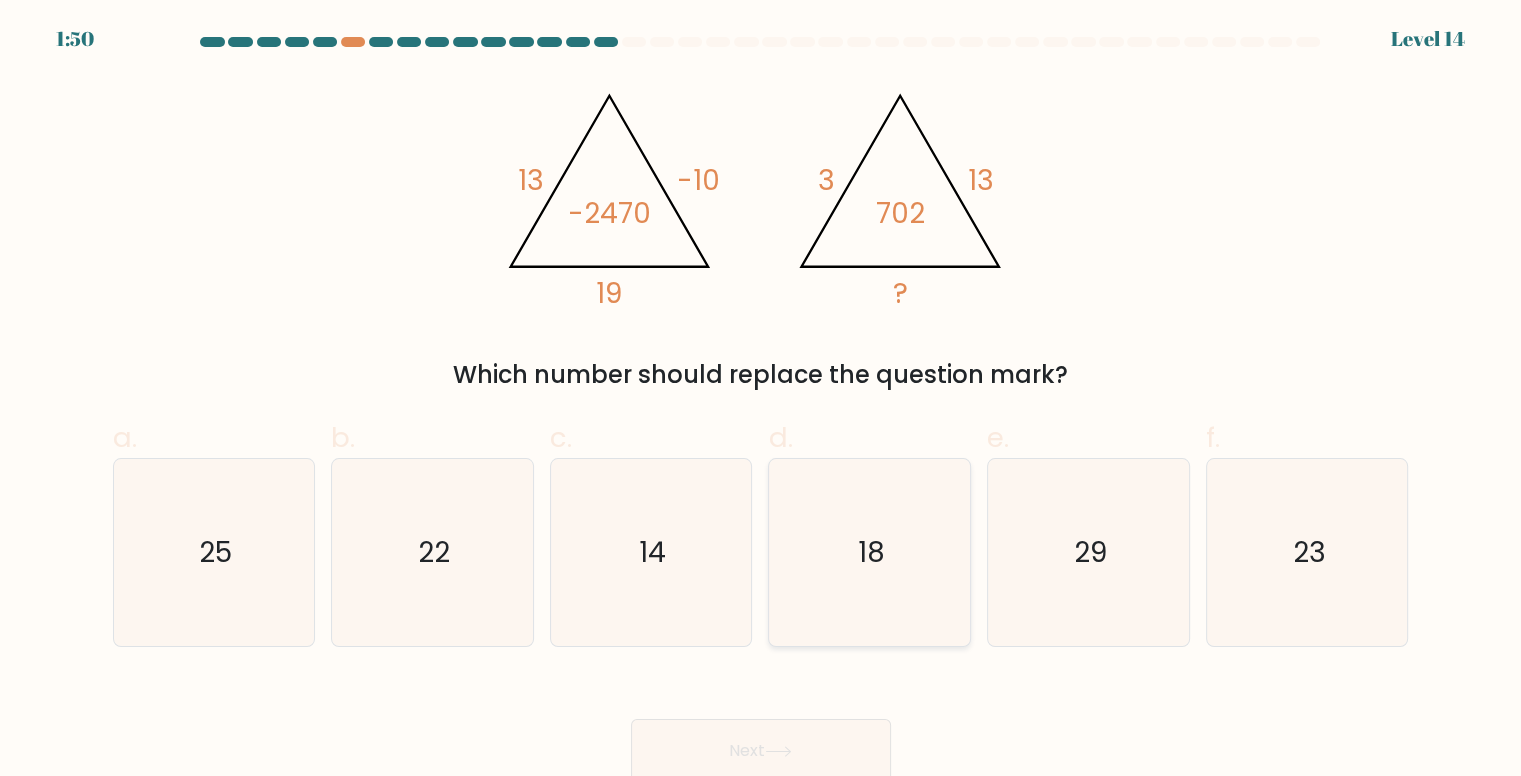 click on "18" 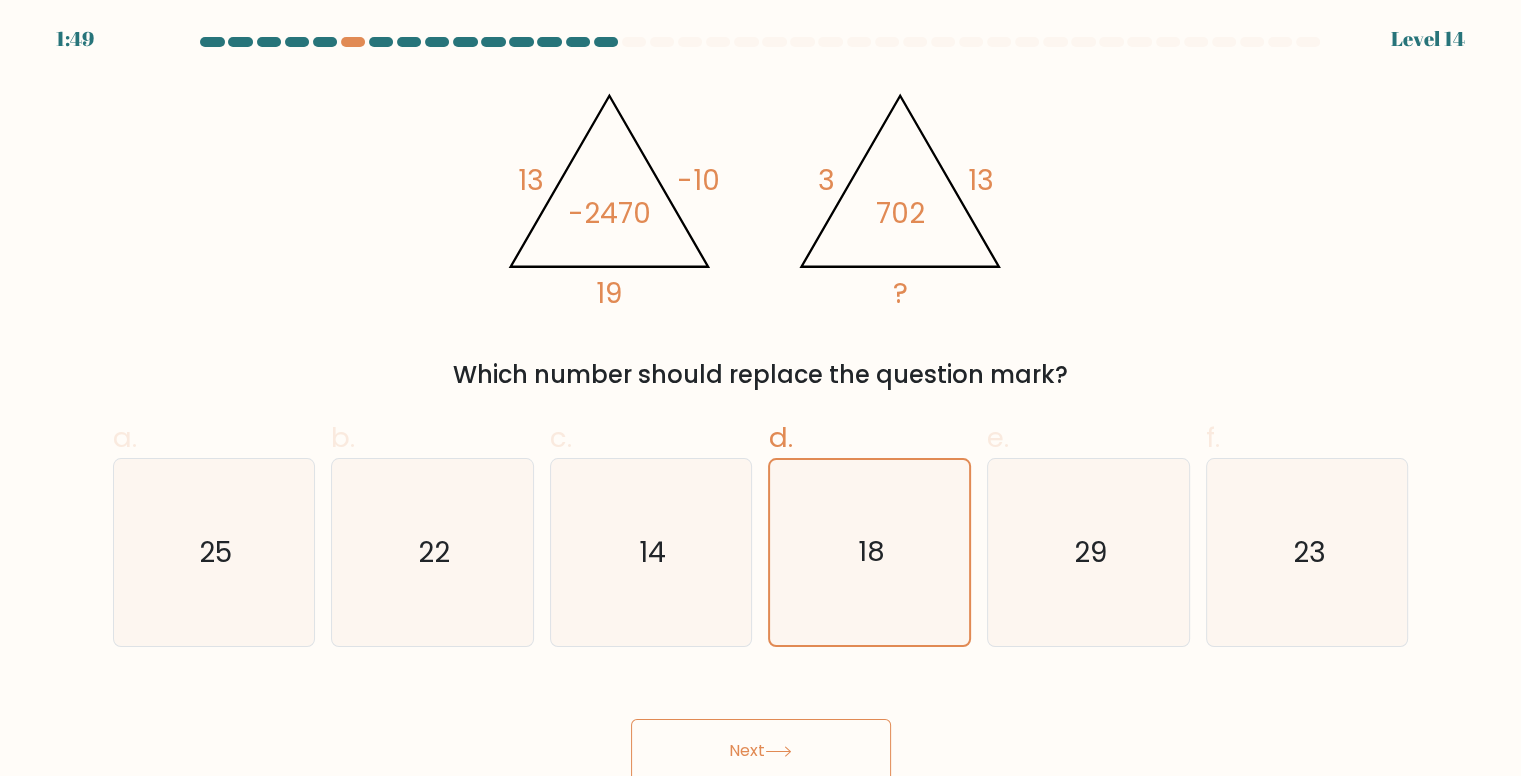 click on "Next" at bounding box center (761, 751) 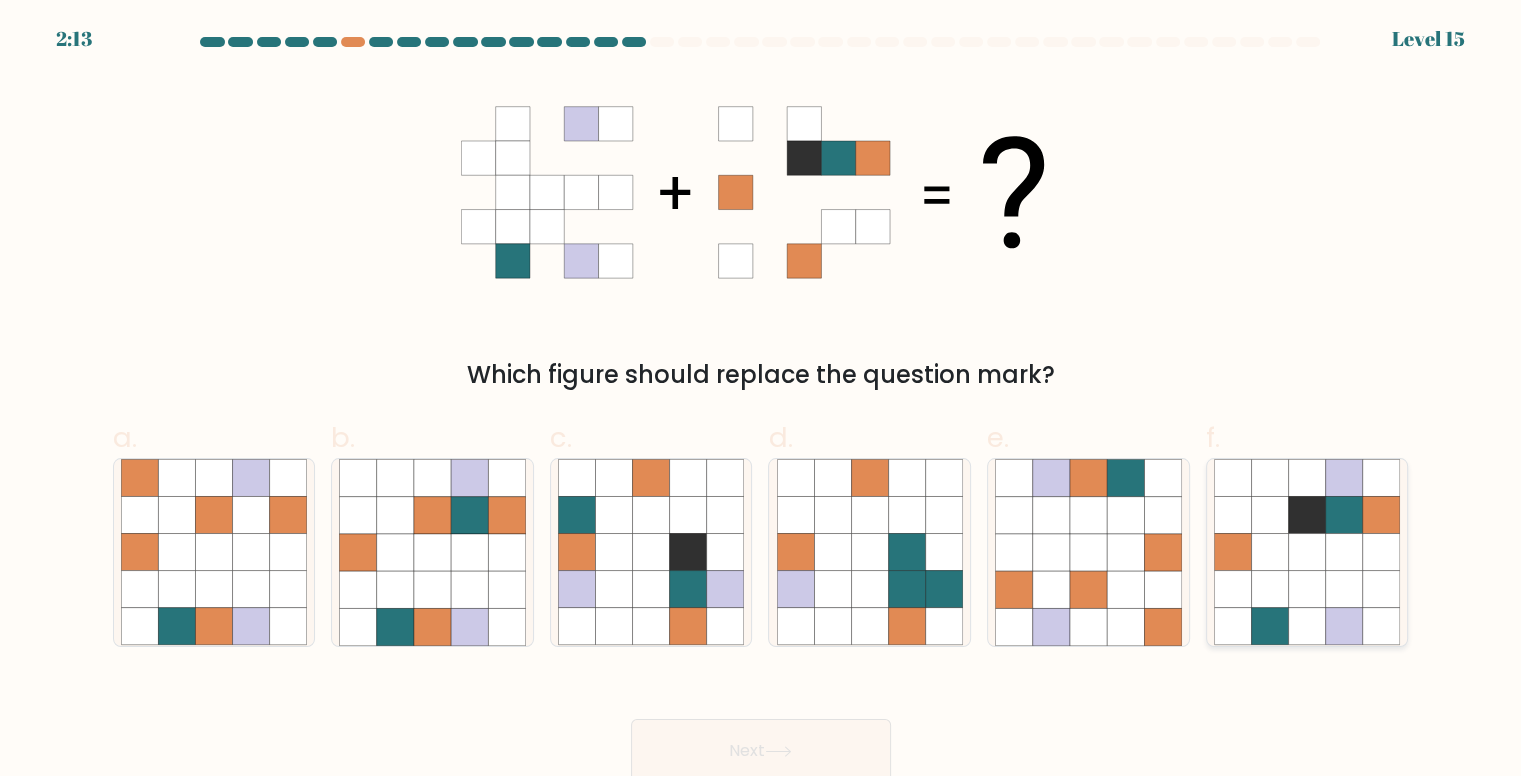 click 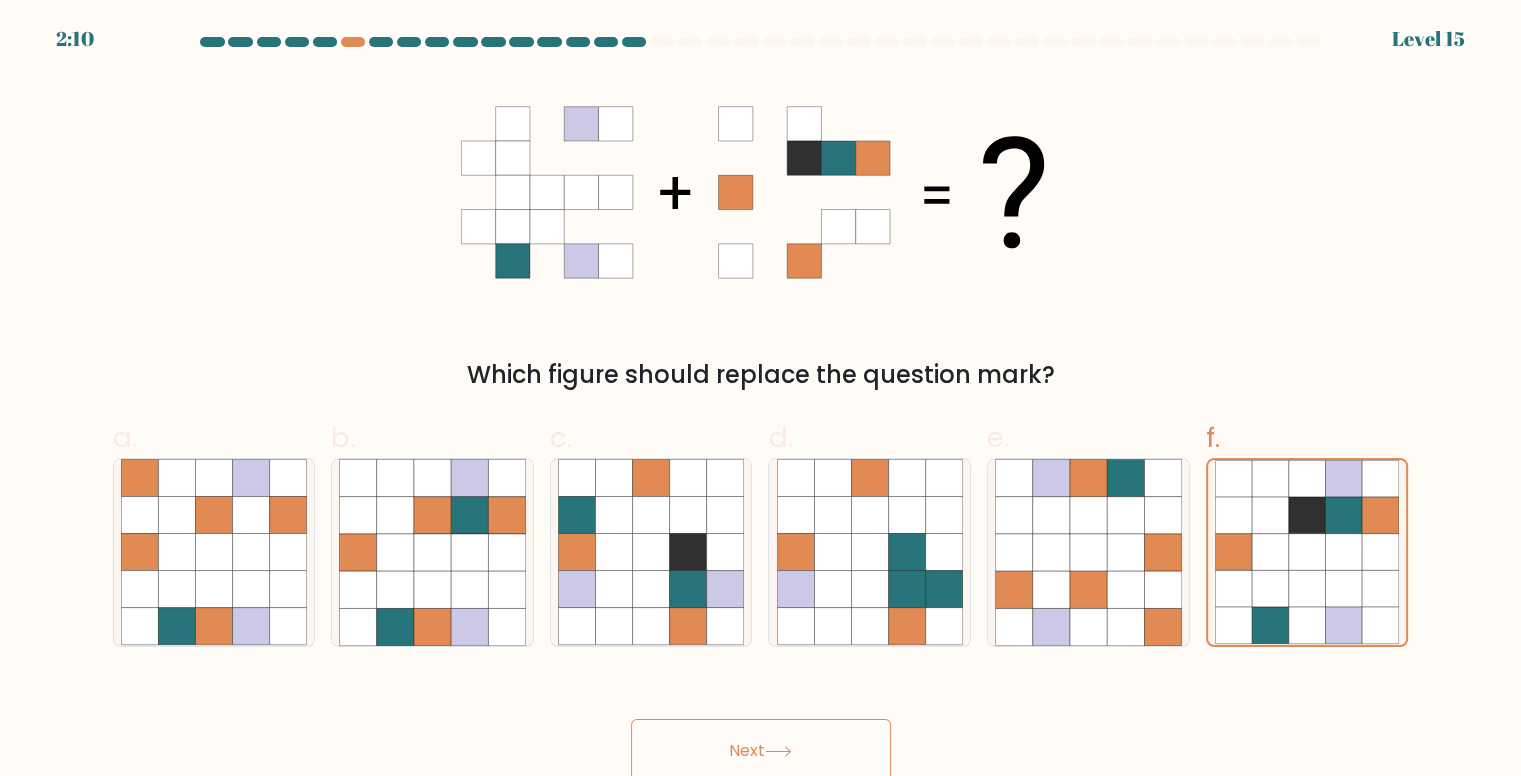 click on "Next" at bounding box center (761, 751) 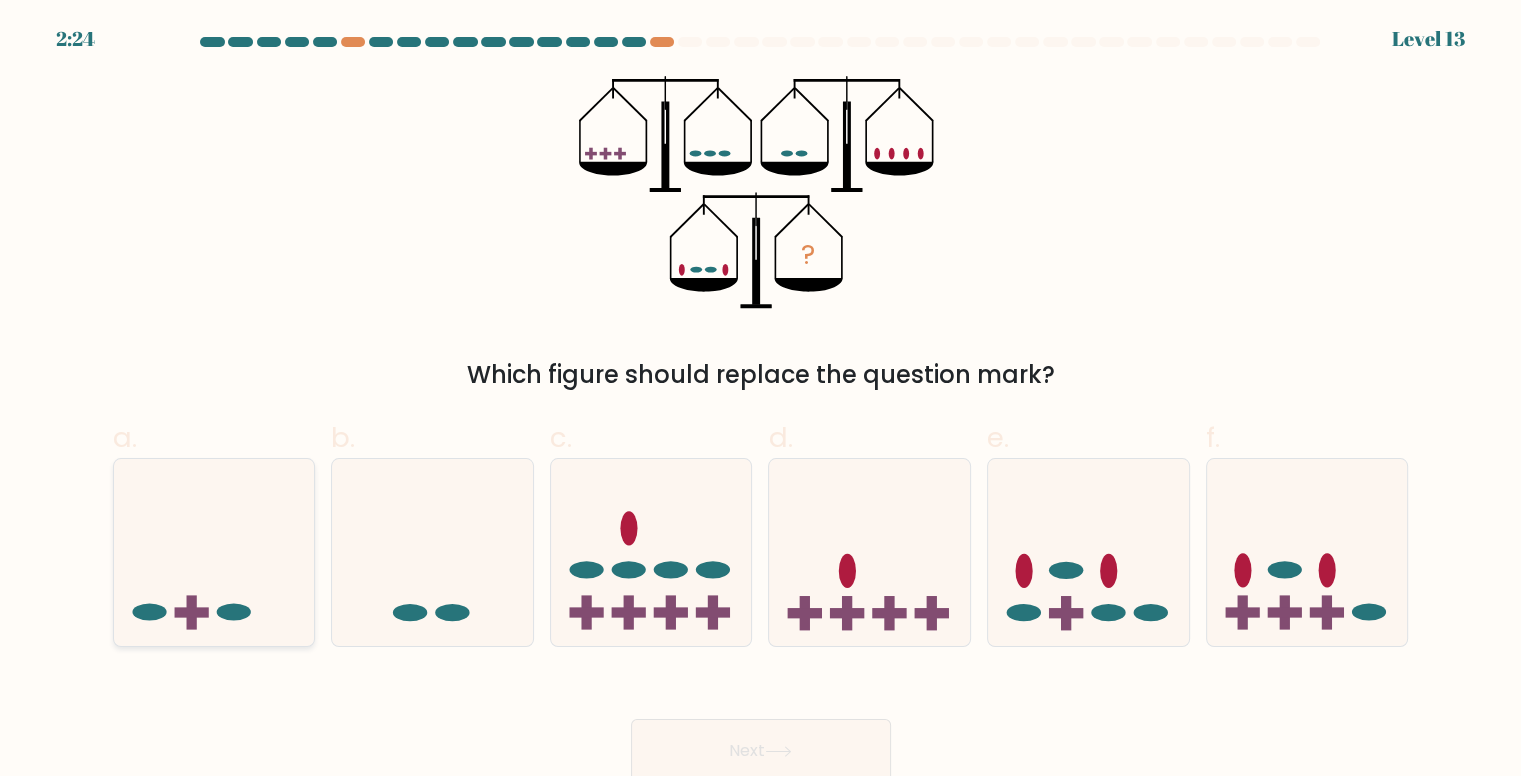 click 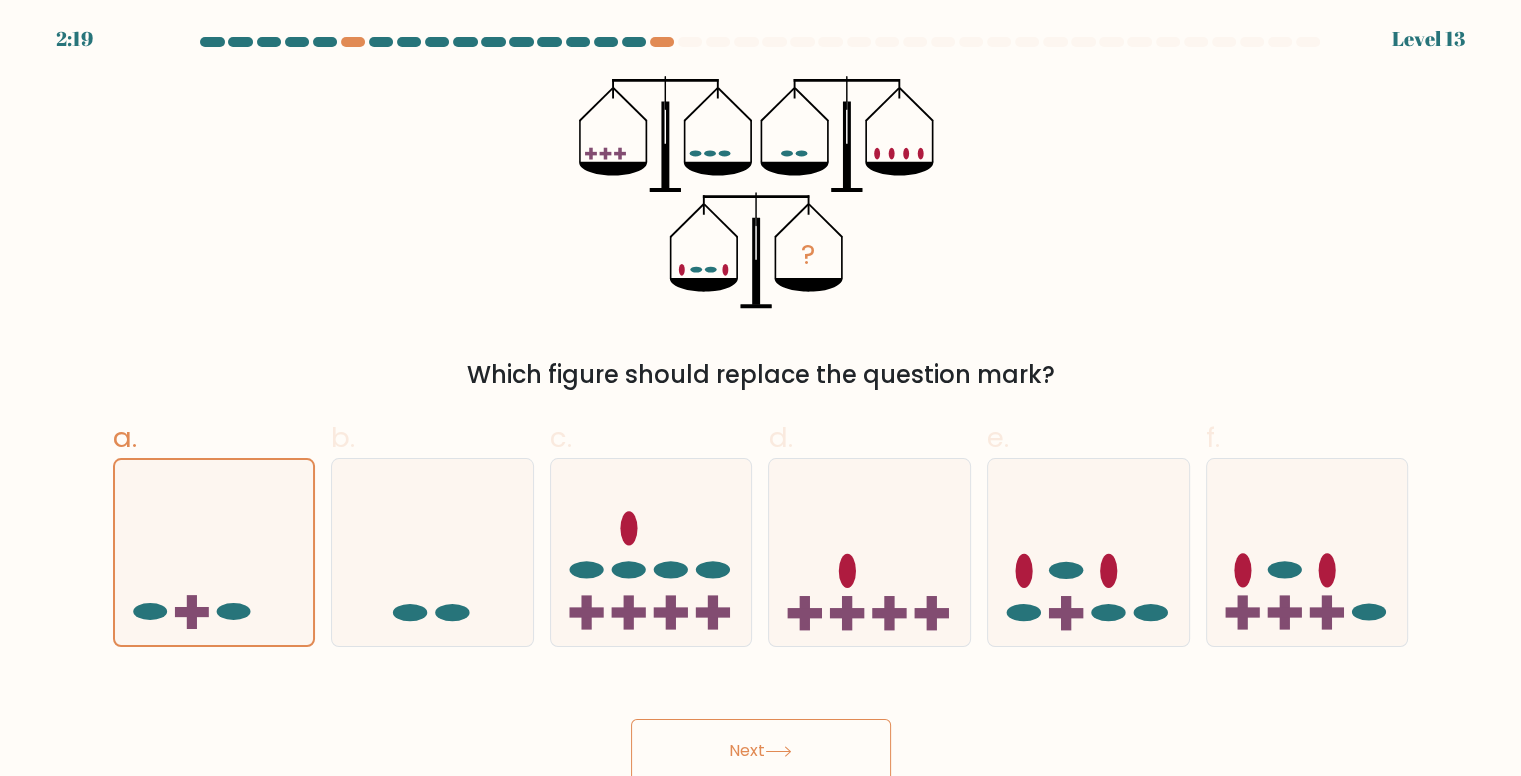 click on "Next" at bounding box center (761, 751) 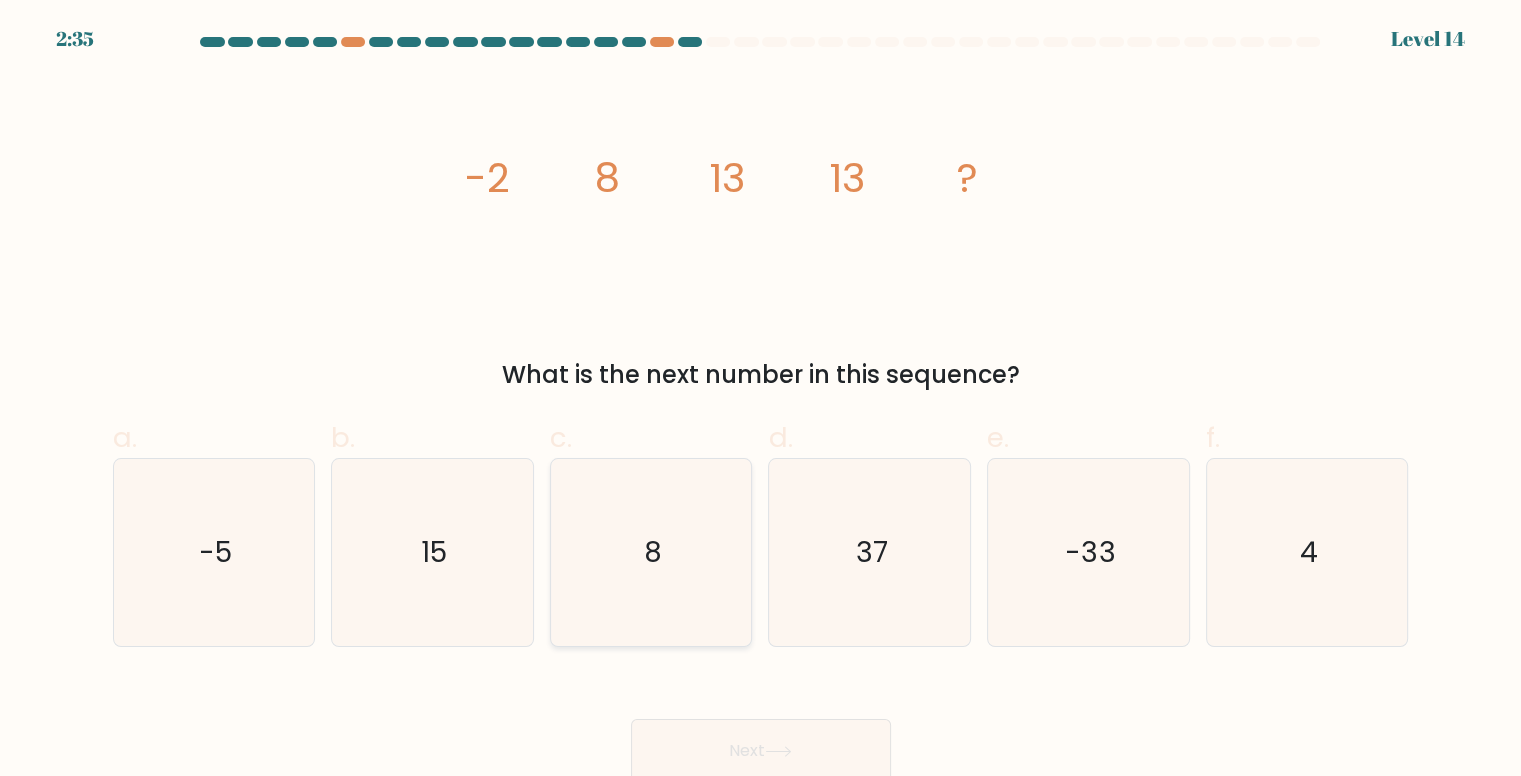 click on "8" 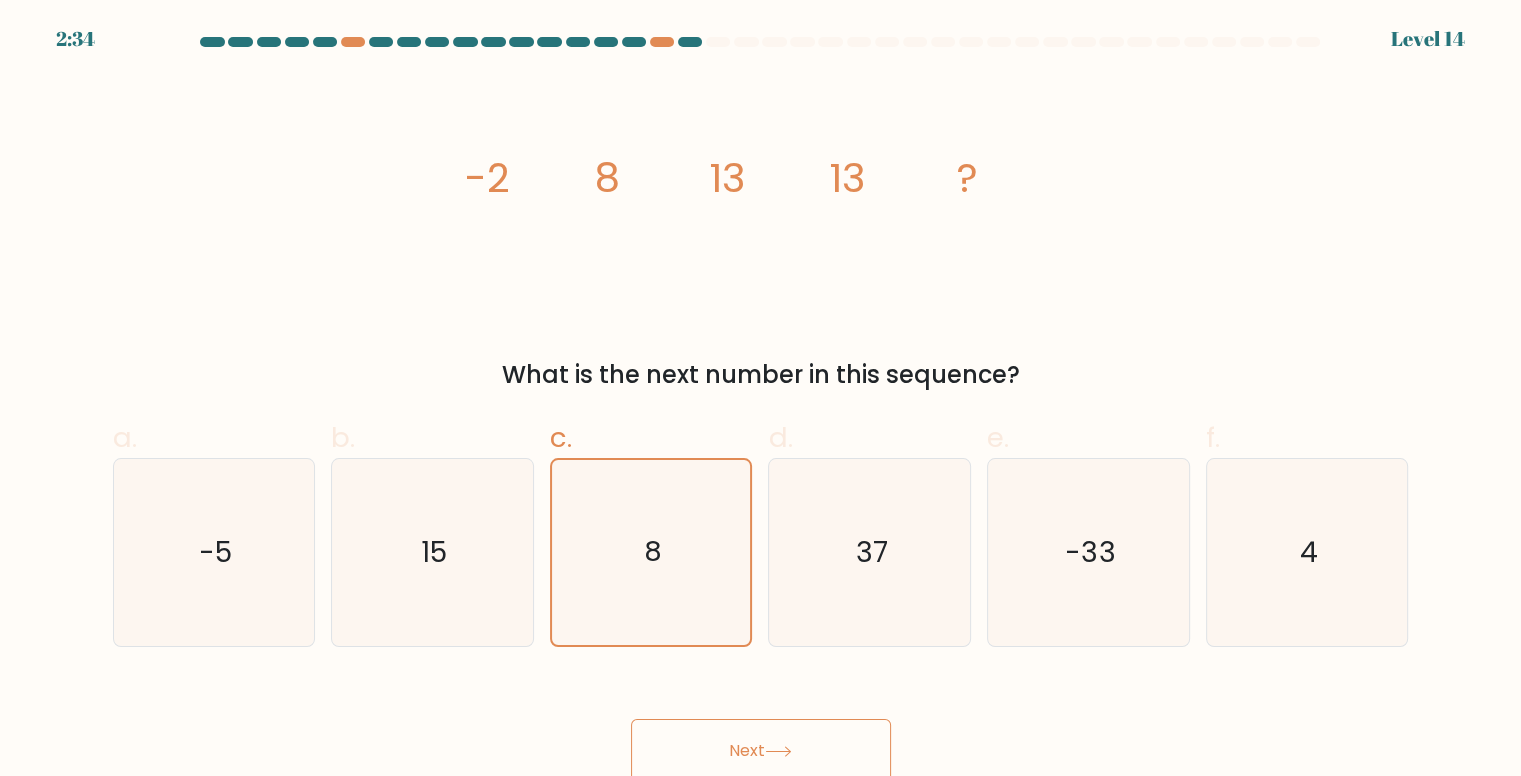 click on "Next" at bounding box center (761, 751) 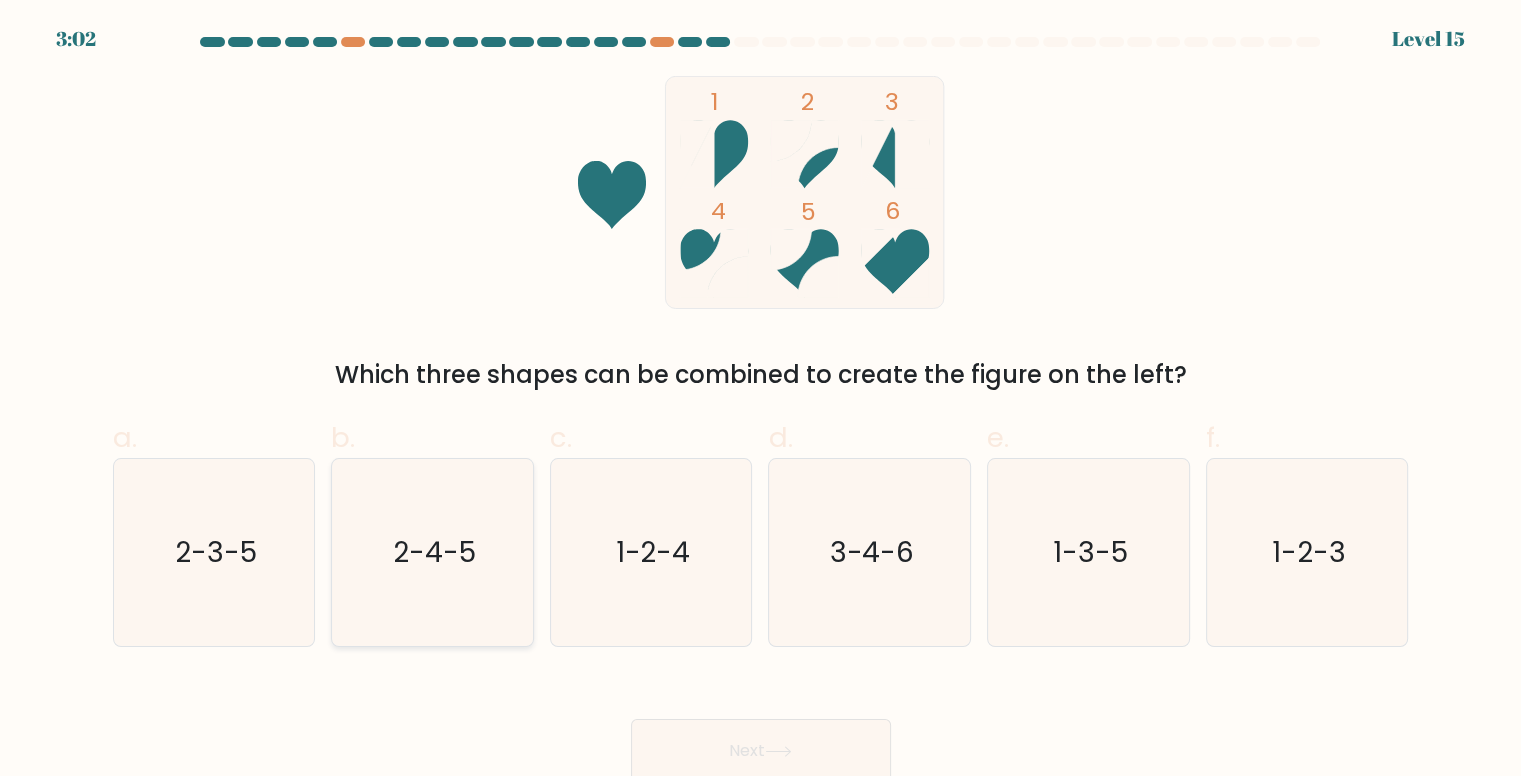 click on "2-4-5" 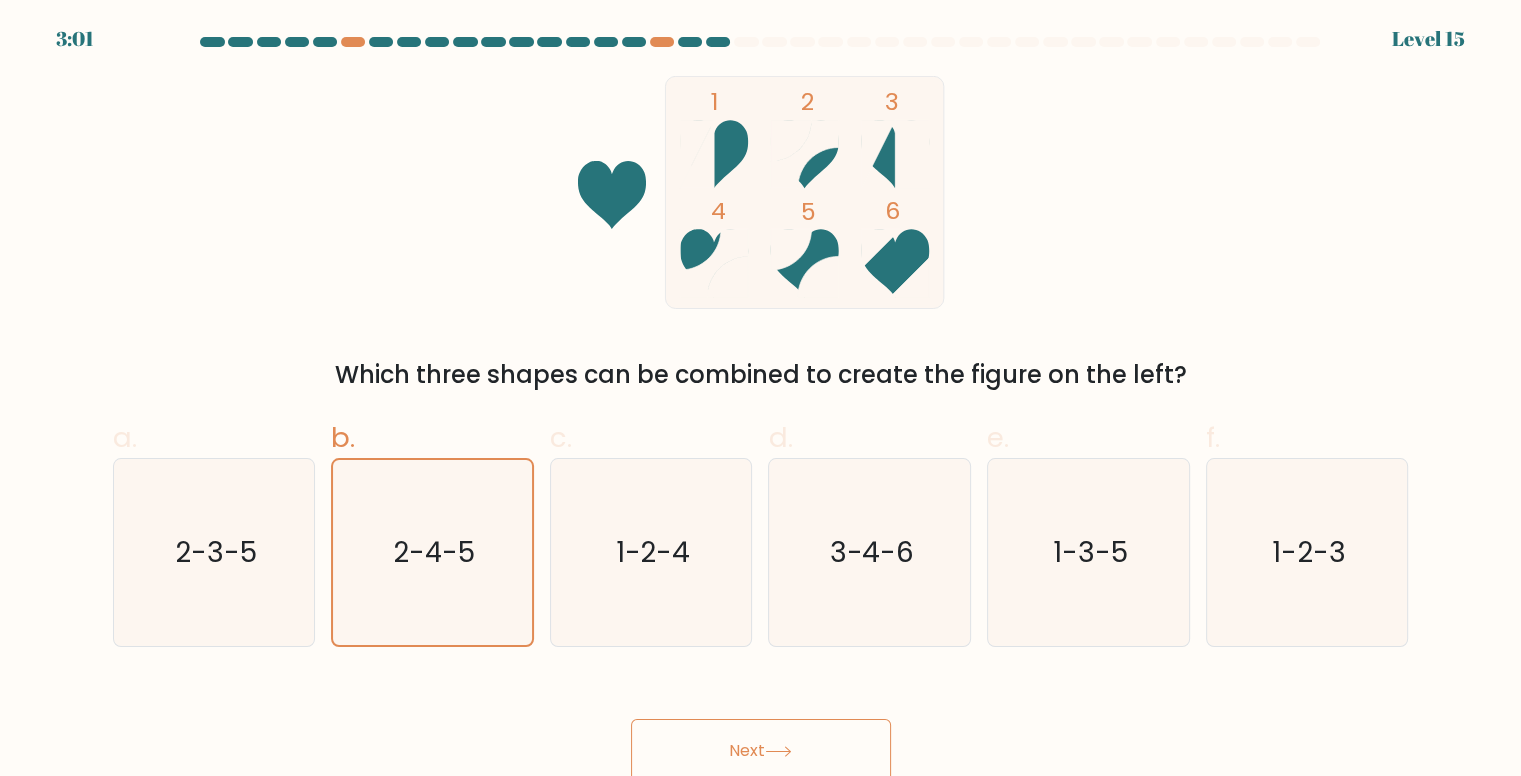 click on "Next" at bounding box center (761, 751) 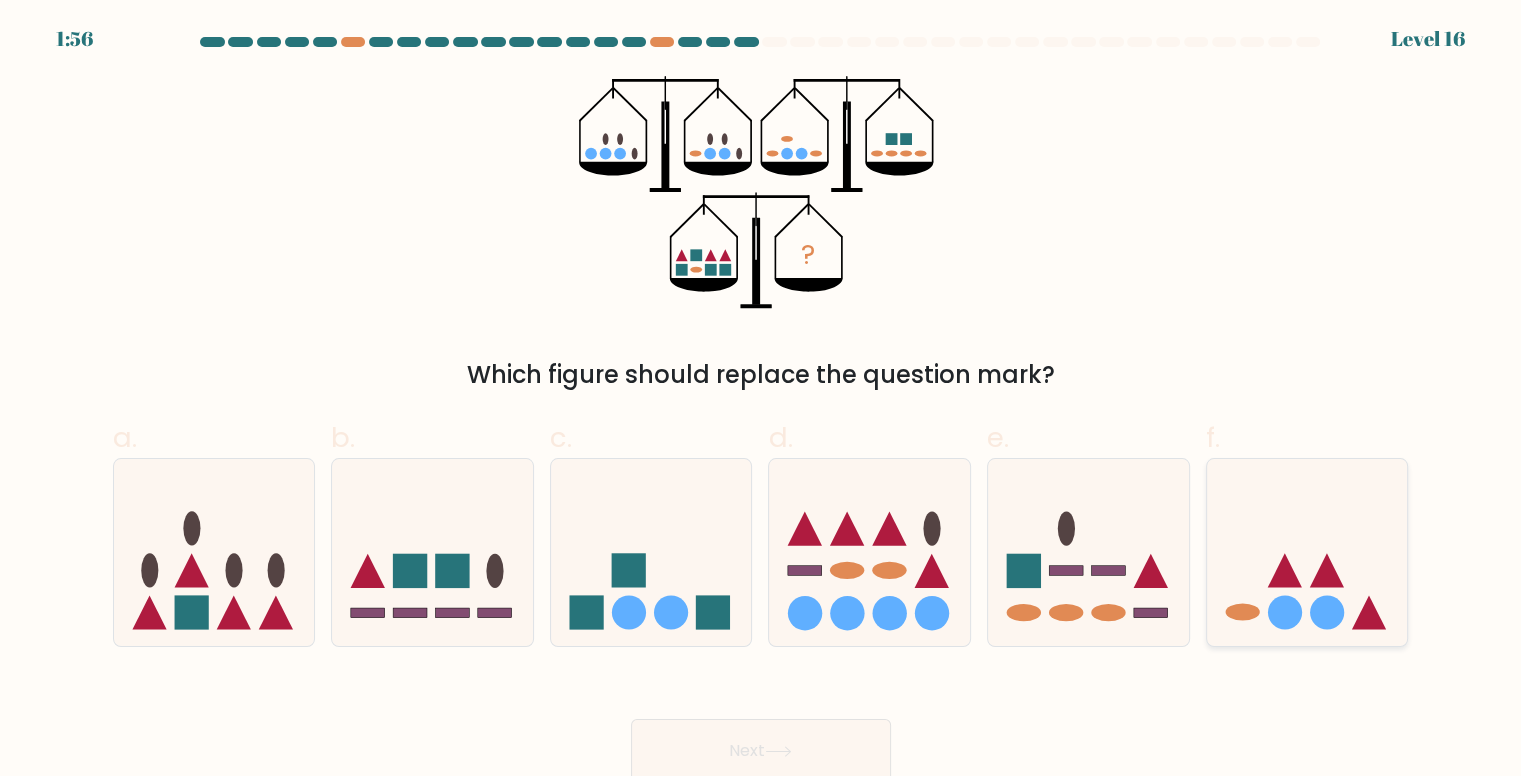 click 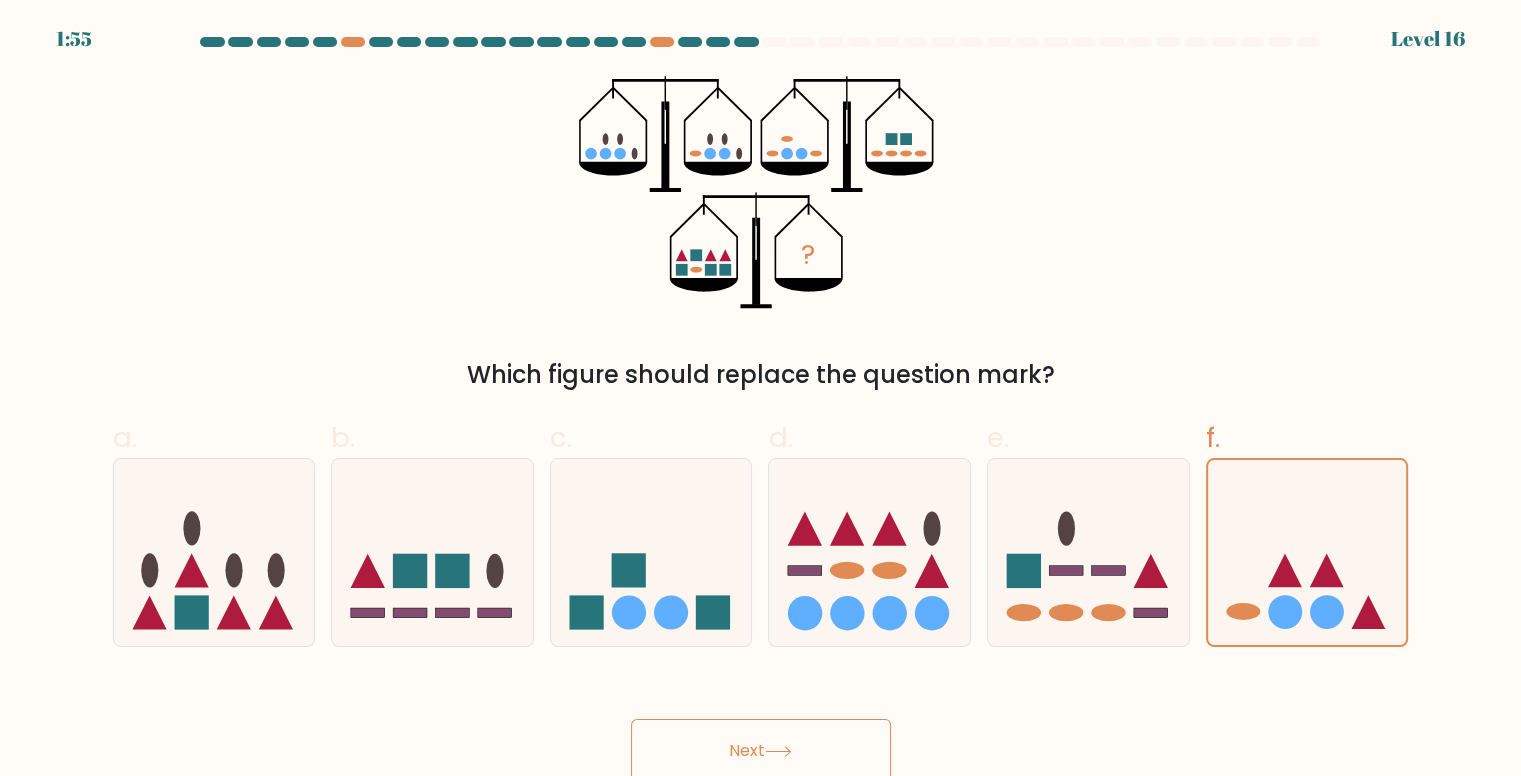 click on "Next" at bounding box center [761, 751] 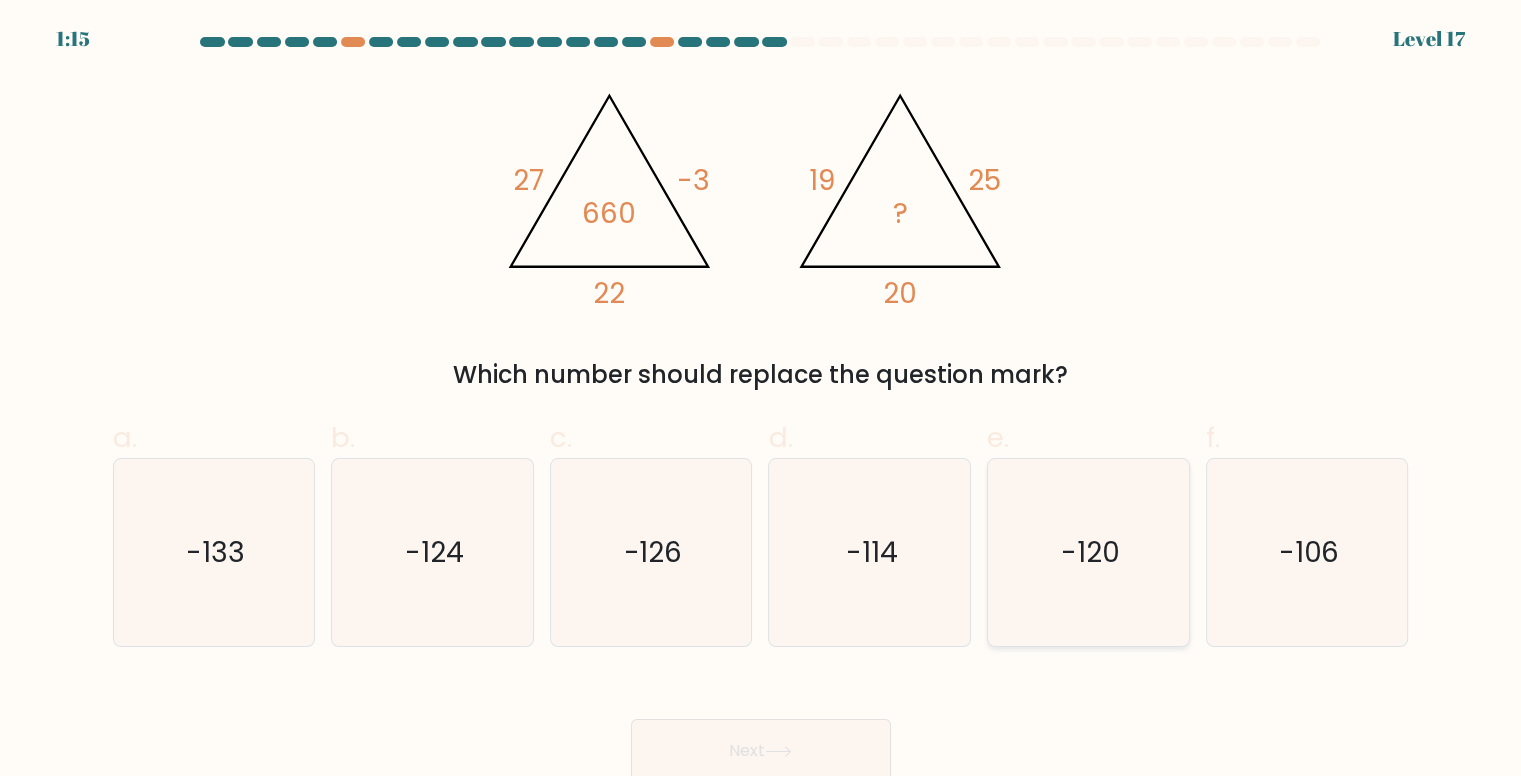 click on "-120" 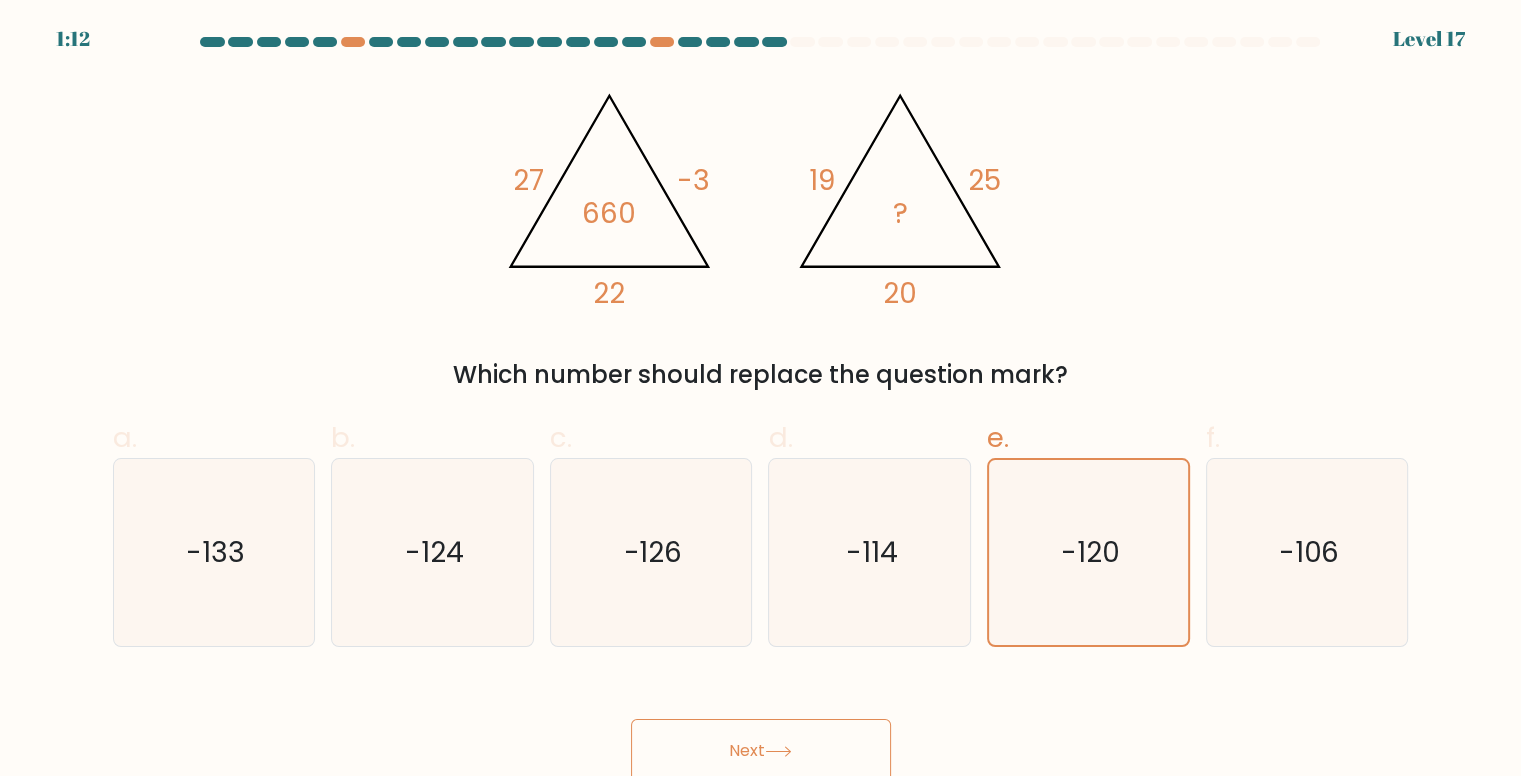 click on "Next" at bounding box center (761, 751) 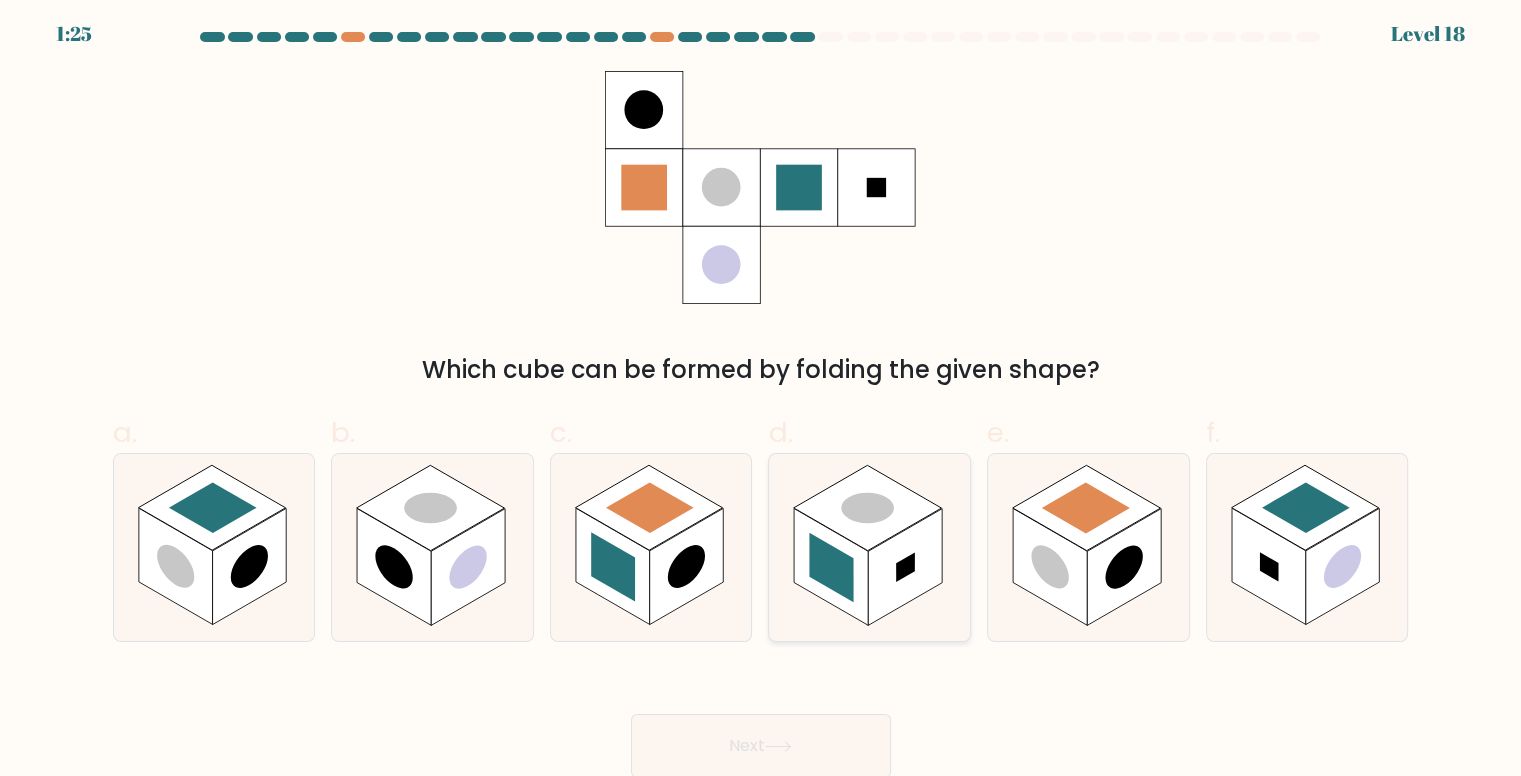 scroll, scrollTop: 8, scrollLeft: 0, axis: vertical 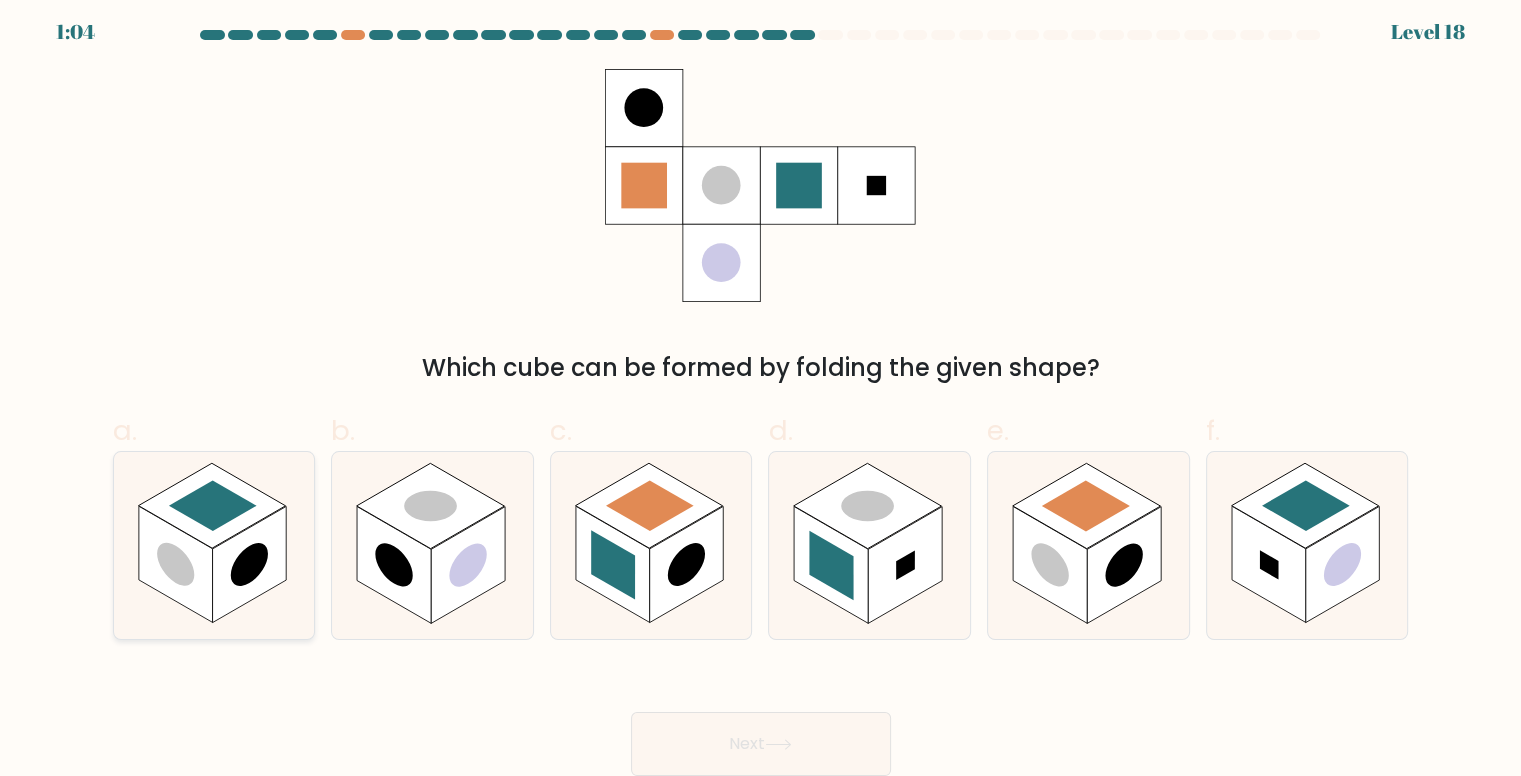 click 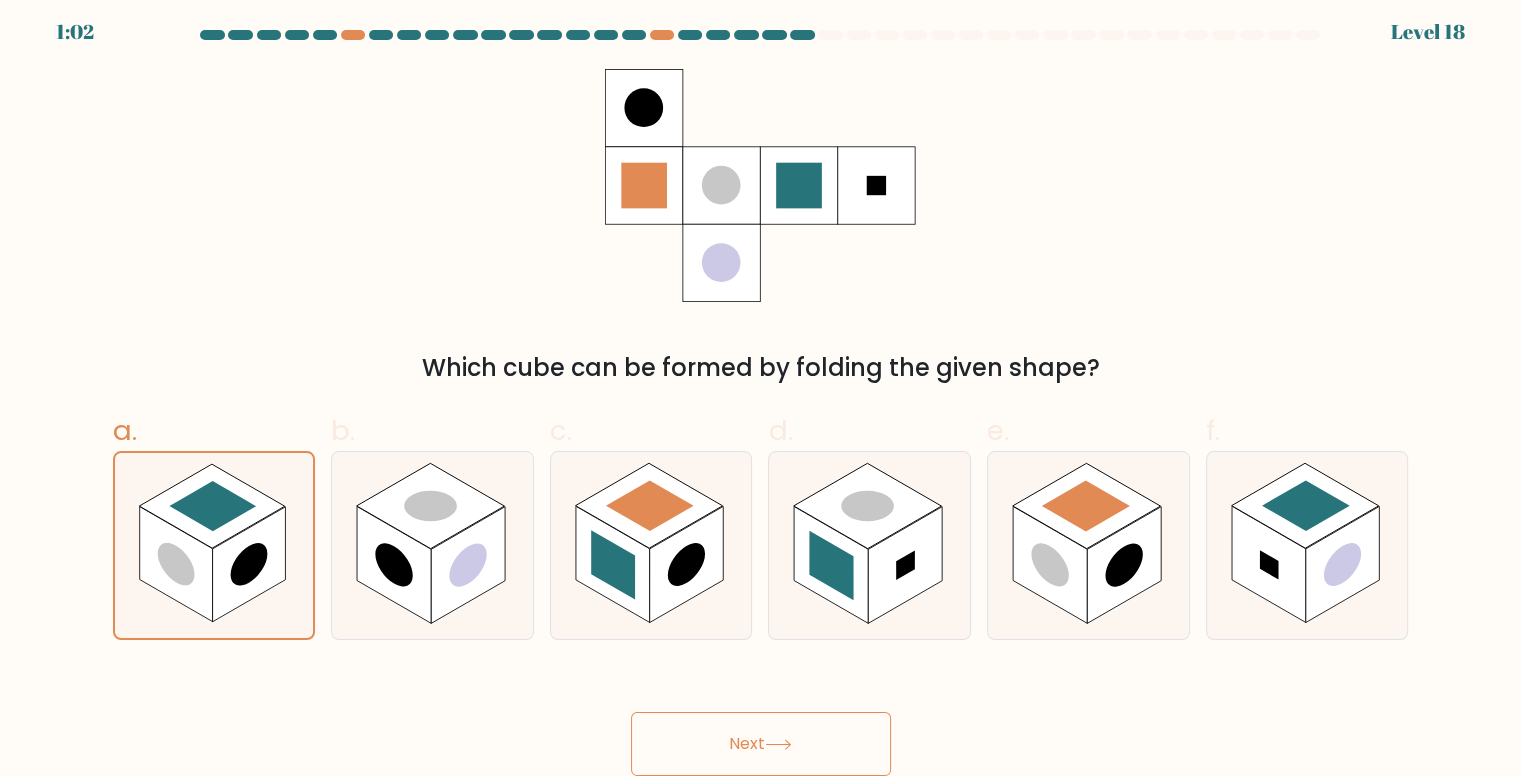 click on "Next" at bounding box center (761, 744) 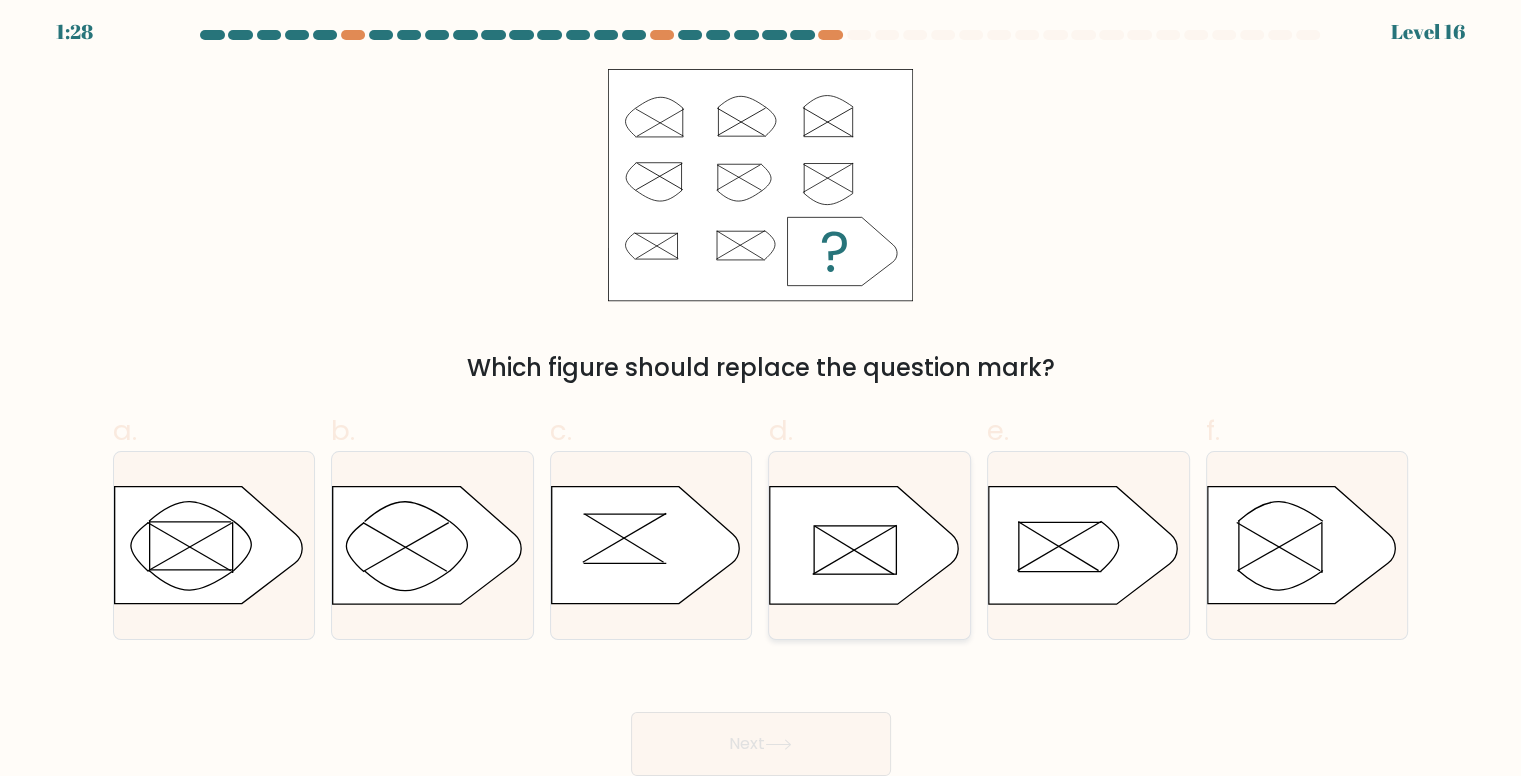 click 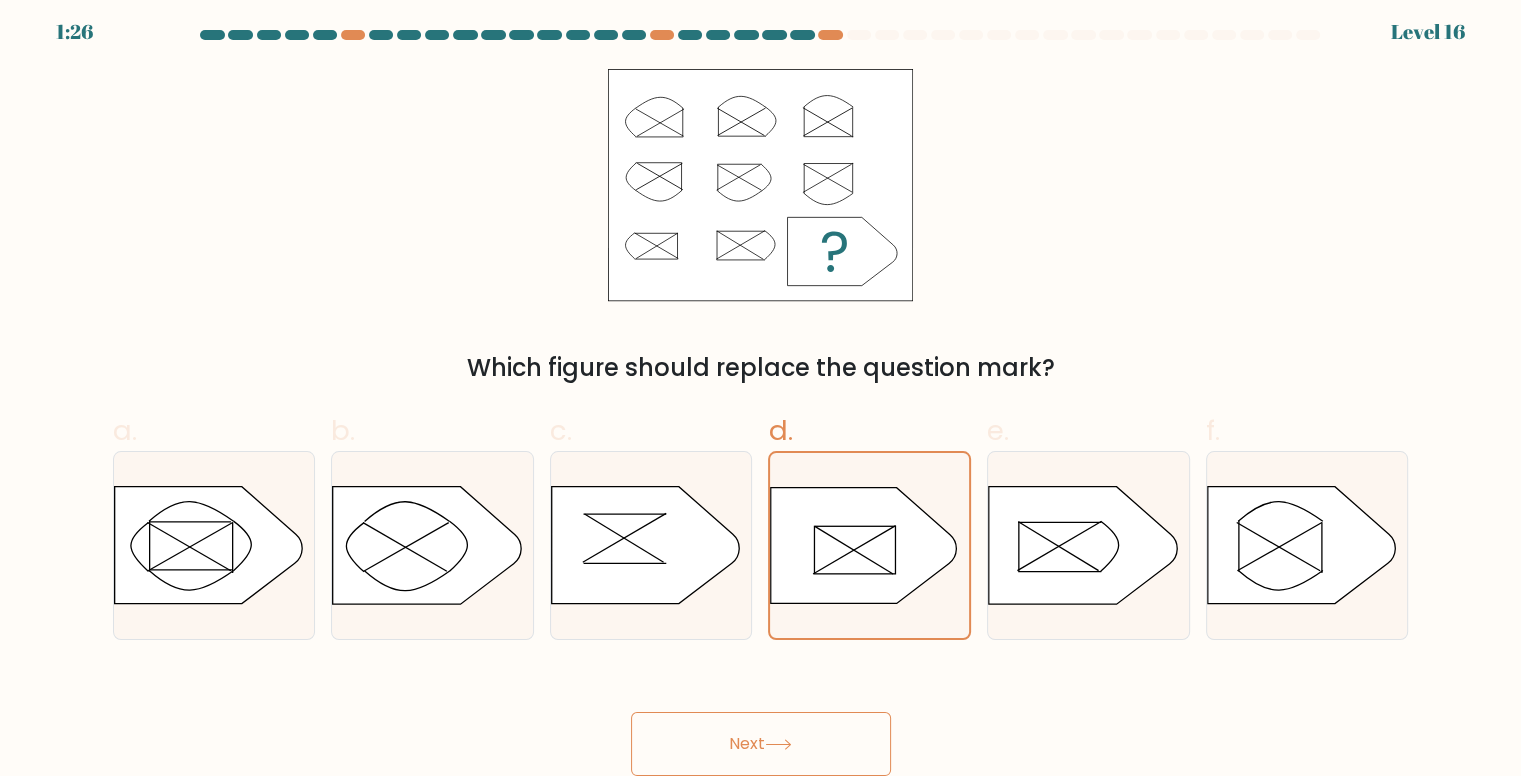 click 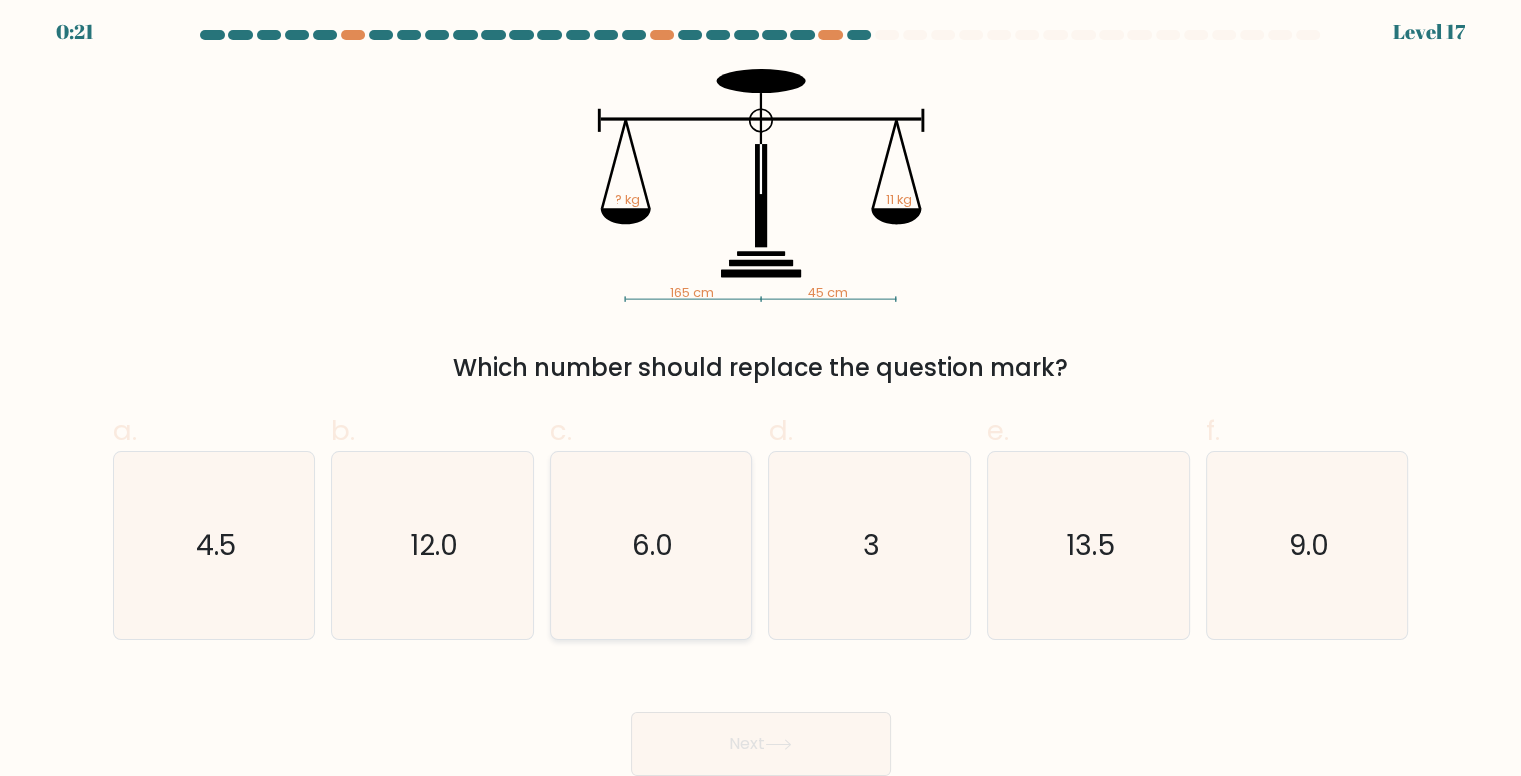 click on "6.0" 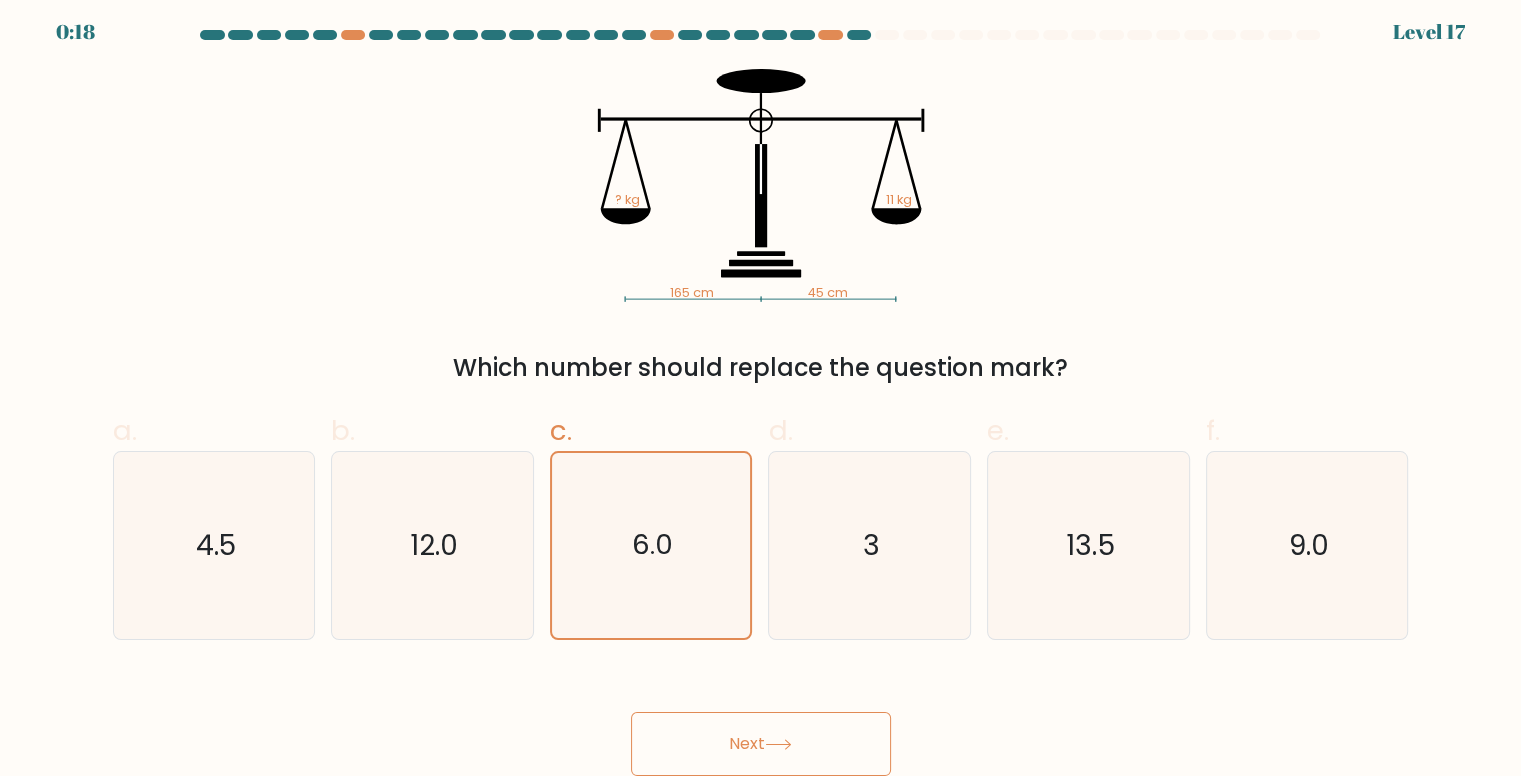 click on "Next" at bounding box center [761, 744] 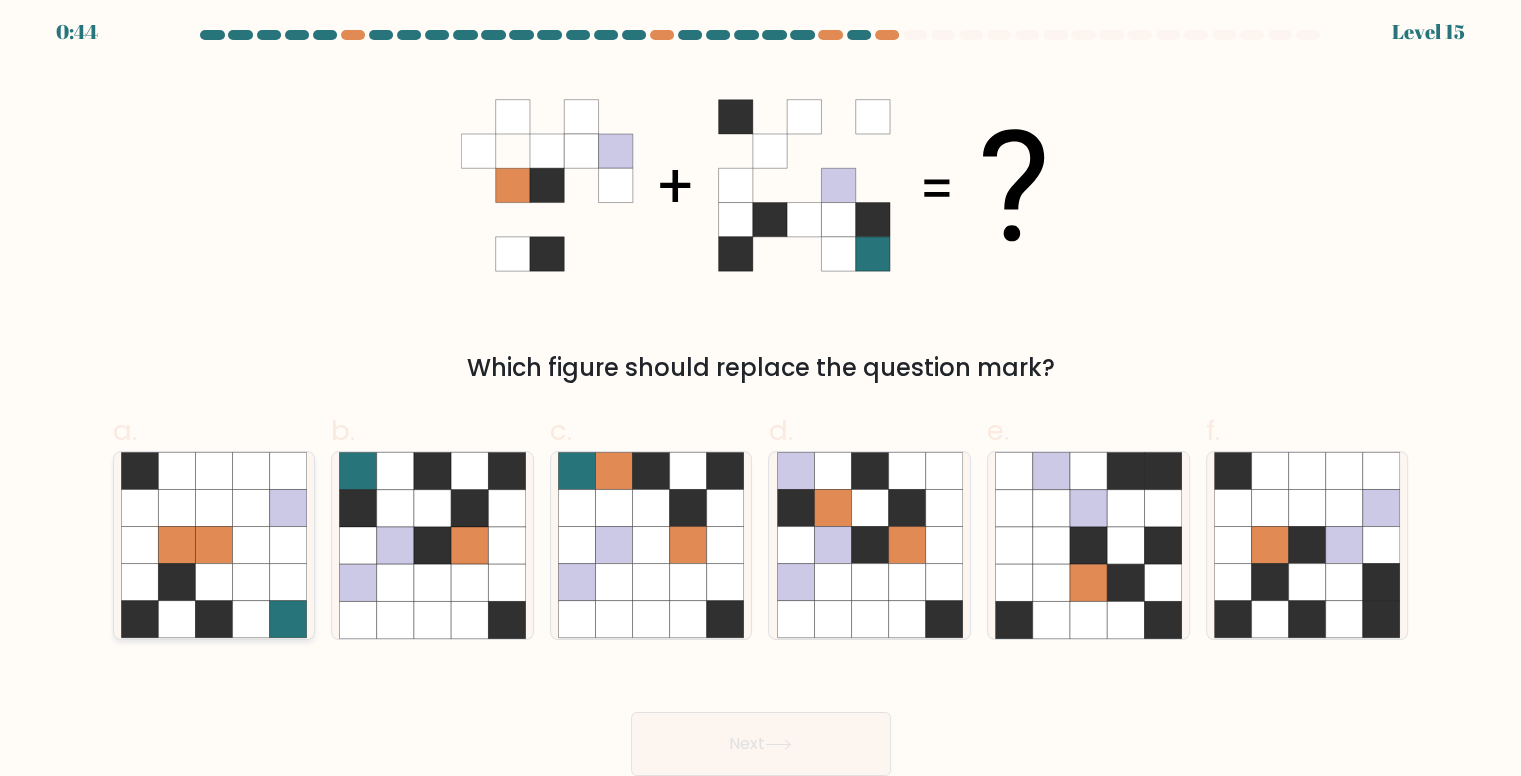 click 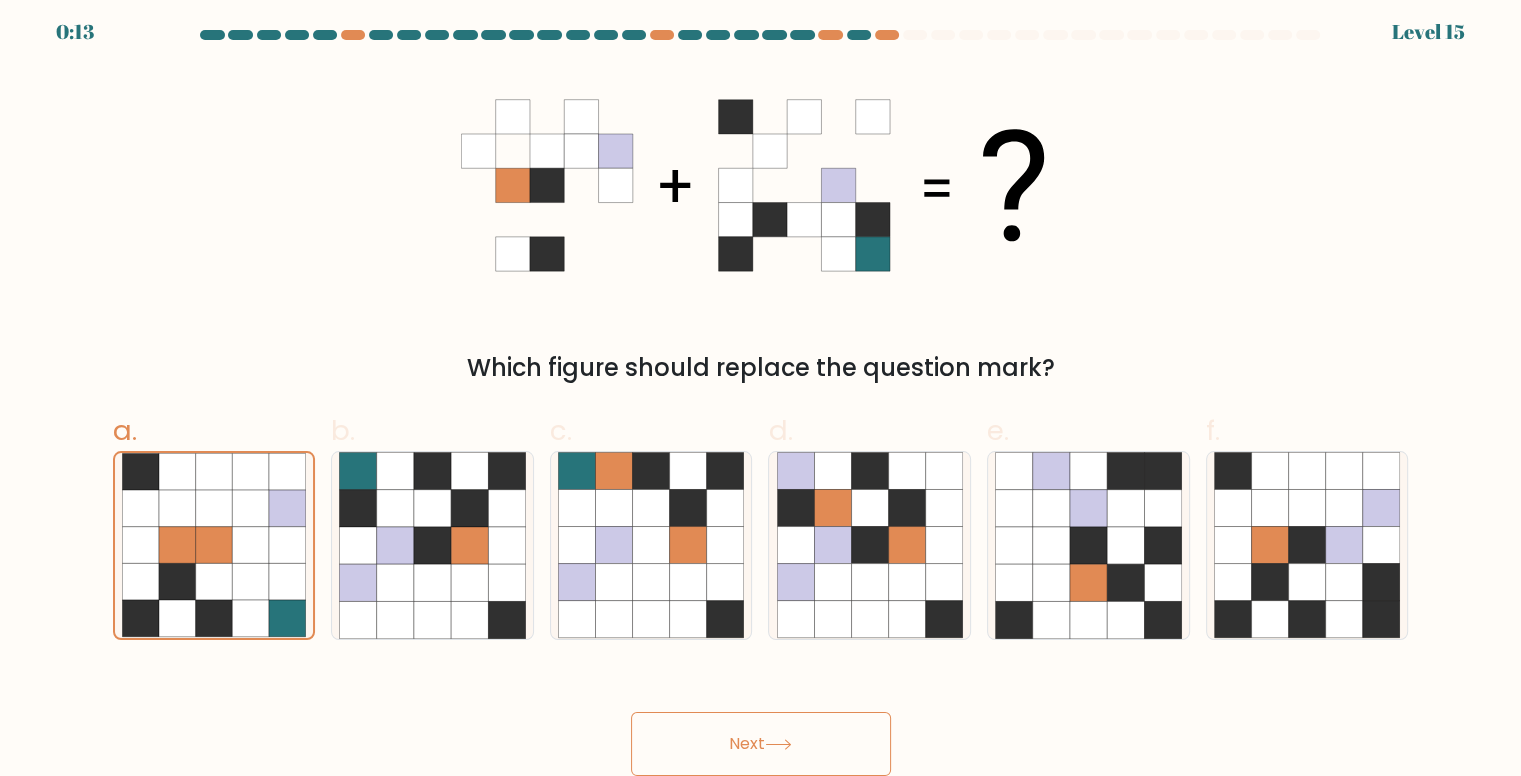 click on "Next" at bounding box center [761, 744] 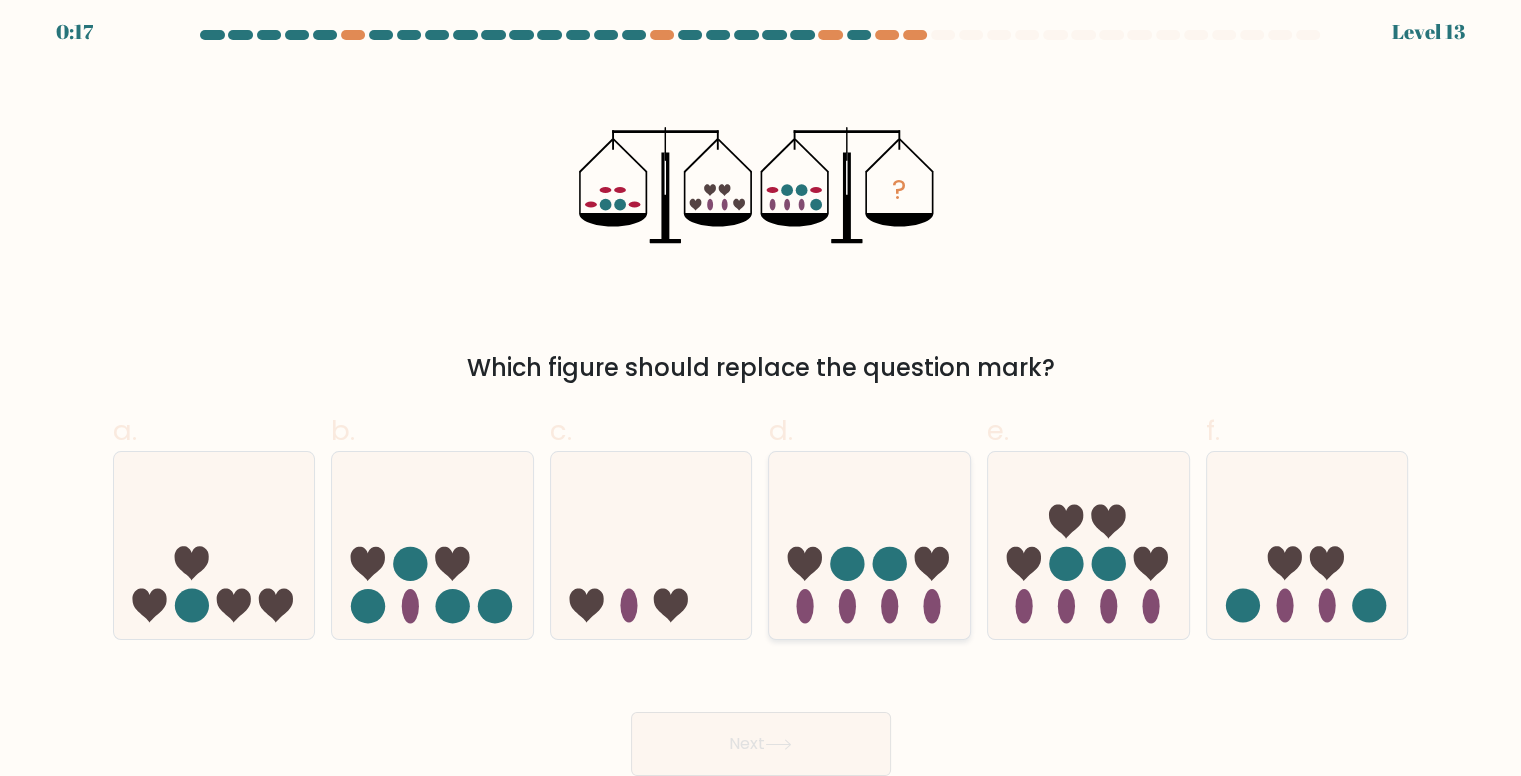 click 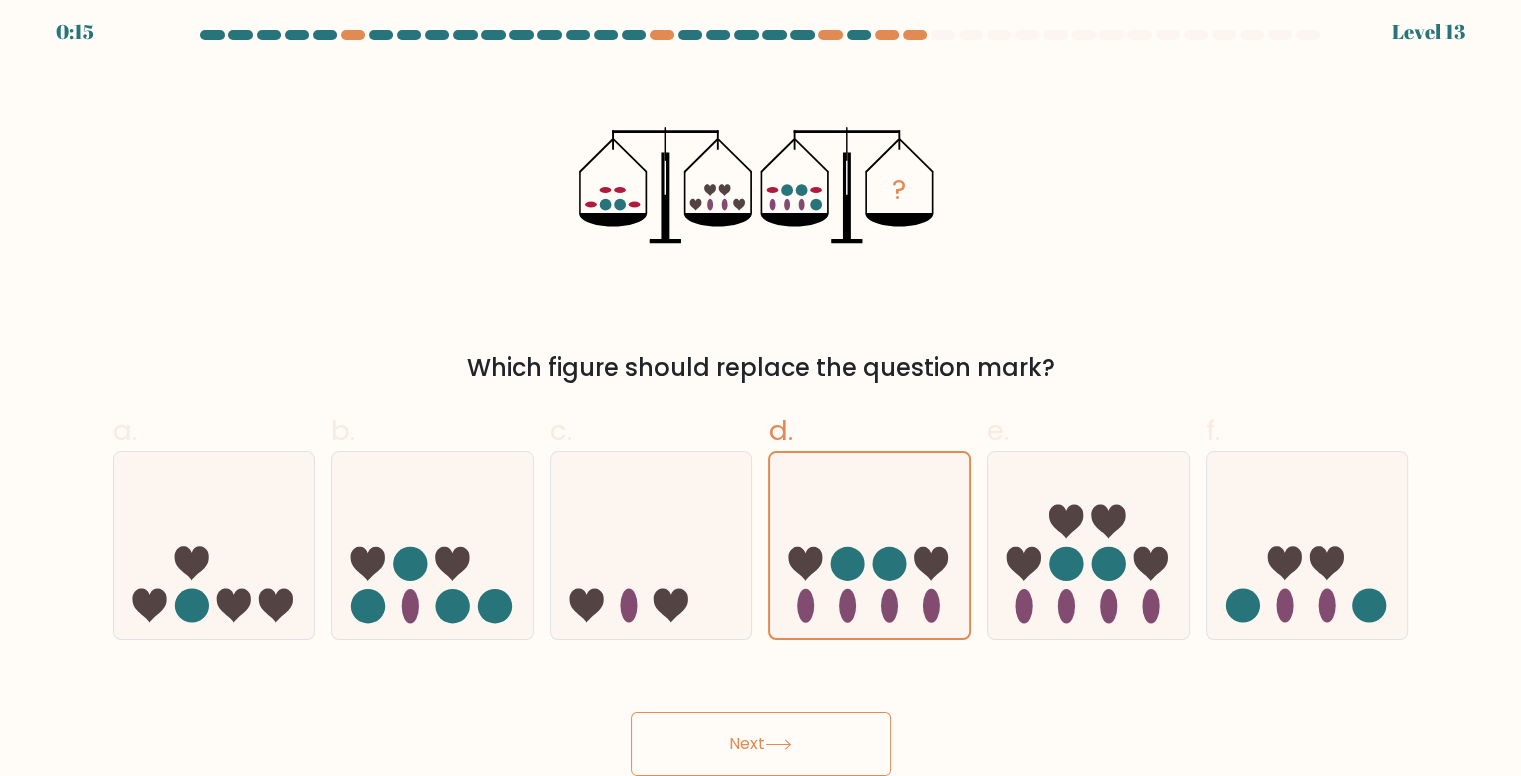 click on "Next" at bounding box center [761, 744] 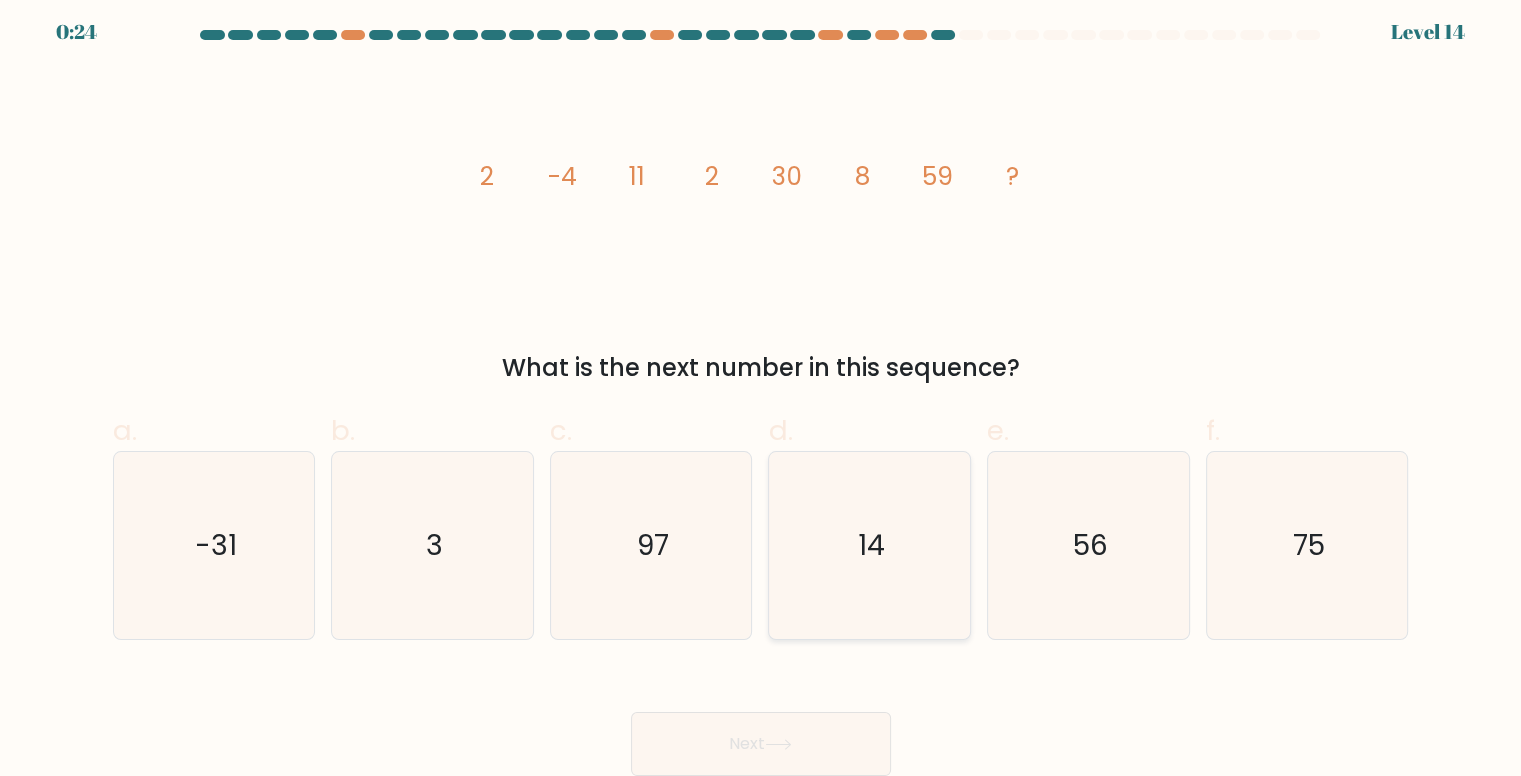 click on "14" 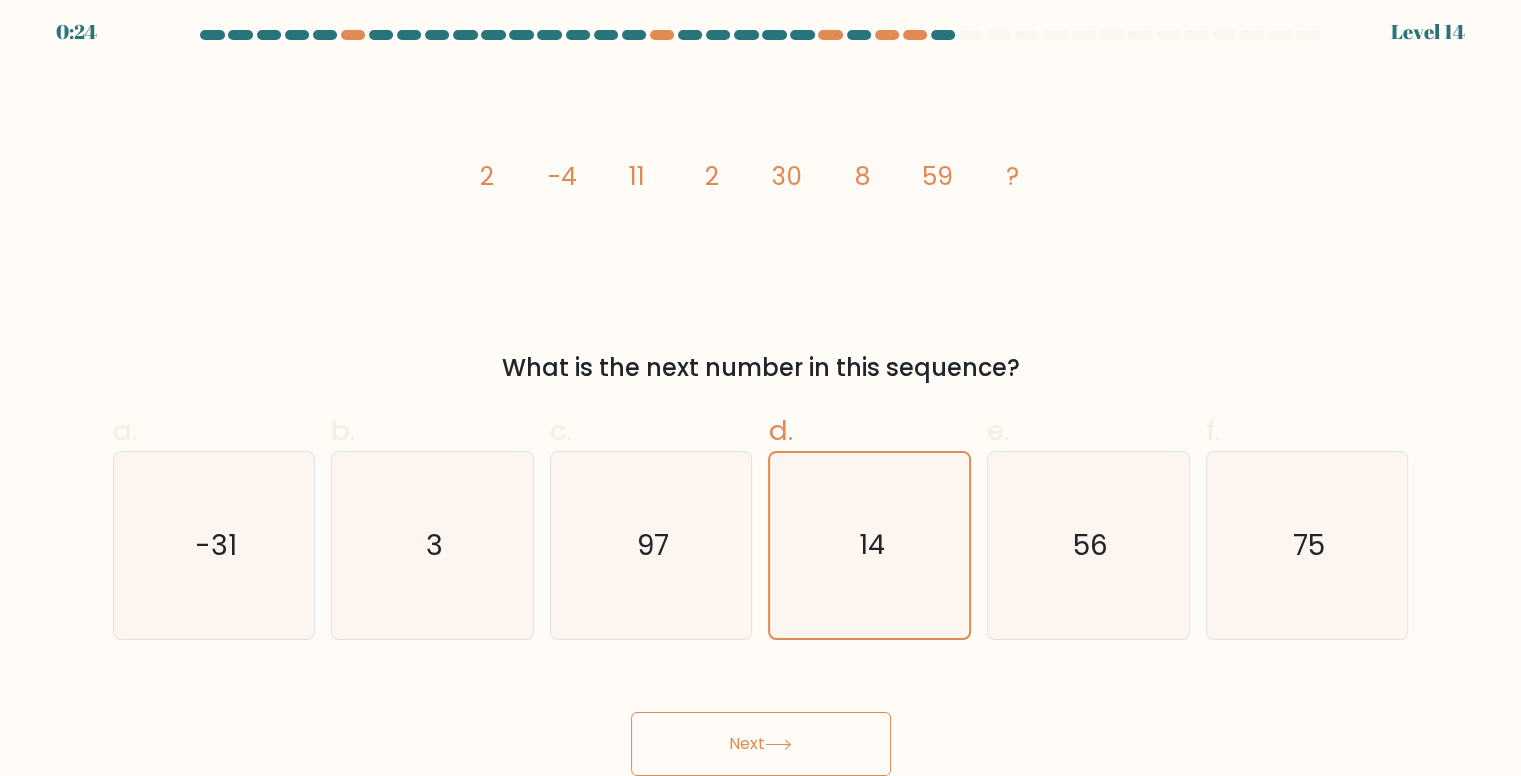 click 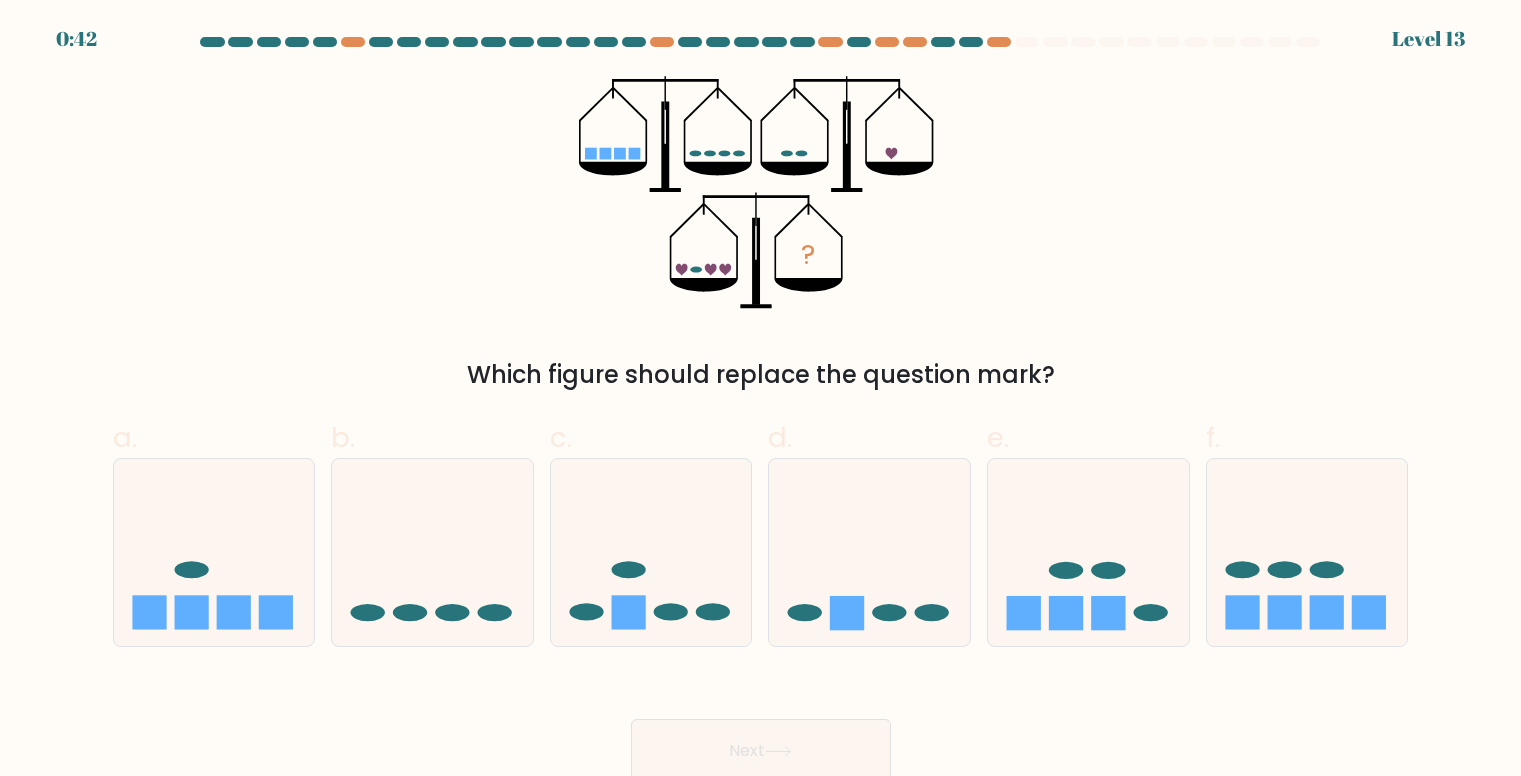 scroll, scrollTop: 0, scrollLeft: 0, axis: both 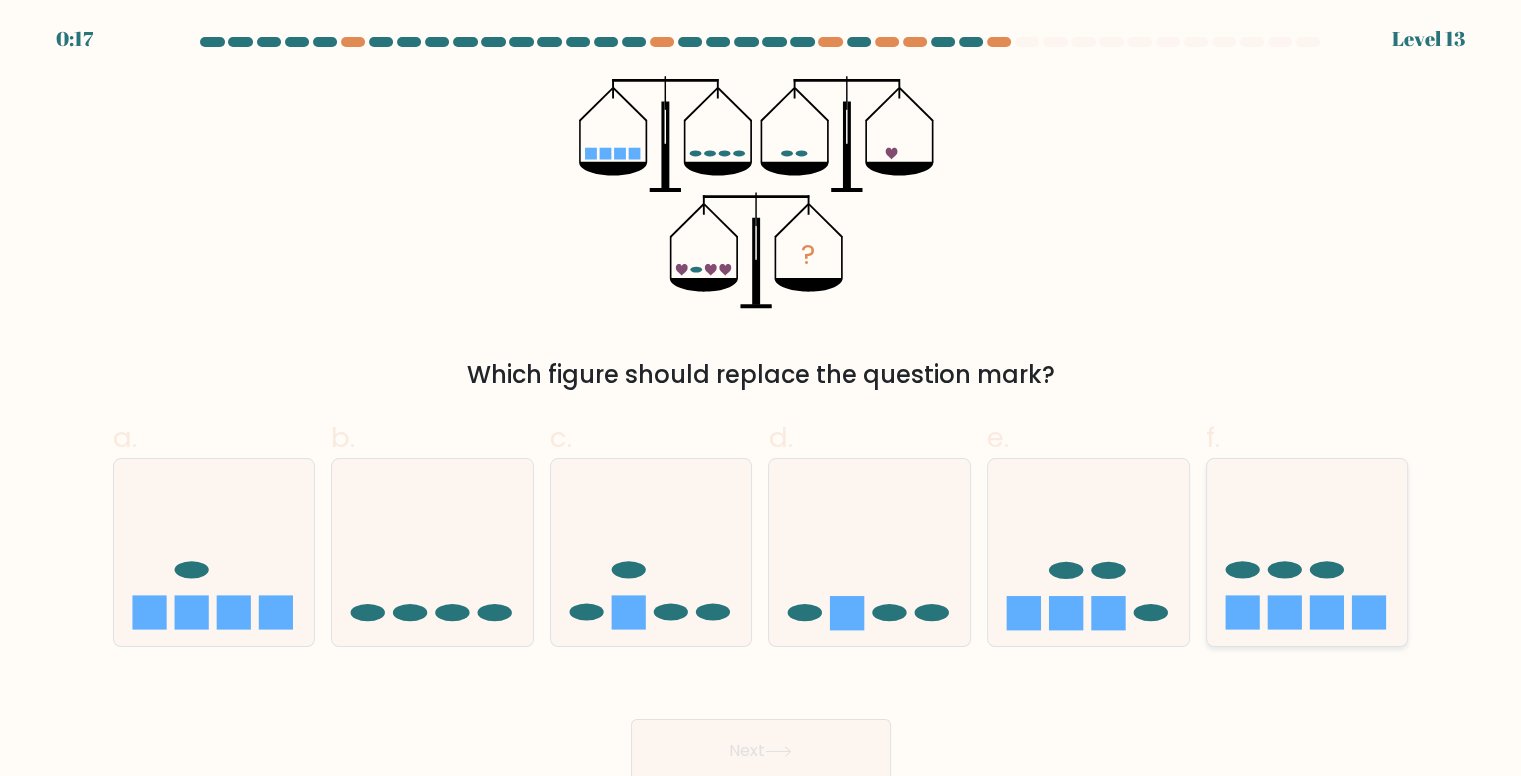click 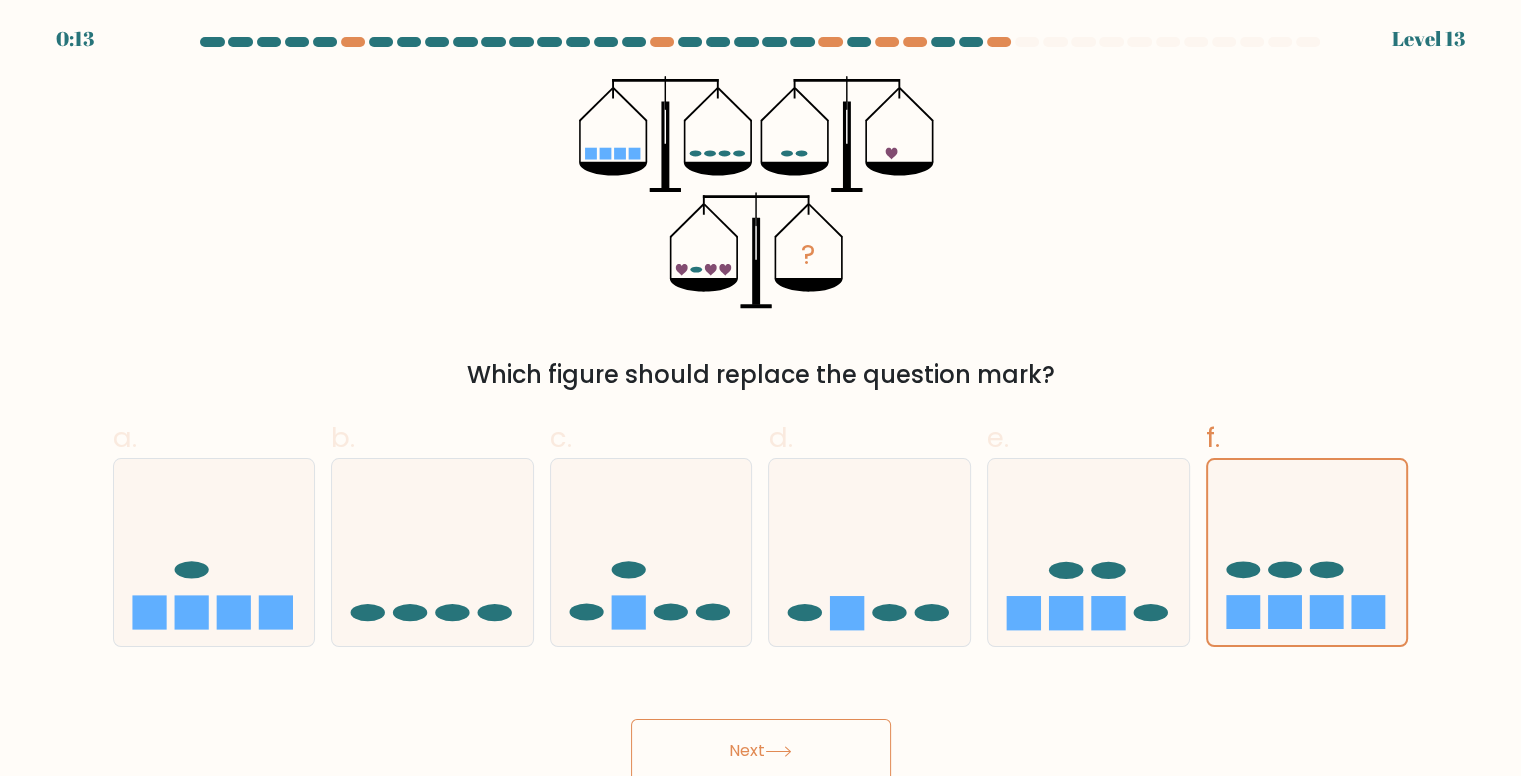 click on "Next" at bounding box center [761, 751] 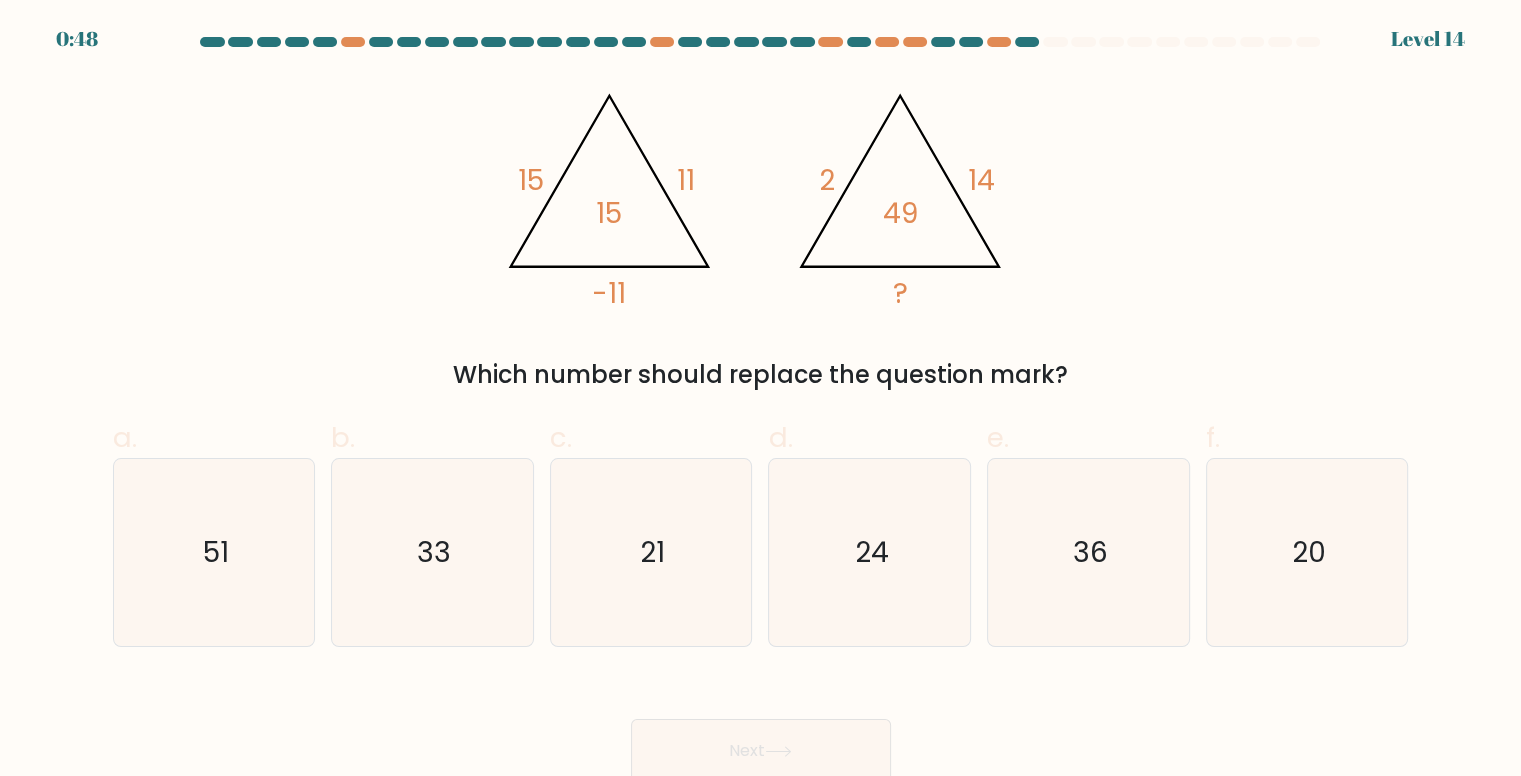 drag, startPoint x: 919, startPoint y: 216, endPoint x: 929, endPoint y: 211, distance: 11.18034 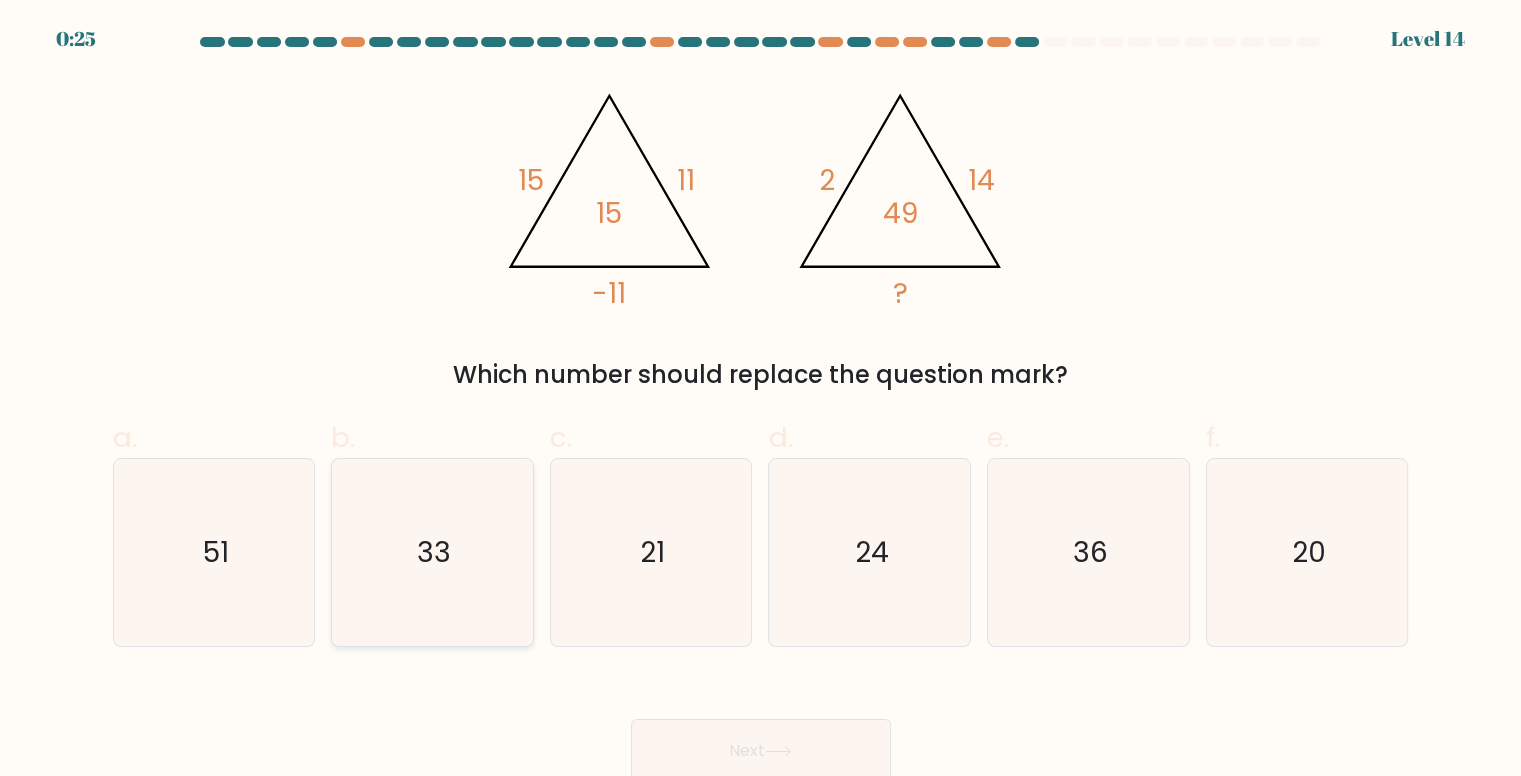 click on "33" 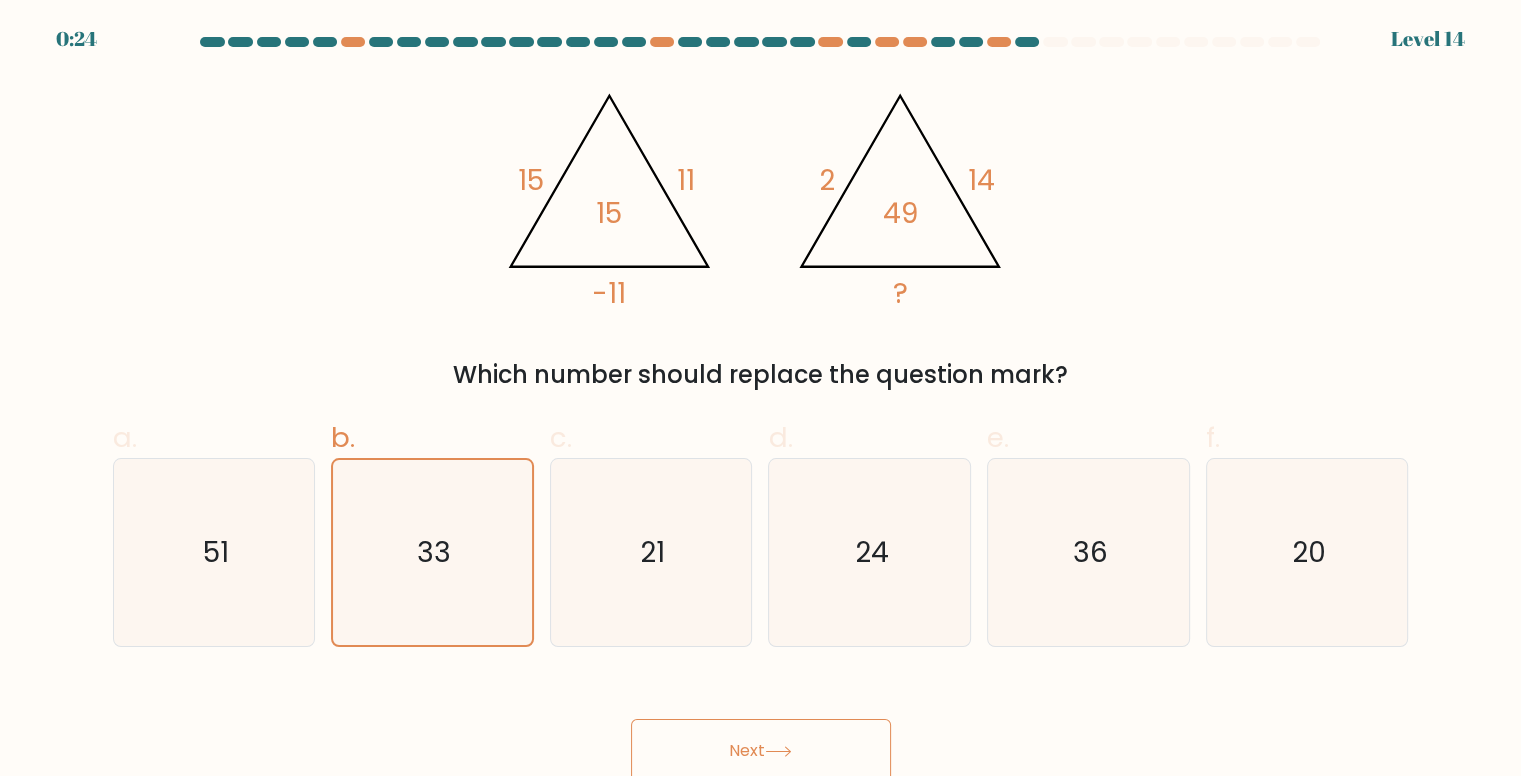click 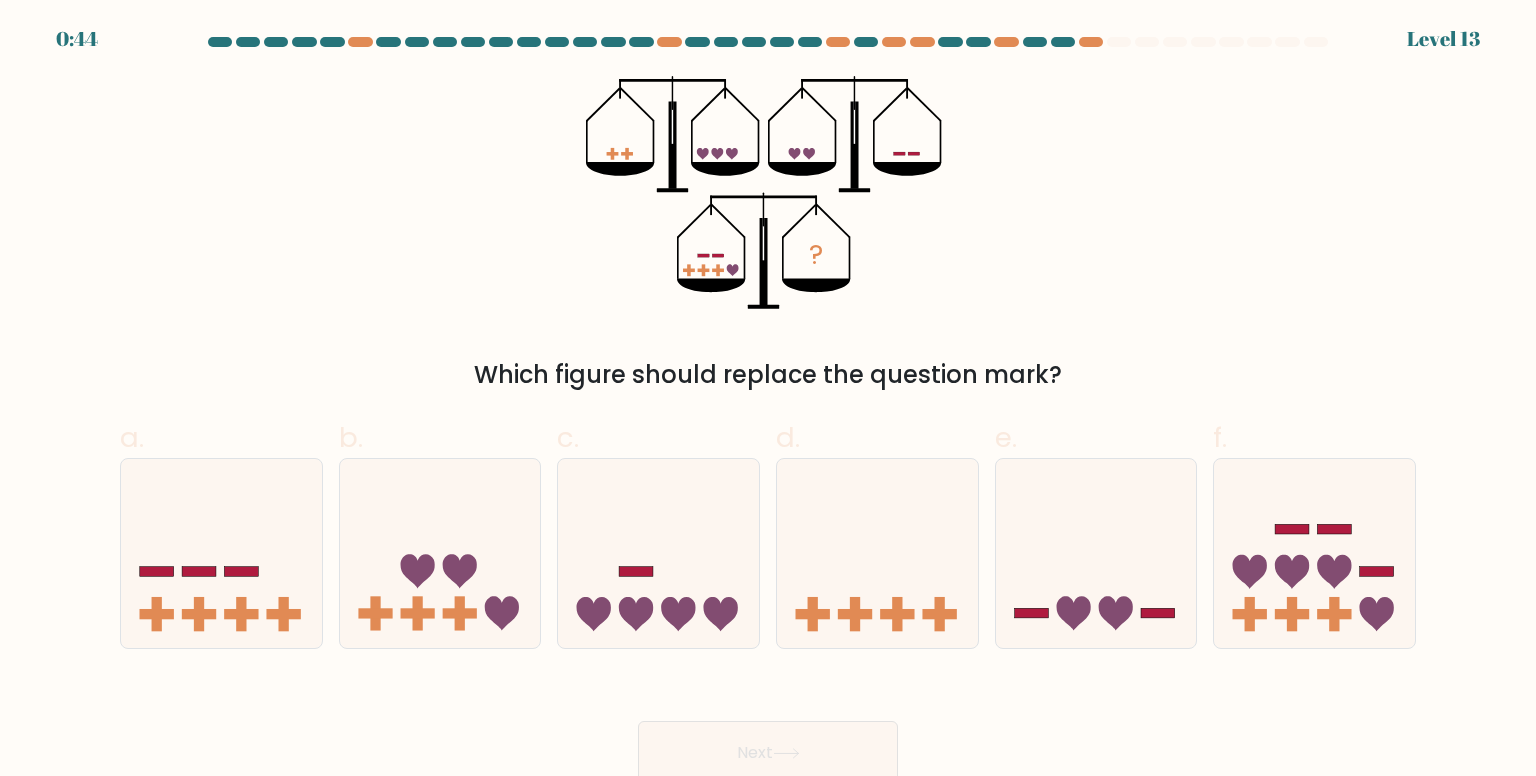 click on "0:44
Level 13" at bounding box center [768, 392] 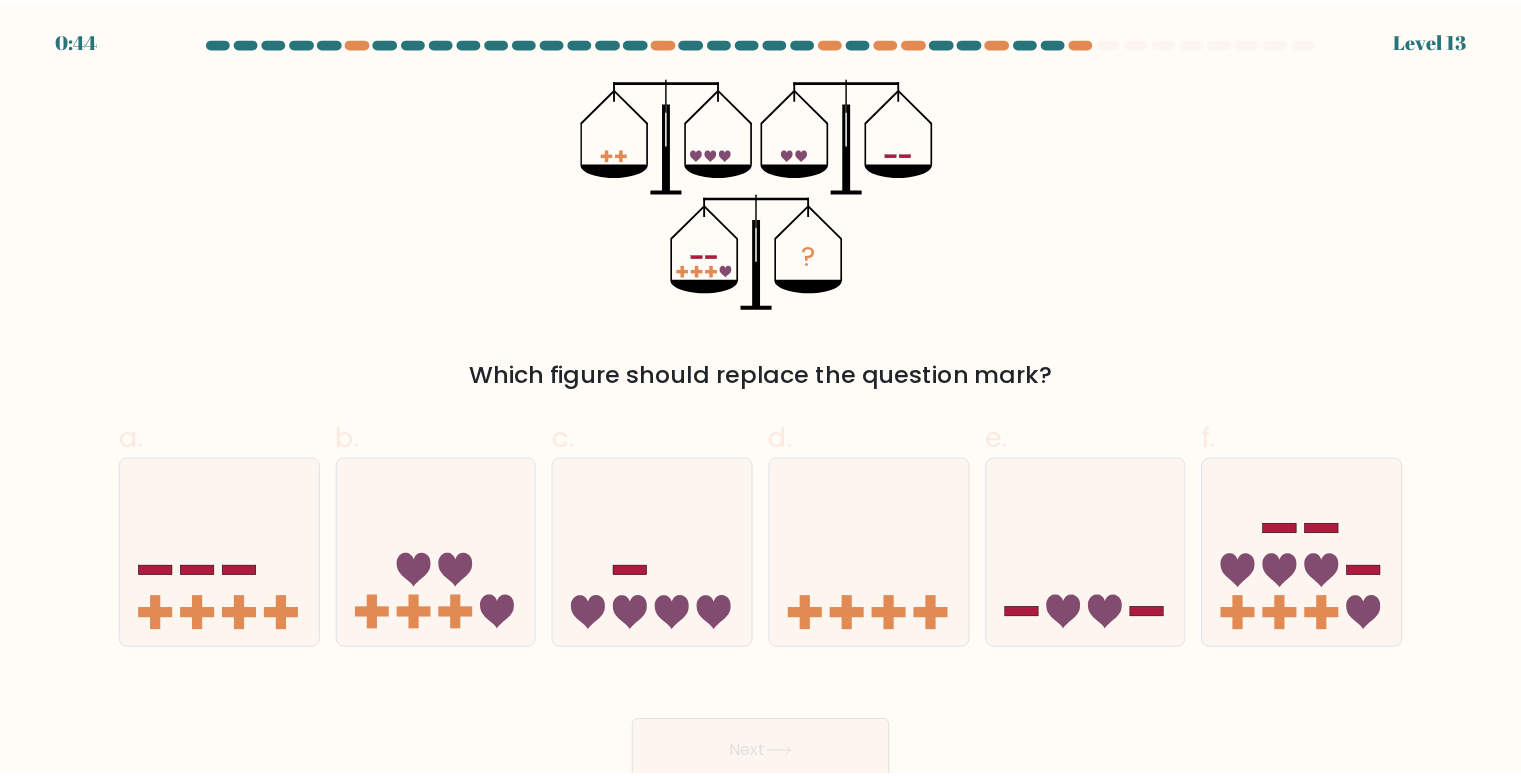 scroll, scrollTop: 0, scrollLeft: 0, axis: both 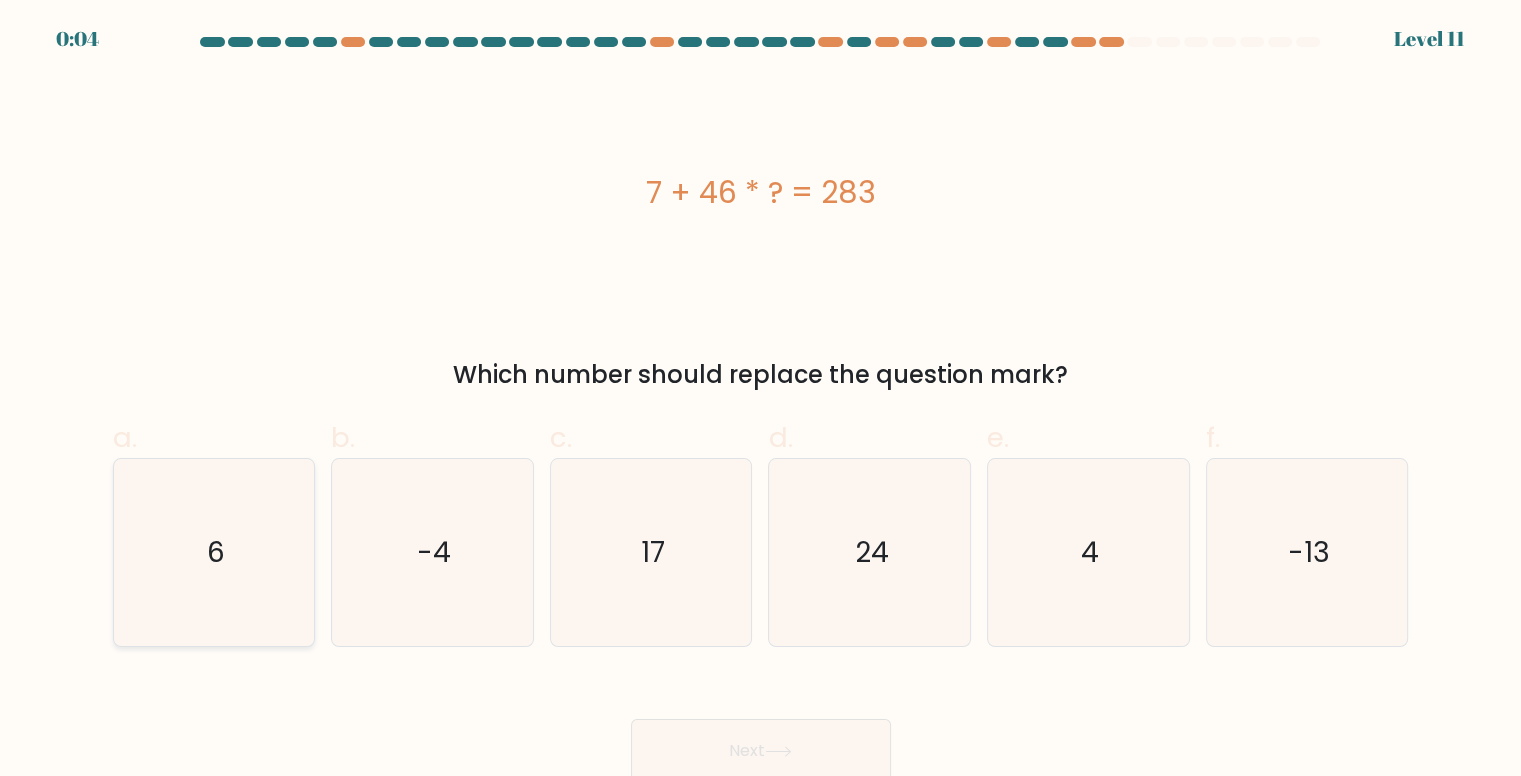 click on "6" 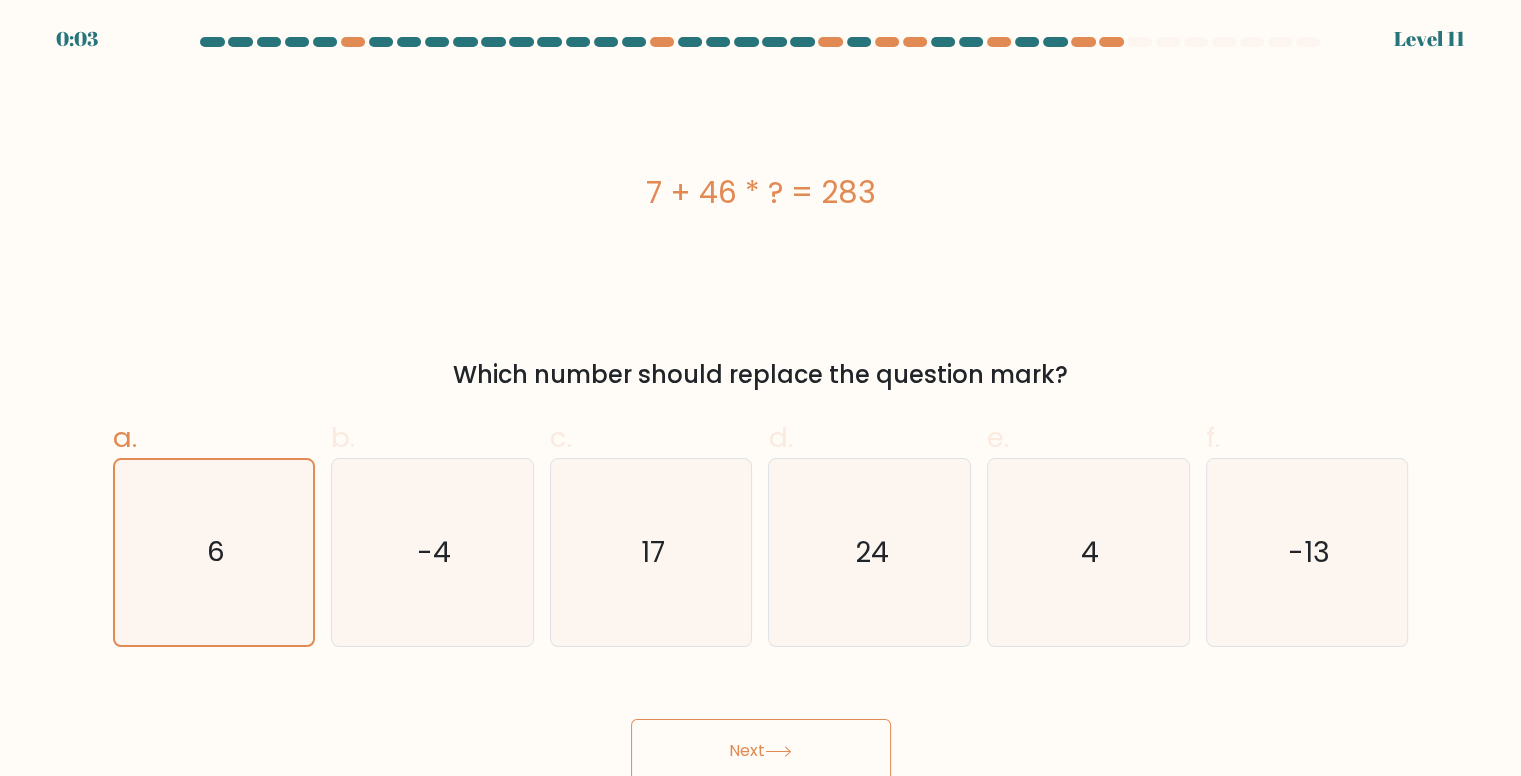 click on "Next" at bounding box center (761, 751) 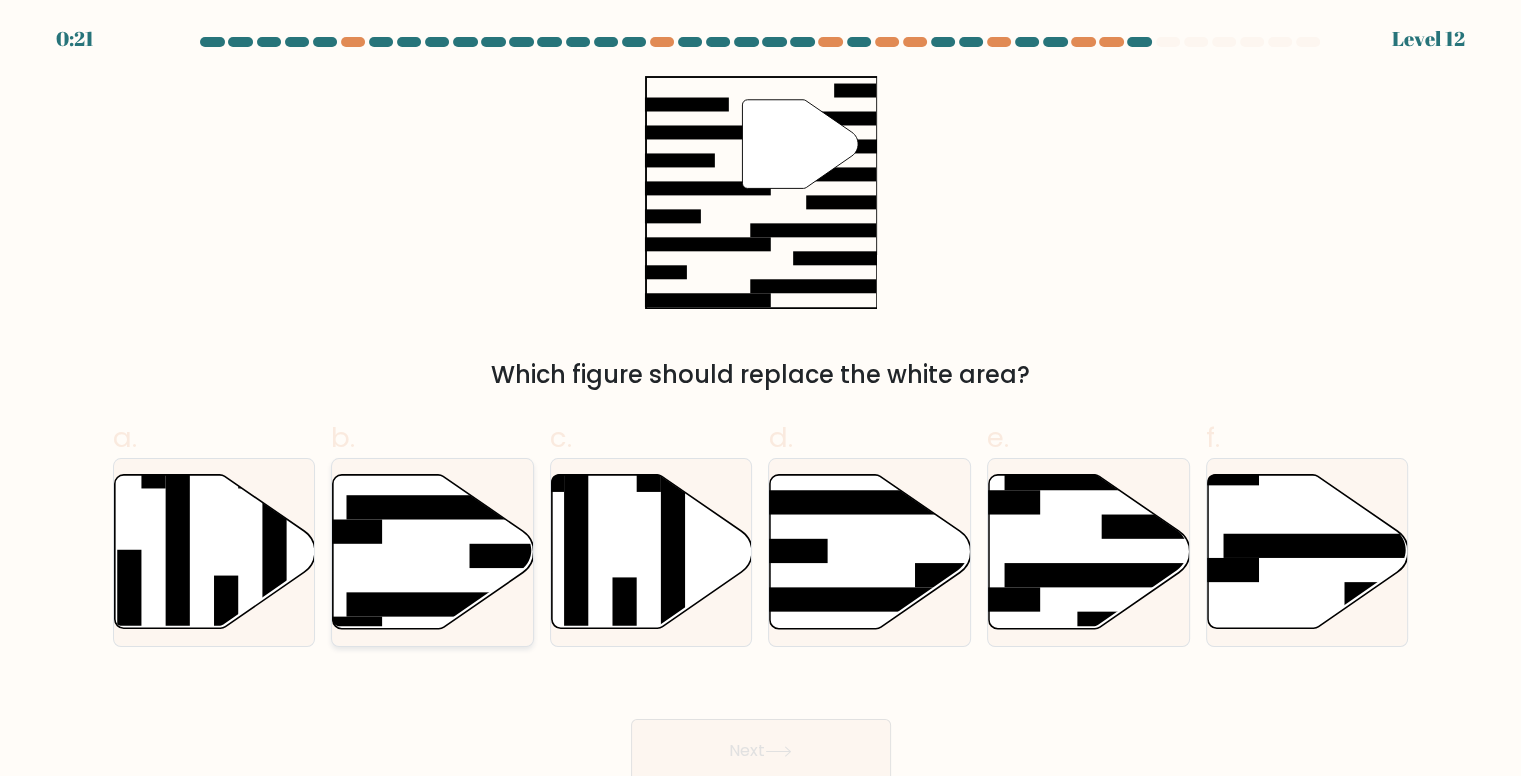 click 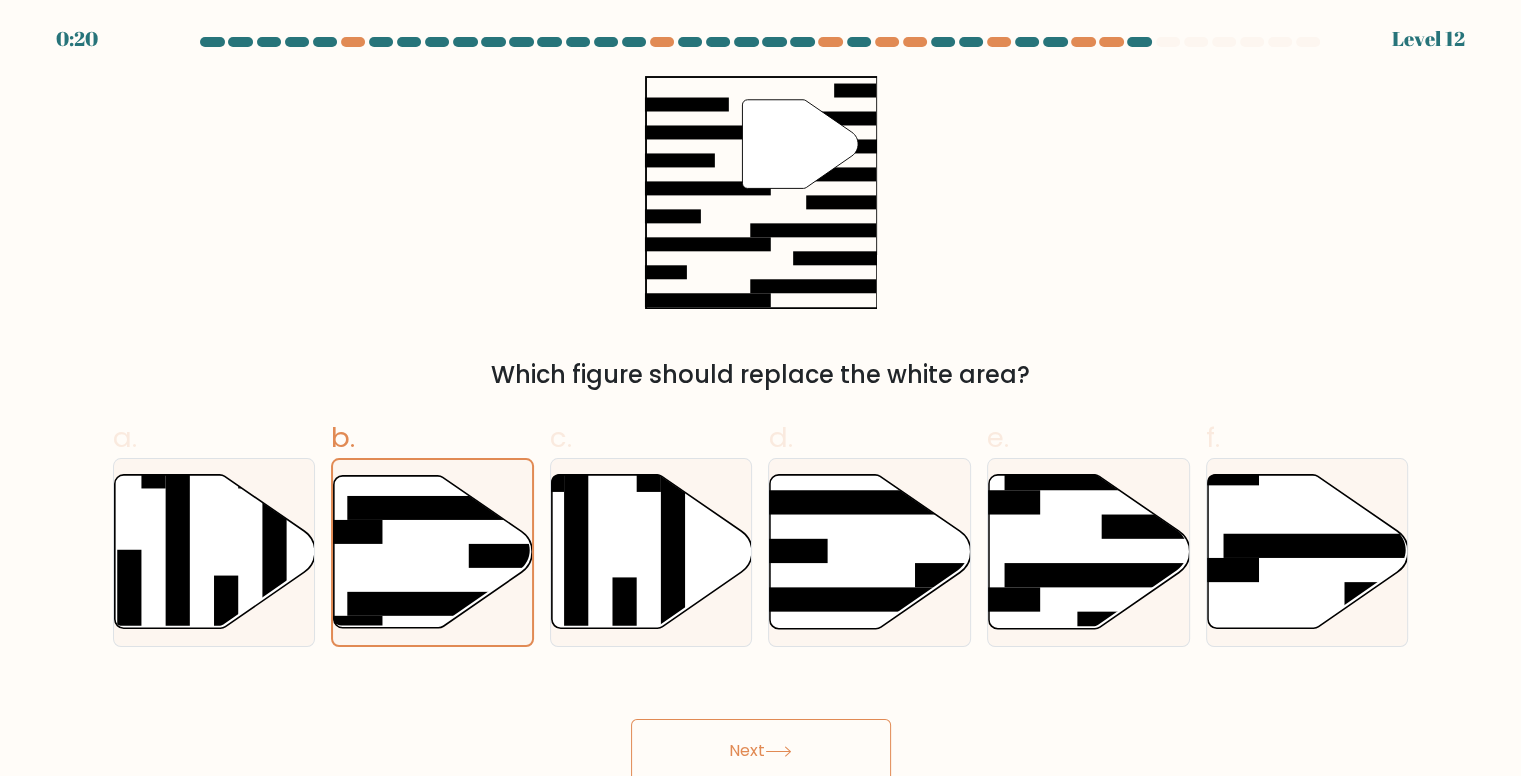 click on "Next" at bounding box center (761, 751) 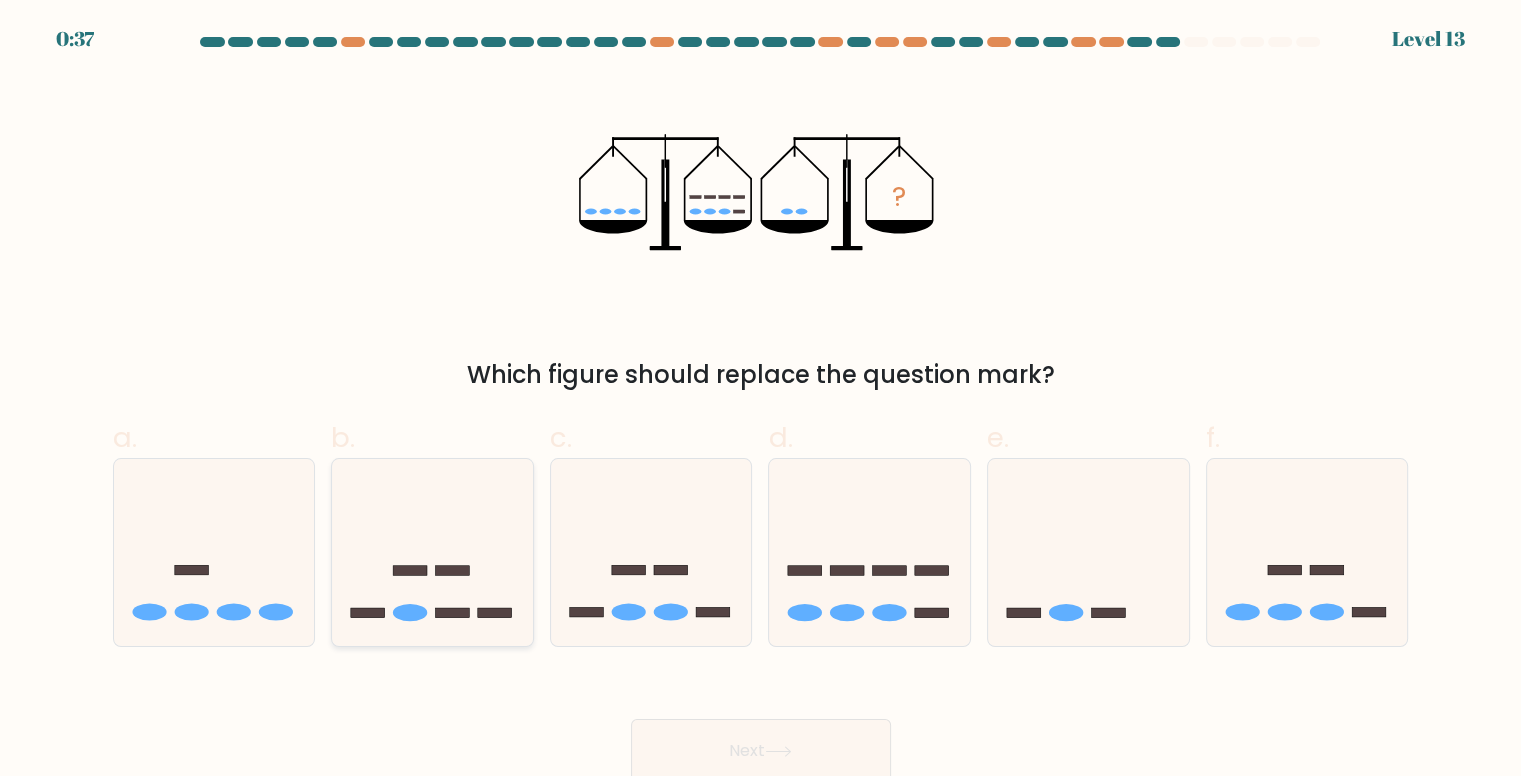 click 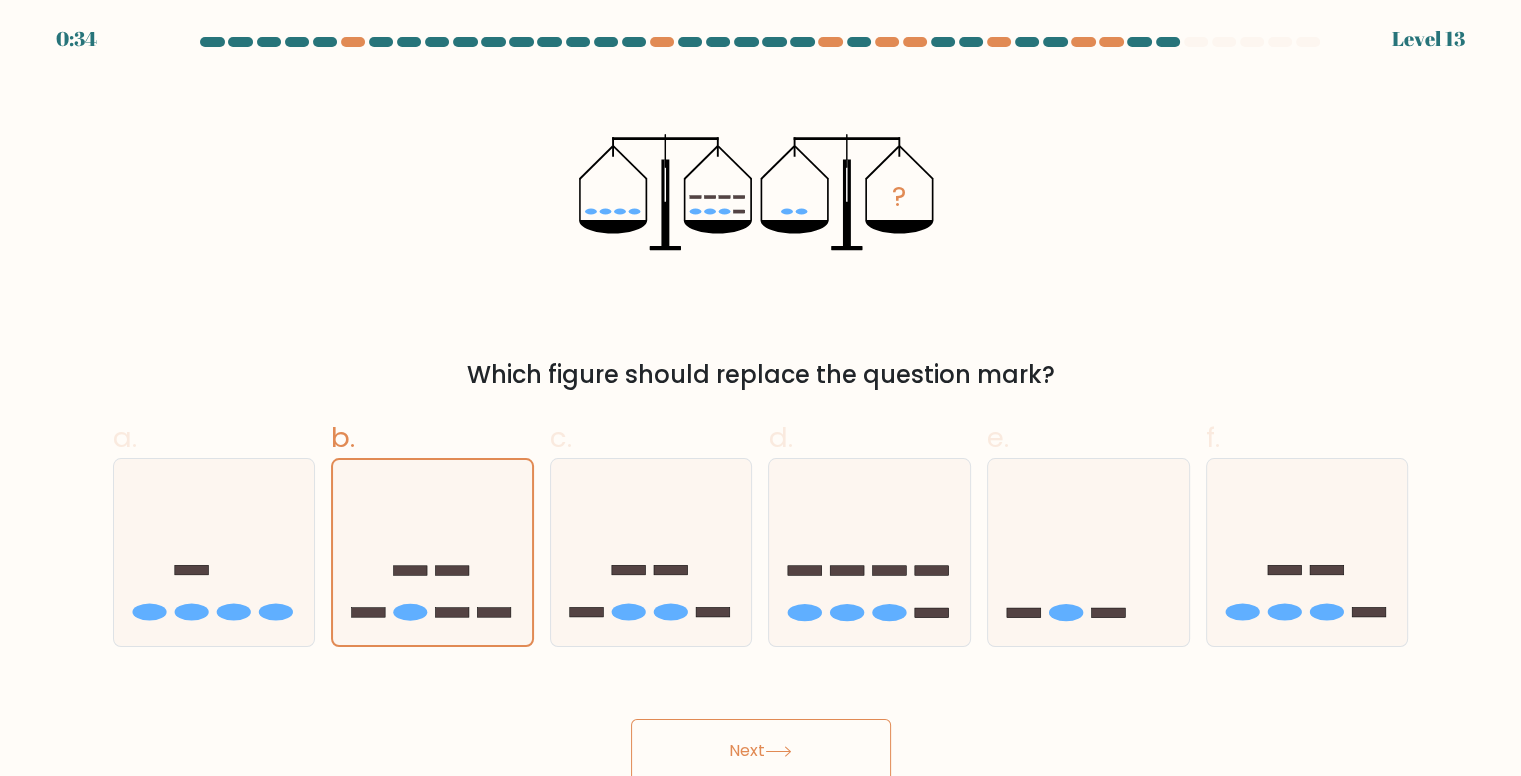 click on "Next" at bounding box center [761, 751] 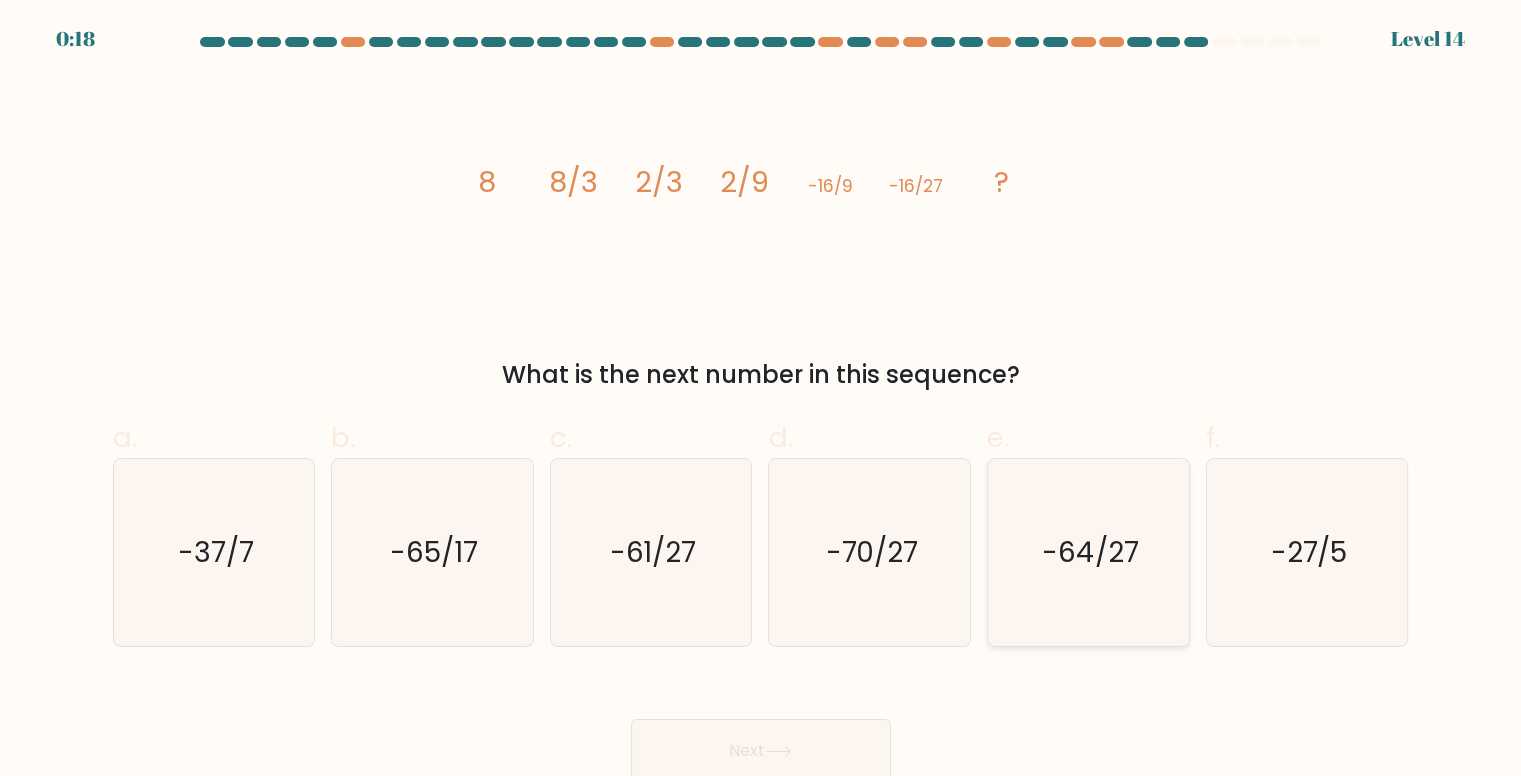 click on "-64/27" 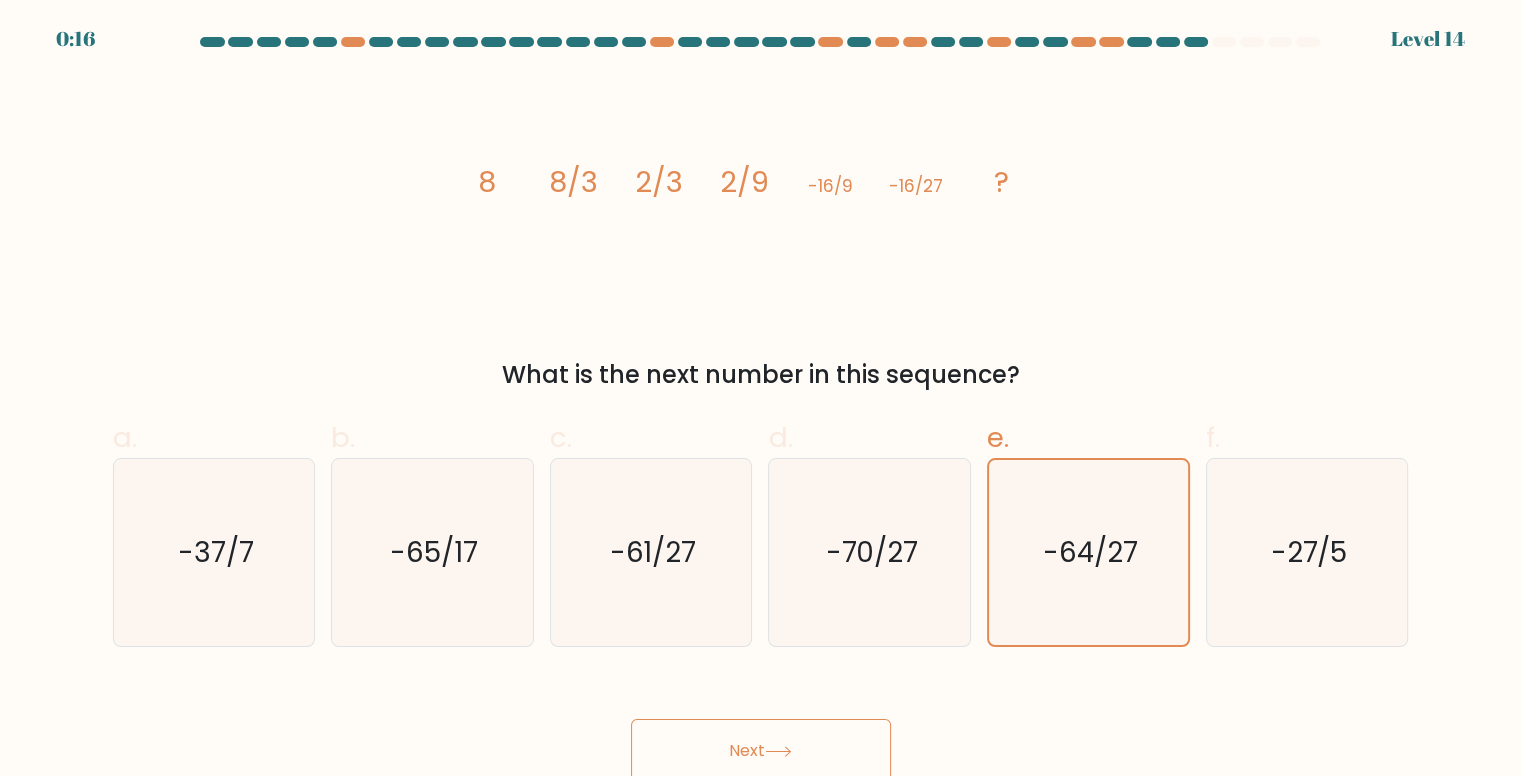 click on "Next" at bounding box center (761, 751) 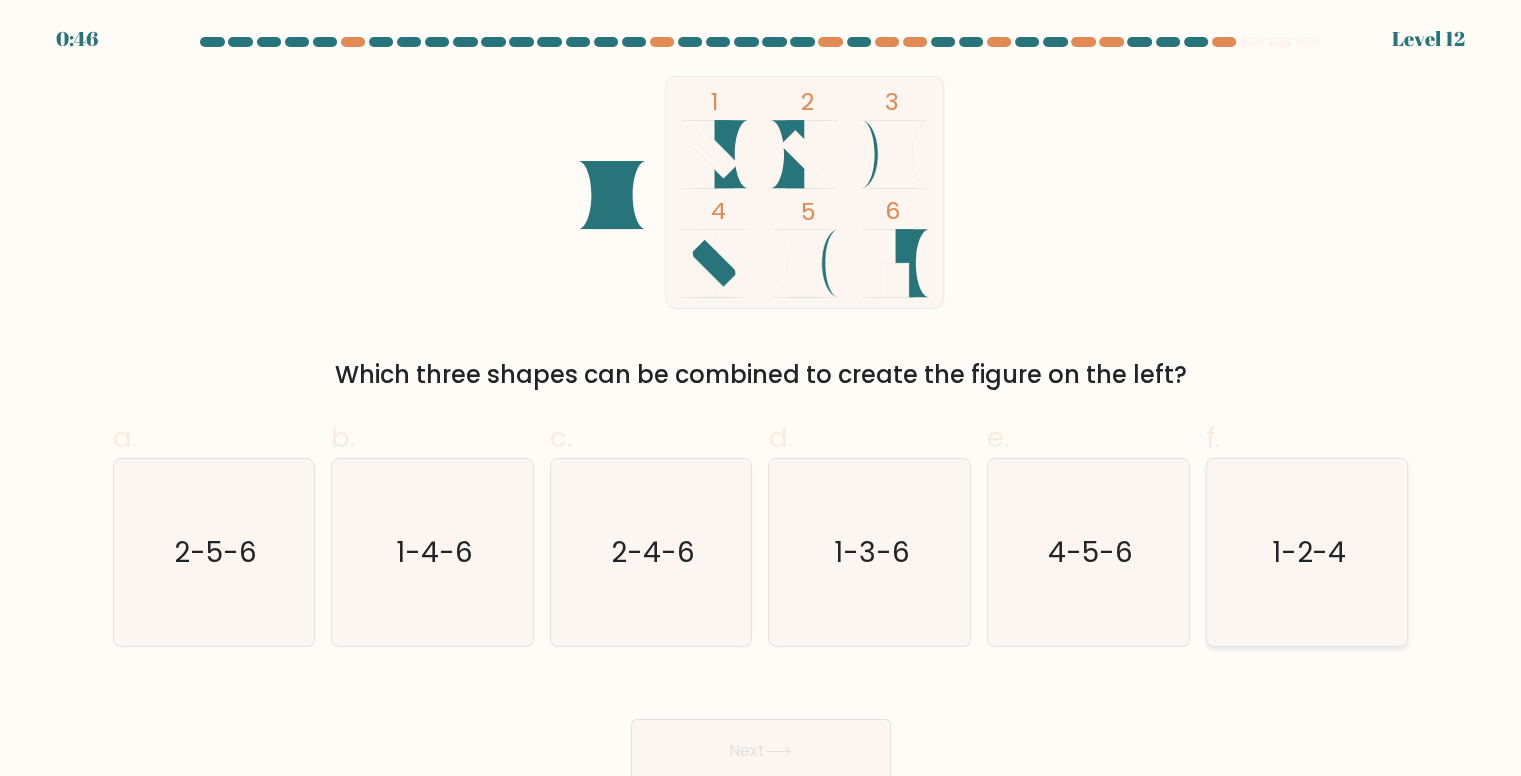 click on "1-2-4" 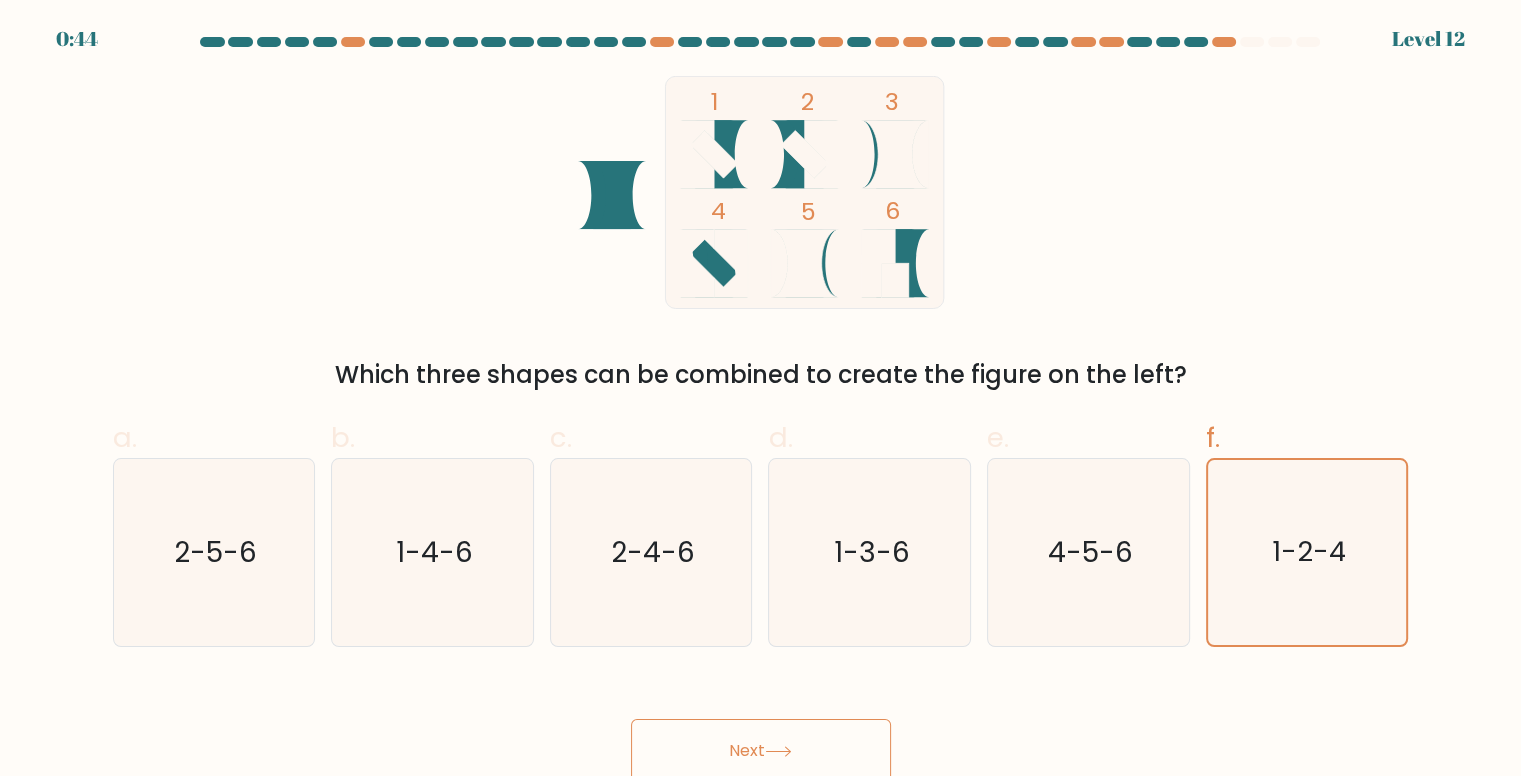 click 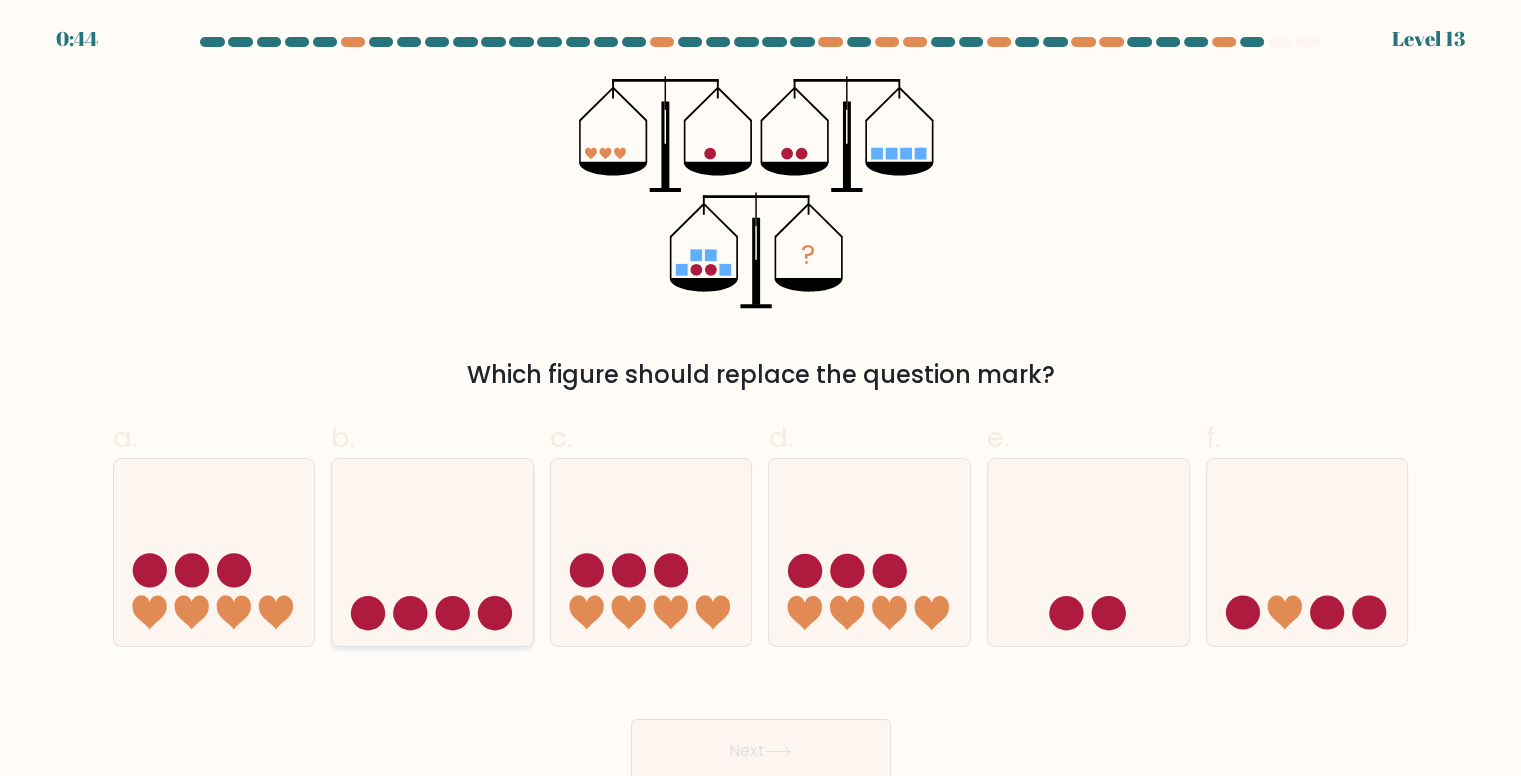 click 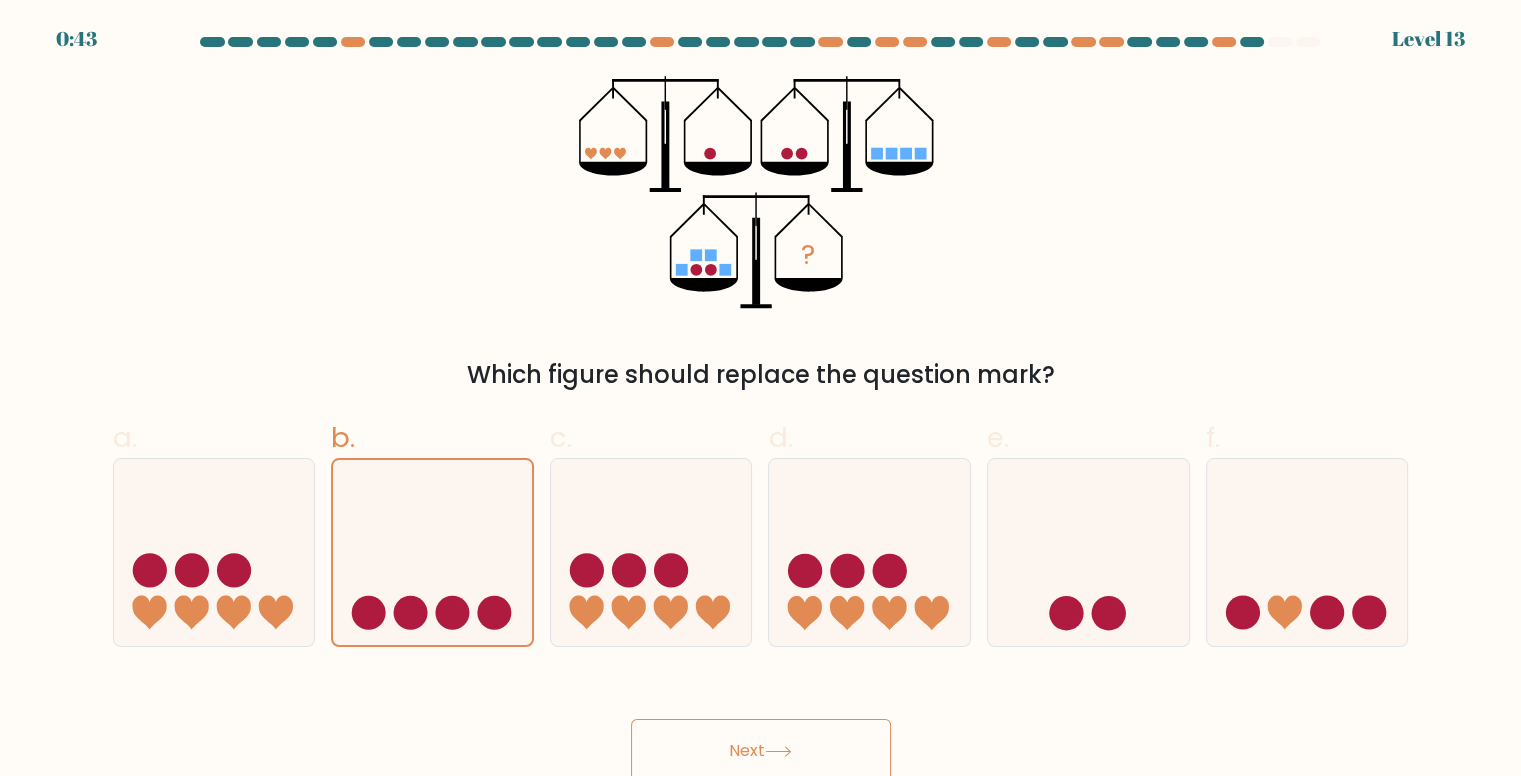 click on "Next" at bounding box center [761, 751] 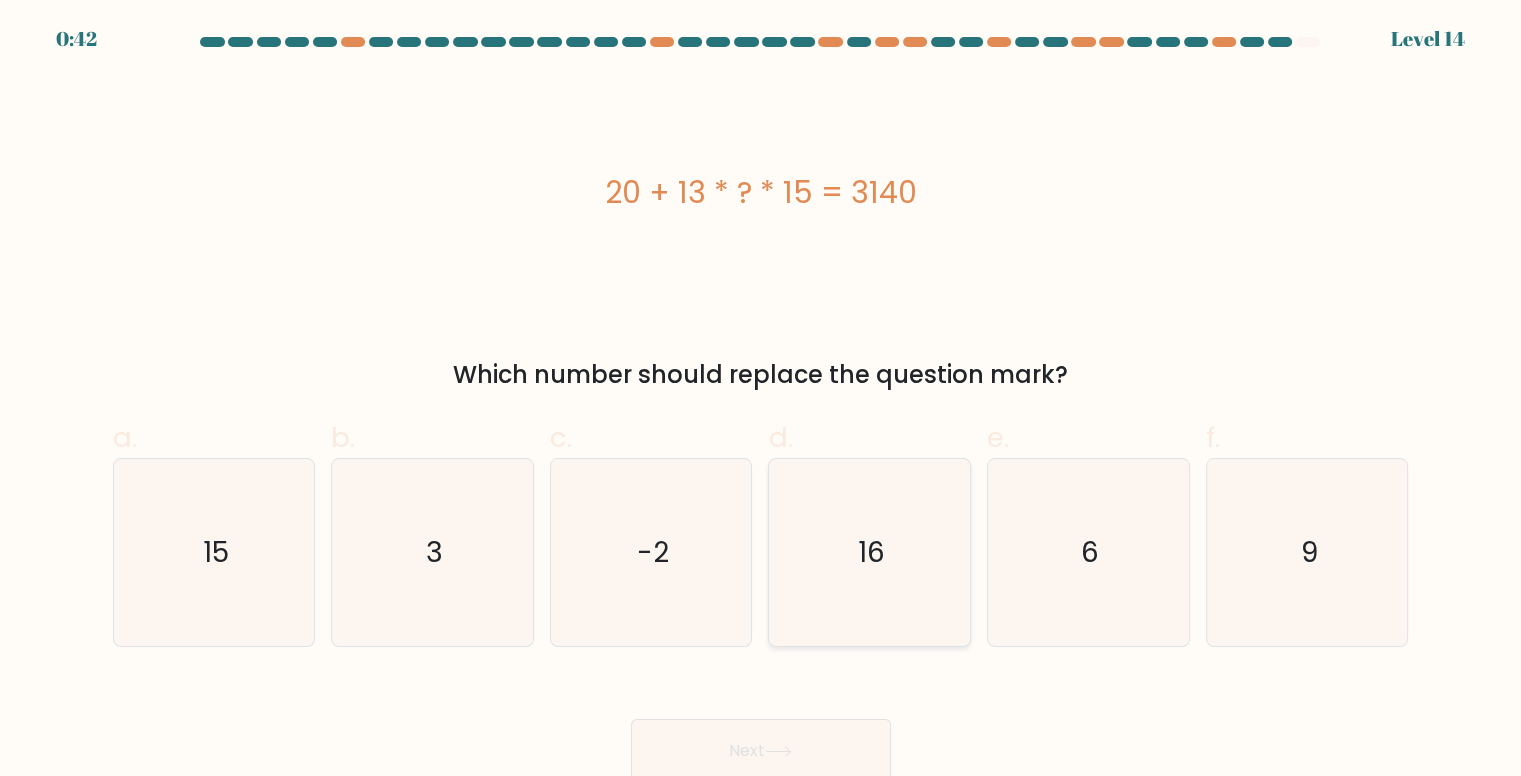 click on "16" 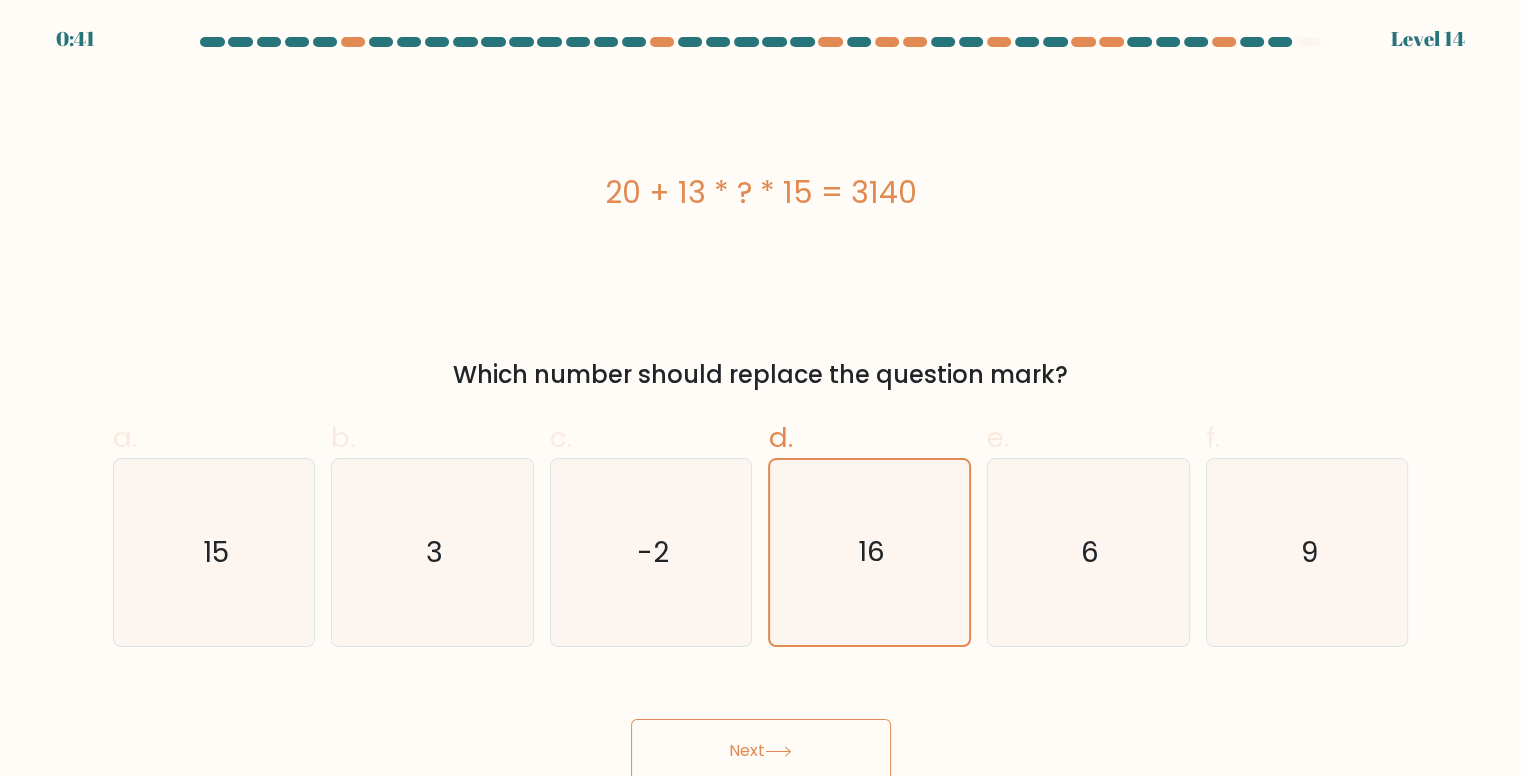 click on "Next" at bounding box center [761, 751] 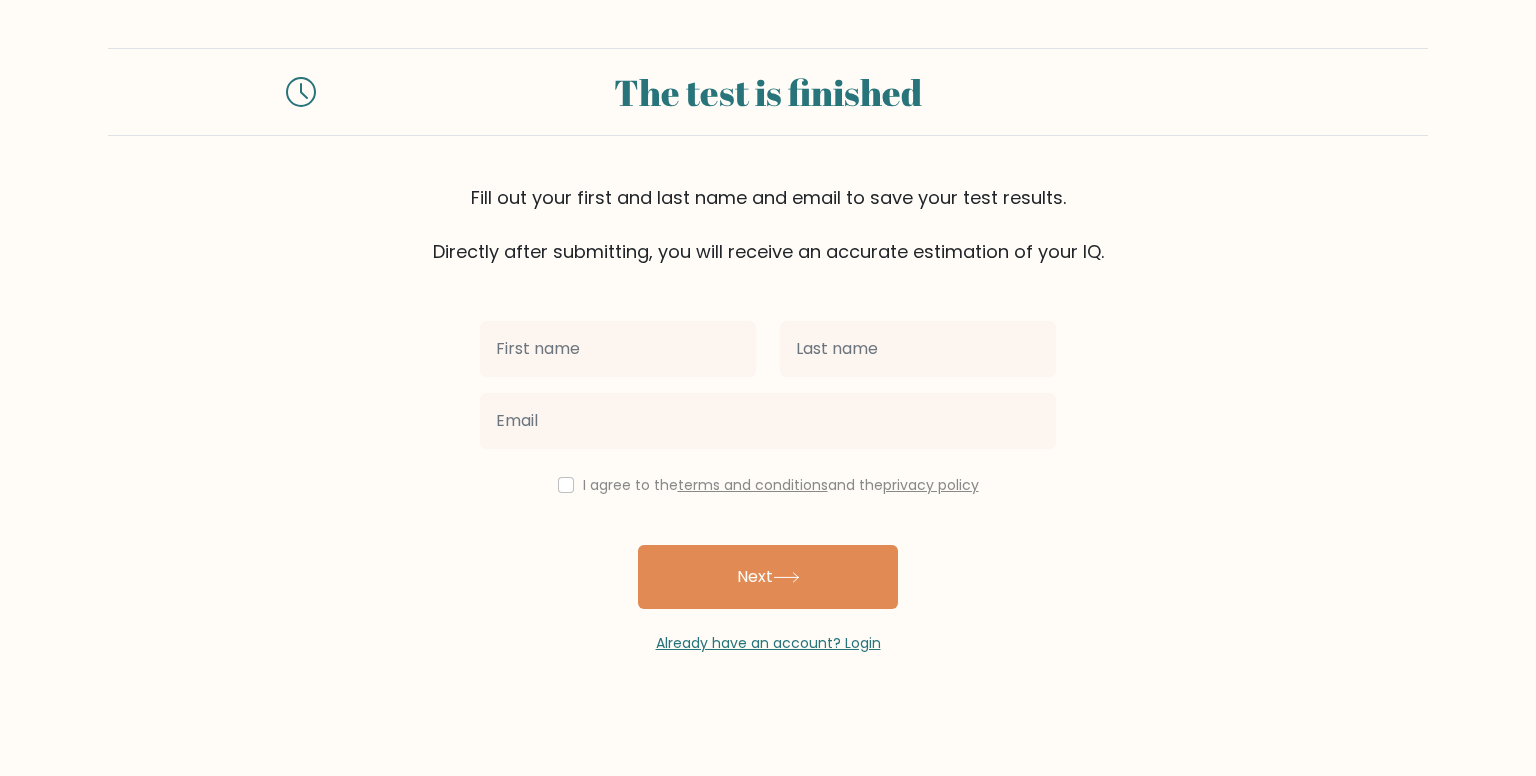 scroll, scrollTop: 0, scrollLeft: 0, axis: both 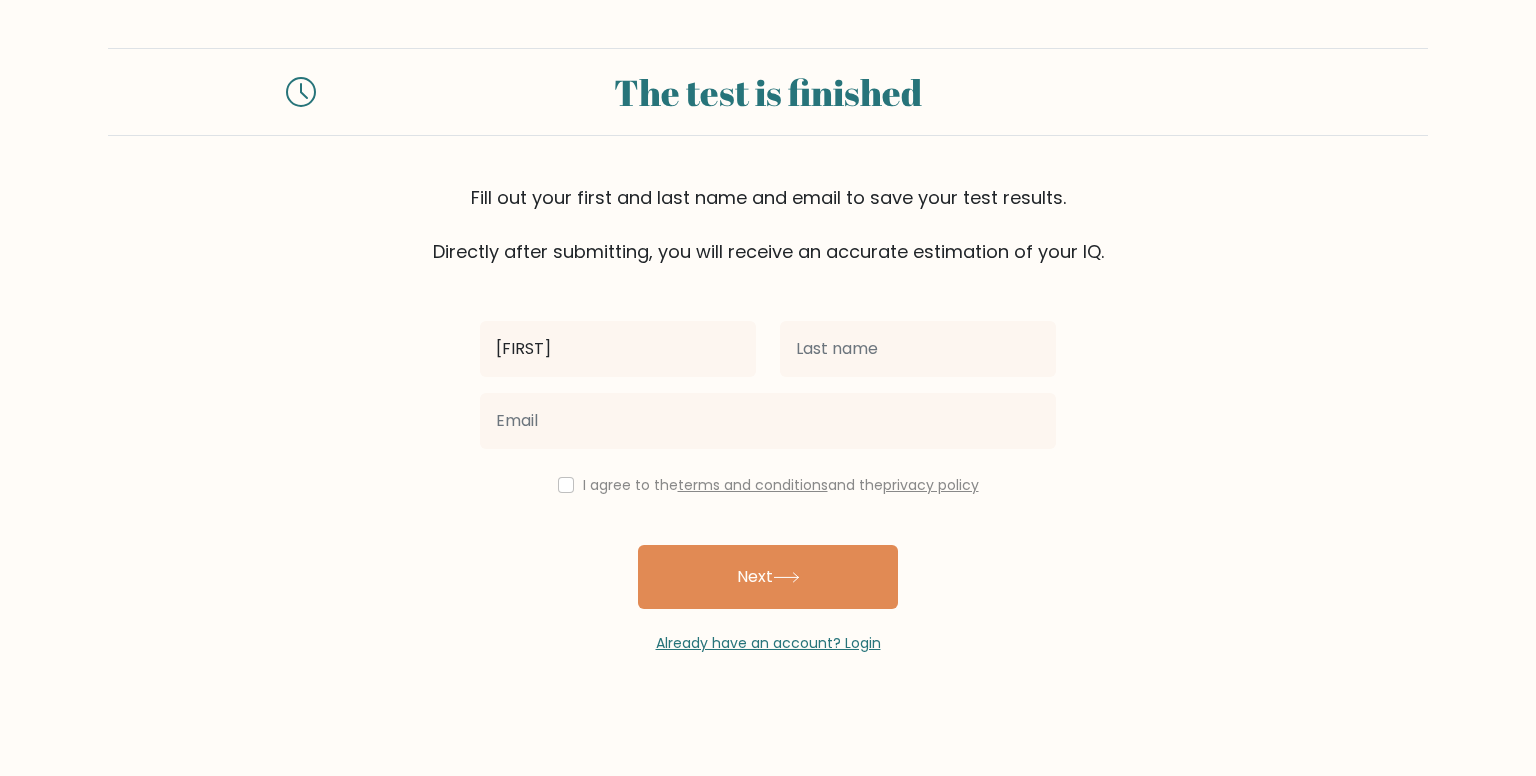 type on "[FIRST]" 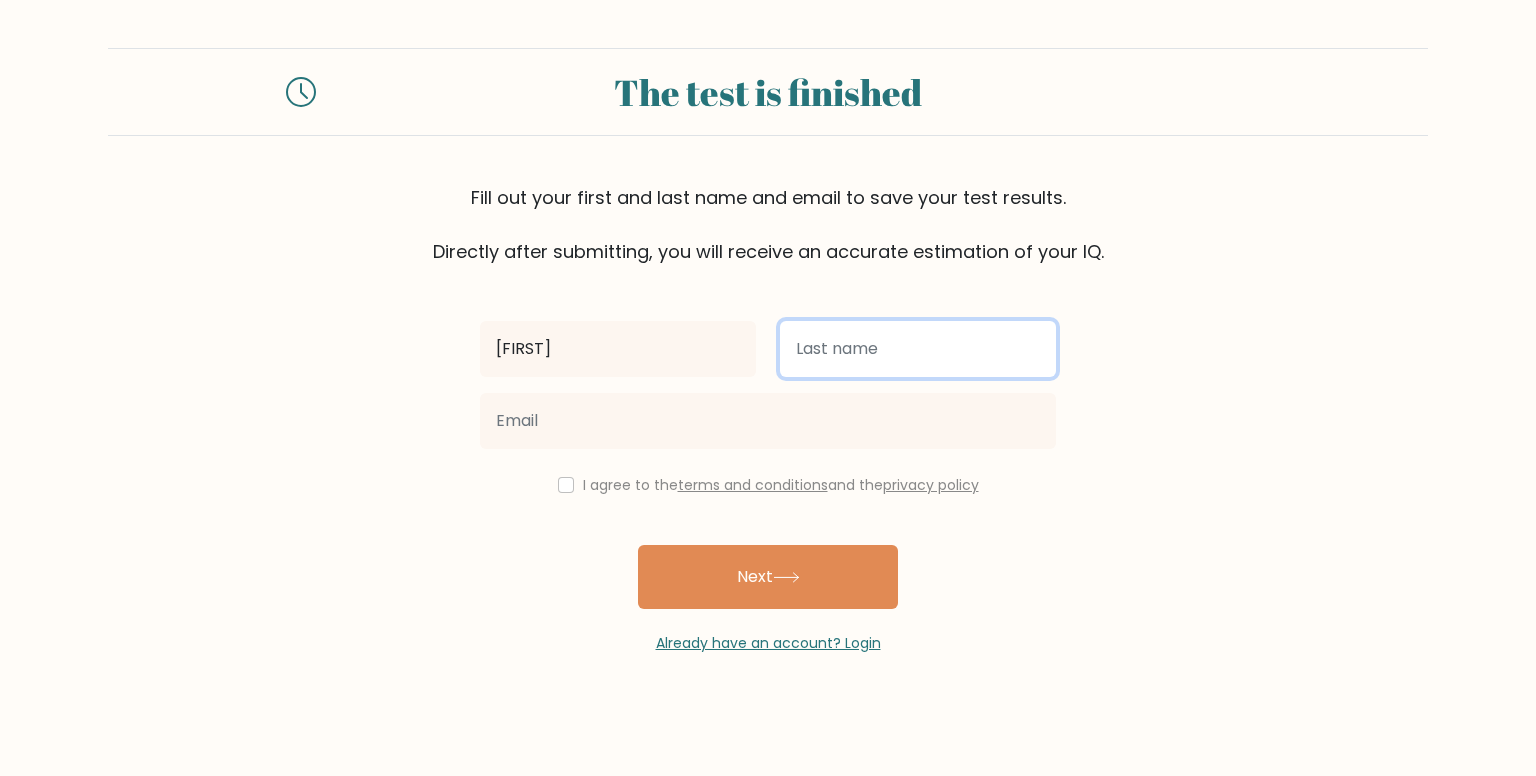 click at bounding box center [918, 349] 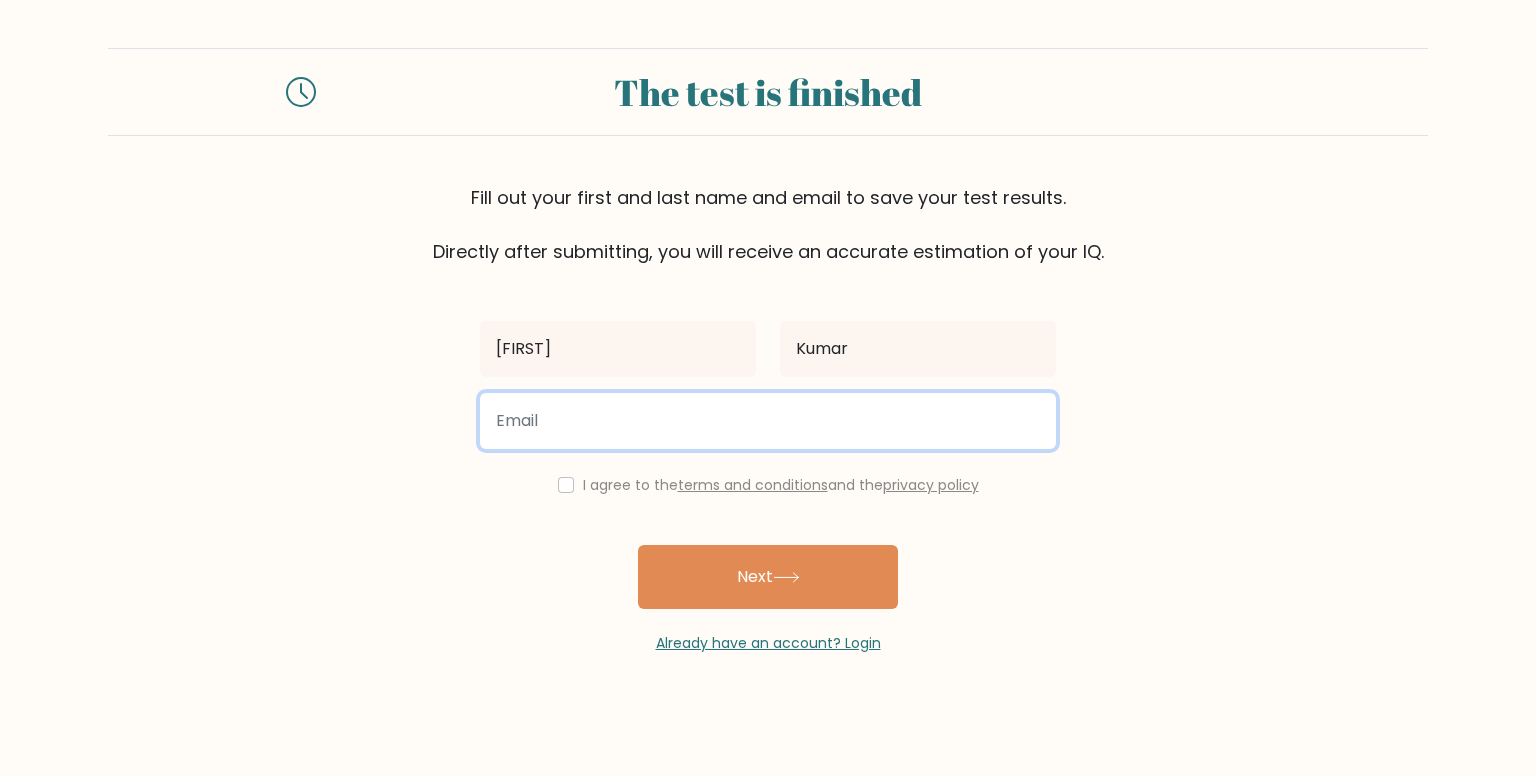 click at bounding box center [768, 421] 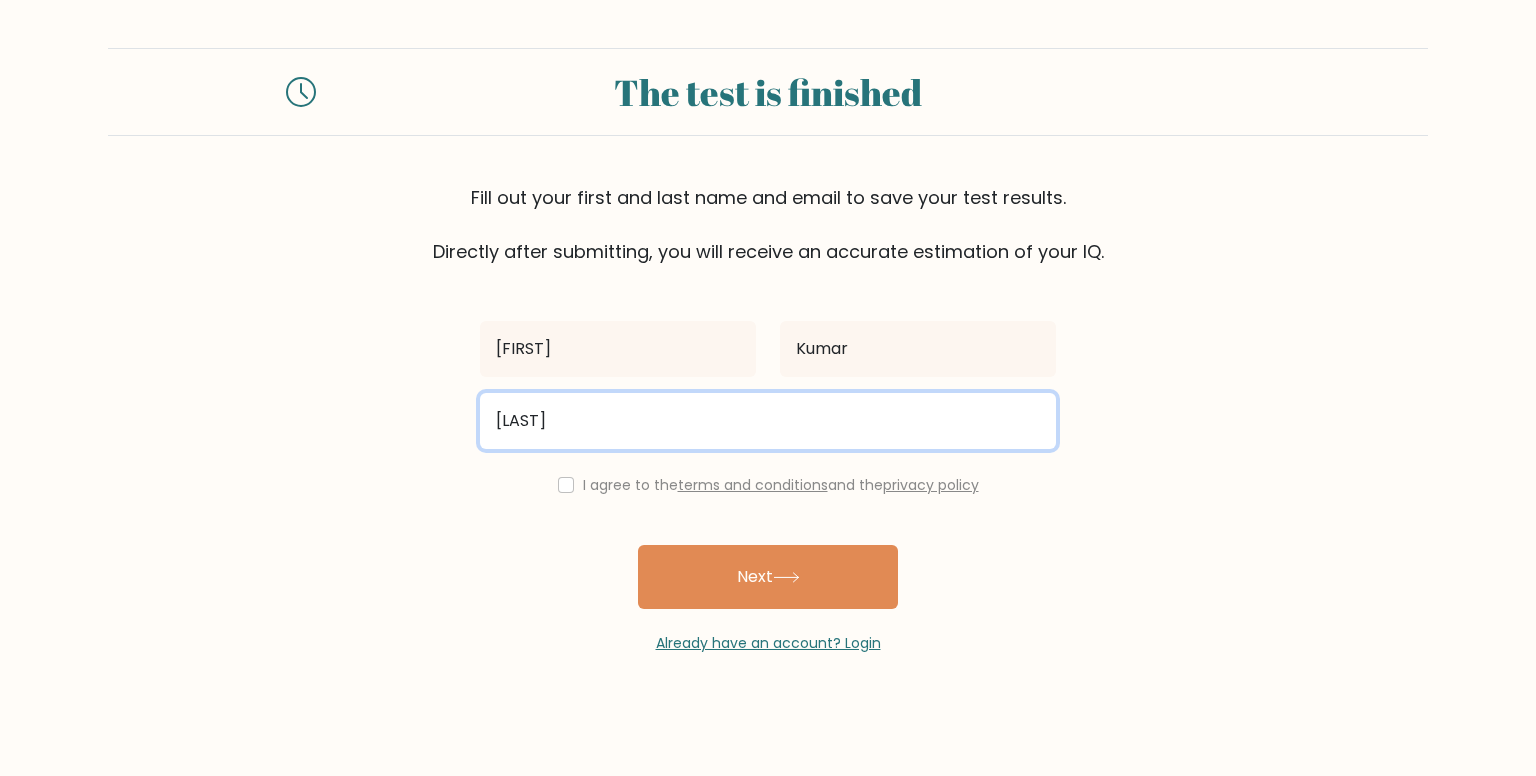 type on "[EMAIL]" 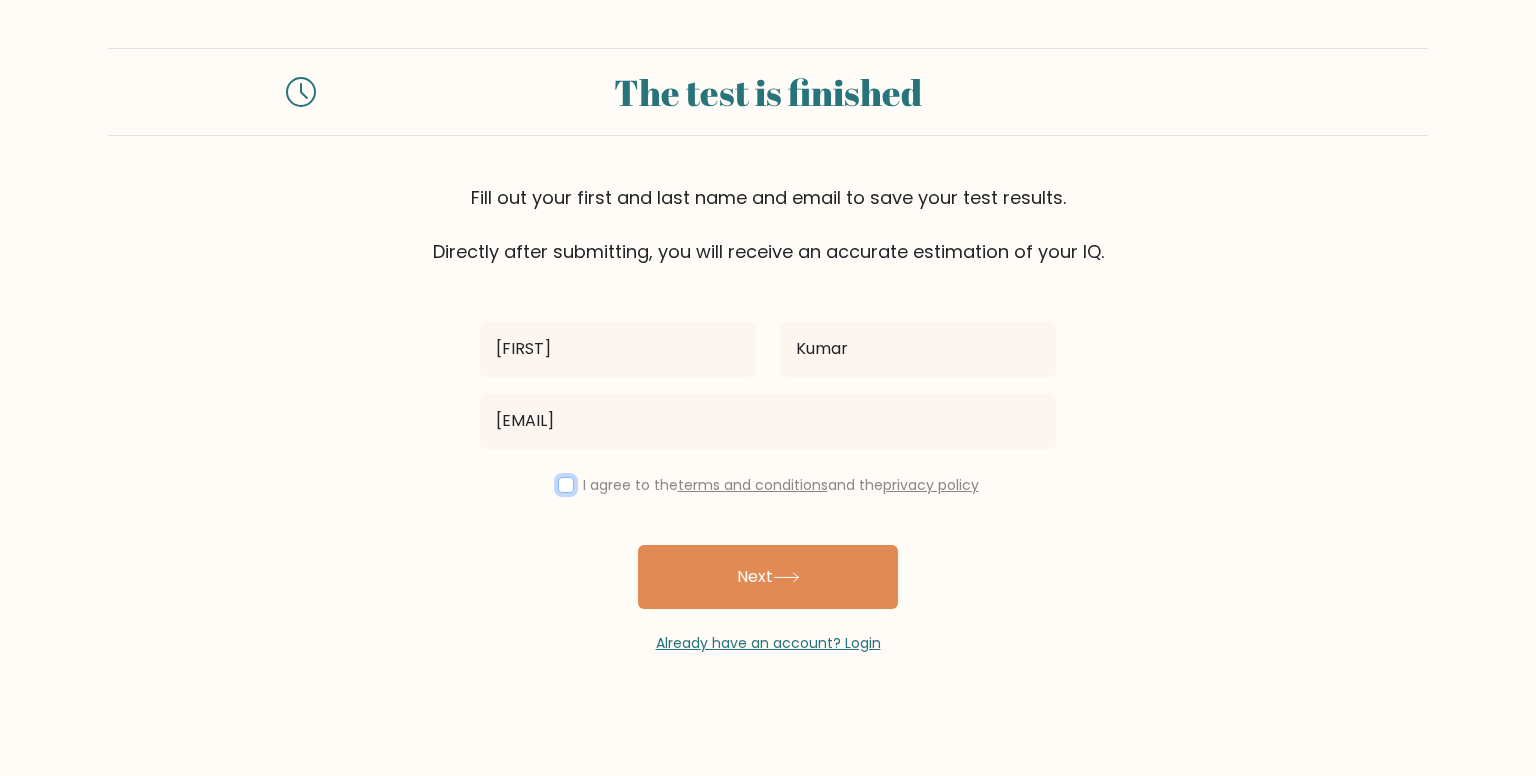 click at bounding box center [566, 485] 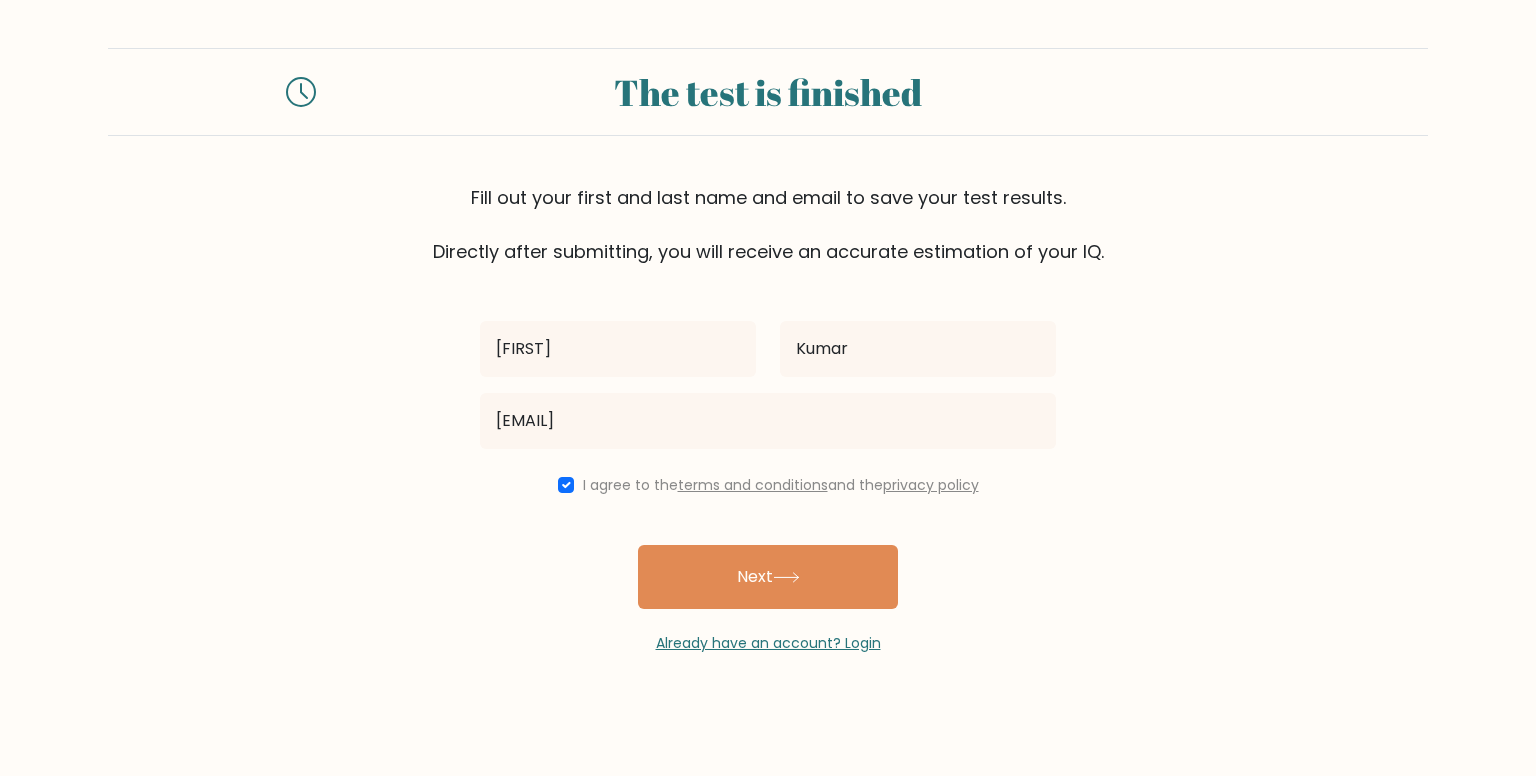 click 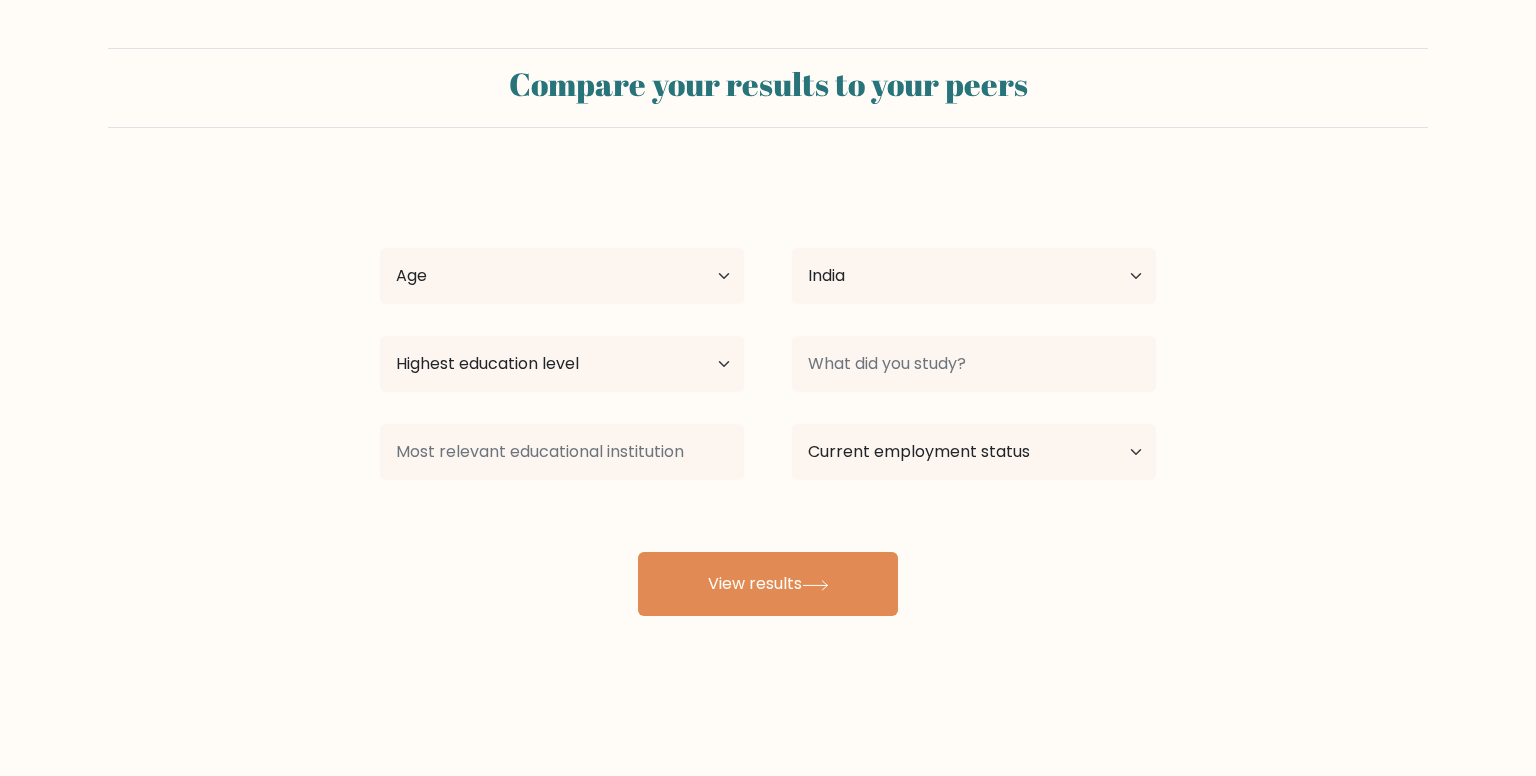 select on "IN" 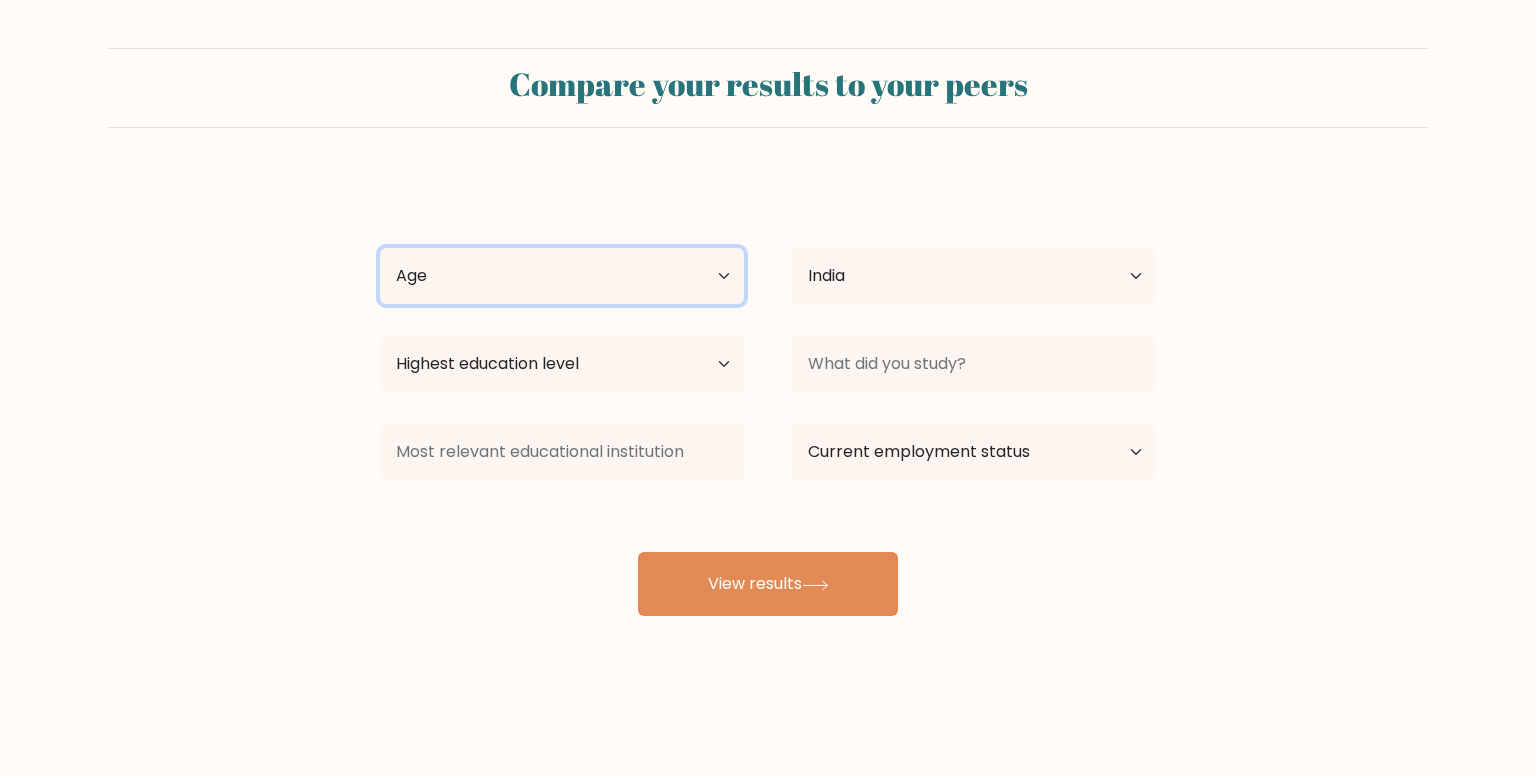 drag, startPoint x: 0, startPoint y: 0, endPoint x: 536, endPoint y: 266, distance: 598.37445 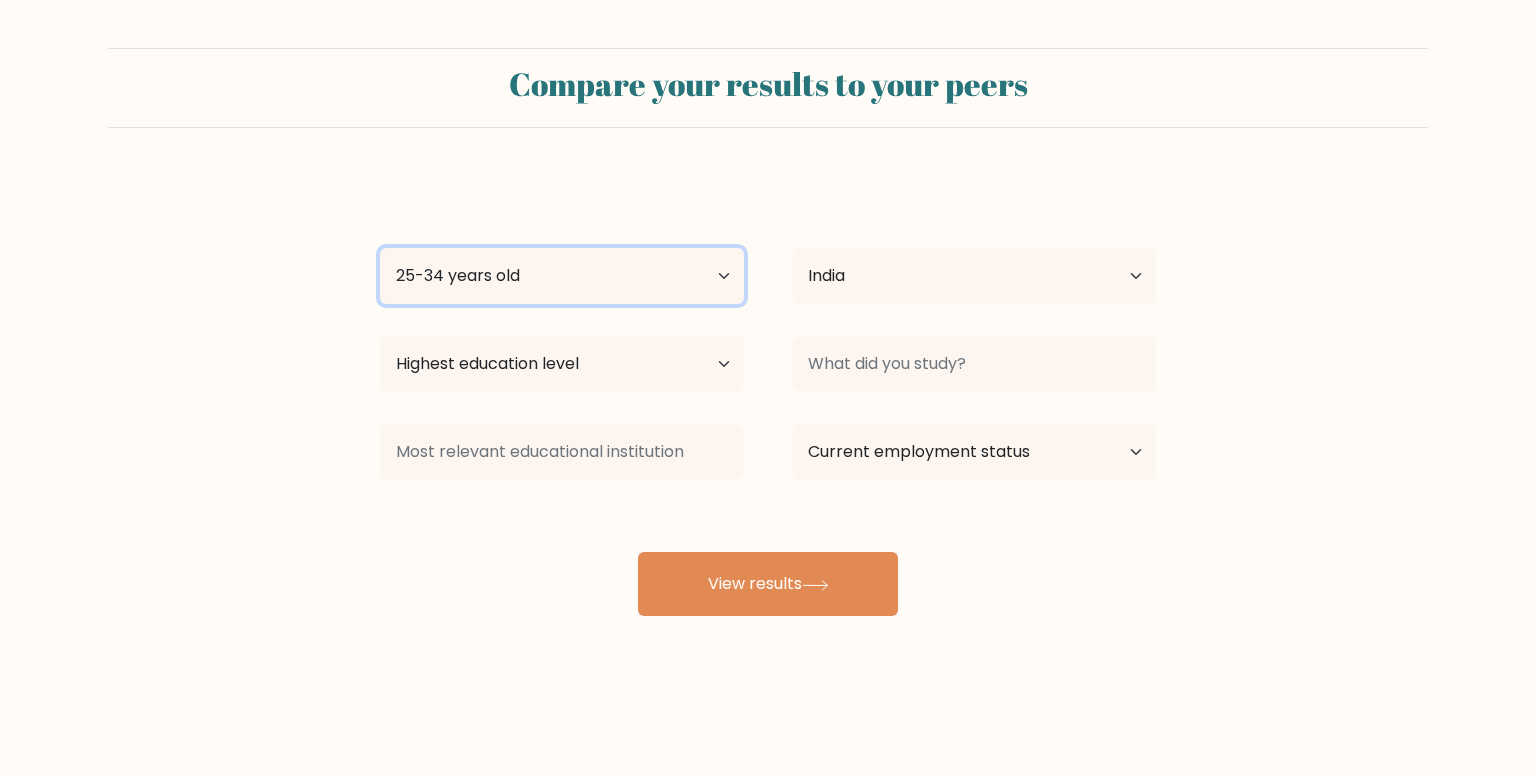 click on "Age
Under 18 years old
18-24 years old
25-34 years old
35-44 years old
45-54 years old
55-64 years old
65 years old and above" at bounding box center [562, 276] 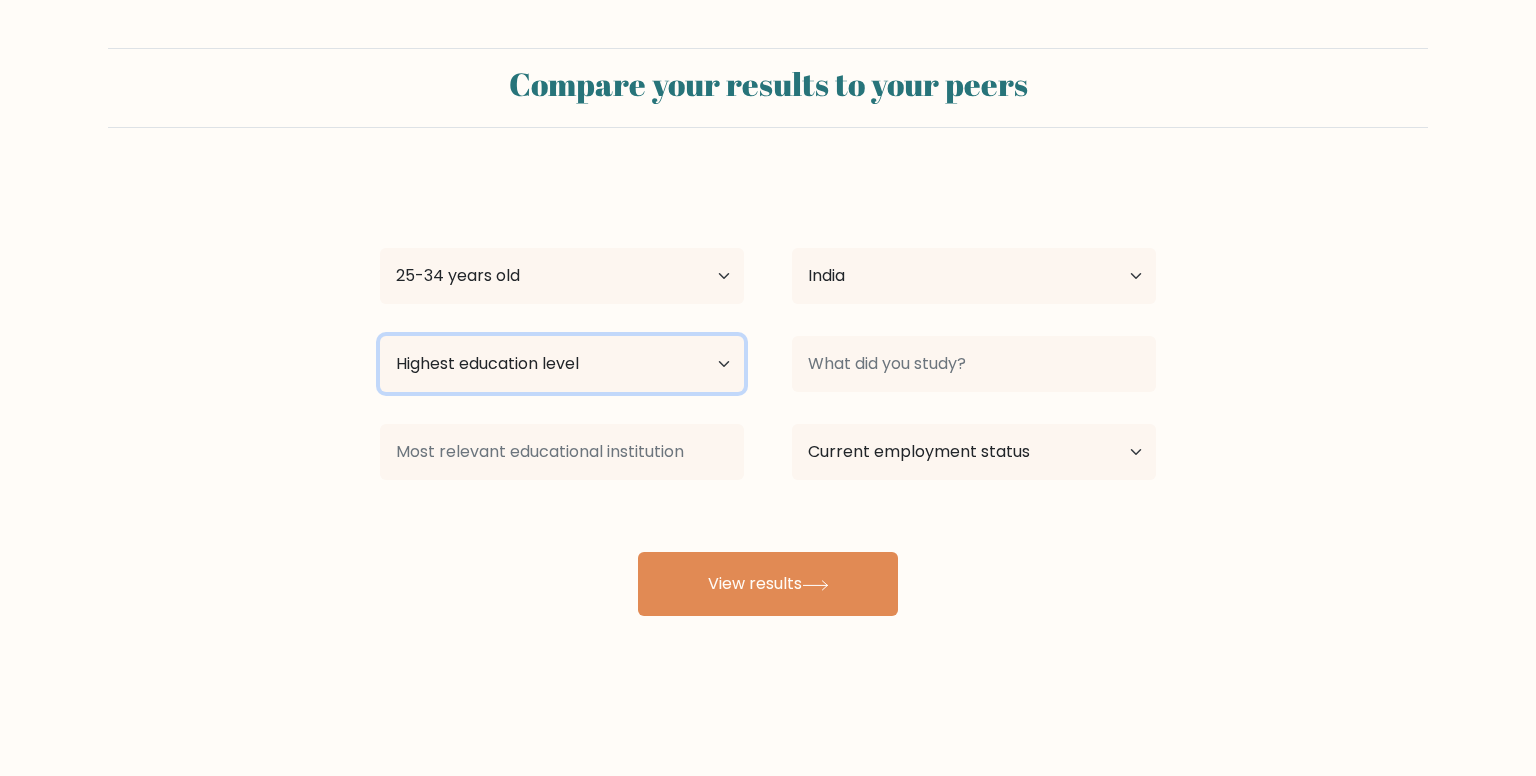 click on "Highest education level
No schooling
Primary
Lower Secondary
Upper Secondary
Occupation Specific
Bachelor's degree
Master's degree
Doctoral degree" at bounding box center [562, 364] 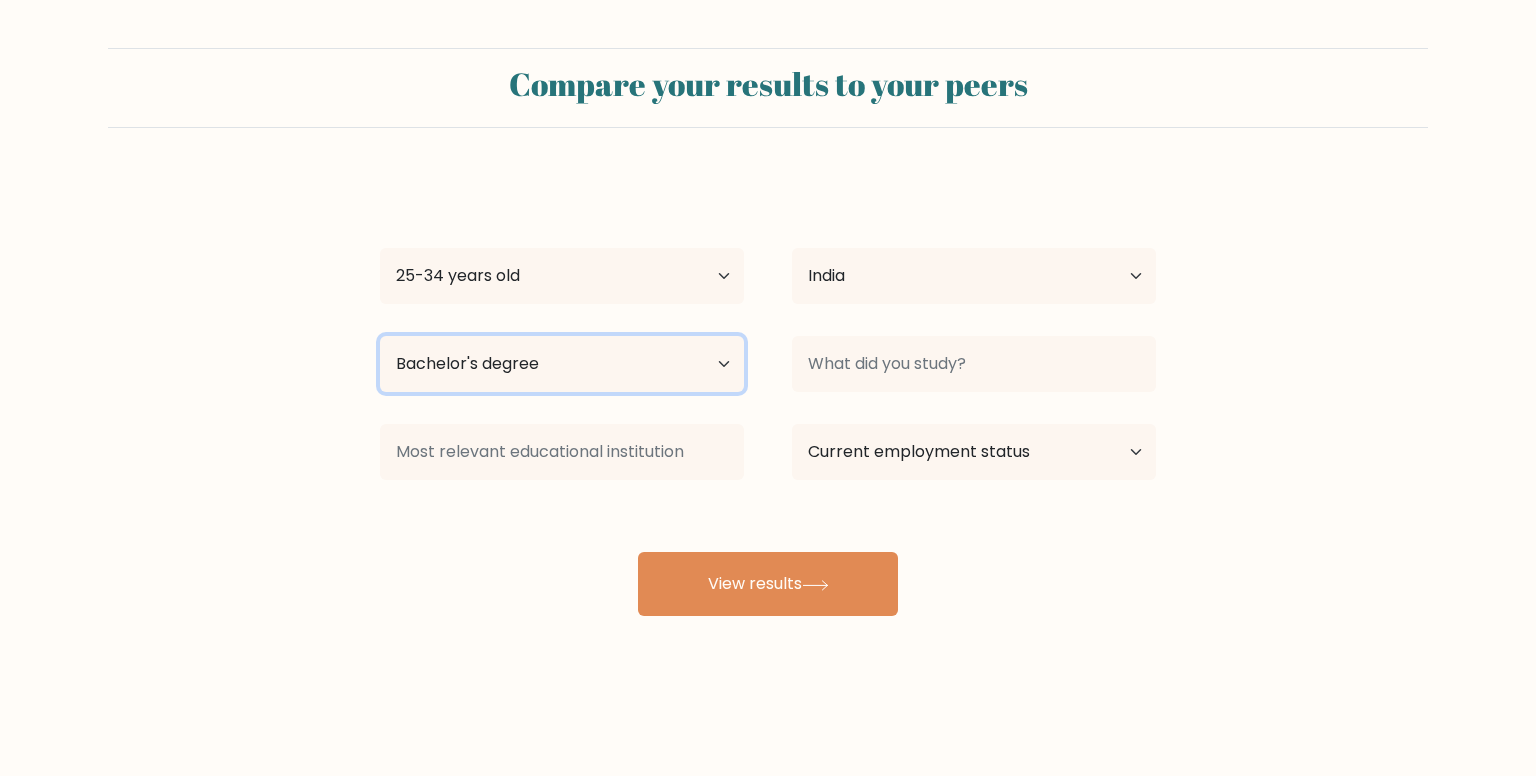 click on "Highest education level
No schooling
Primary
Lower Secondary
Upper Secondary
Occupation Specific
Bachelor's degree
Master's degree
Doctoral degree" at bounding box center (562, 364) 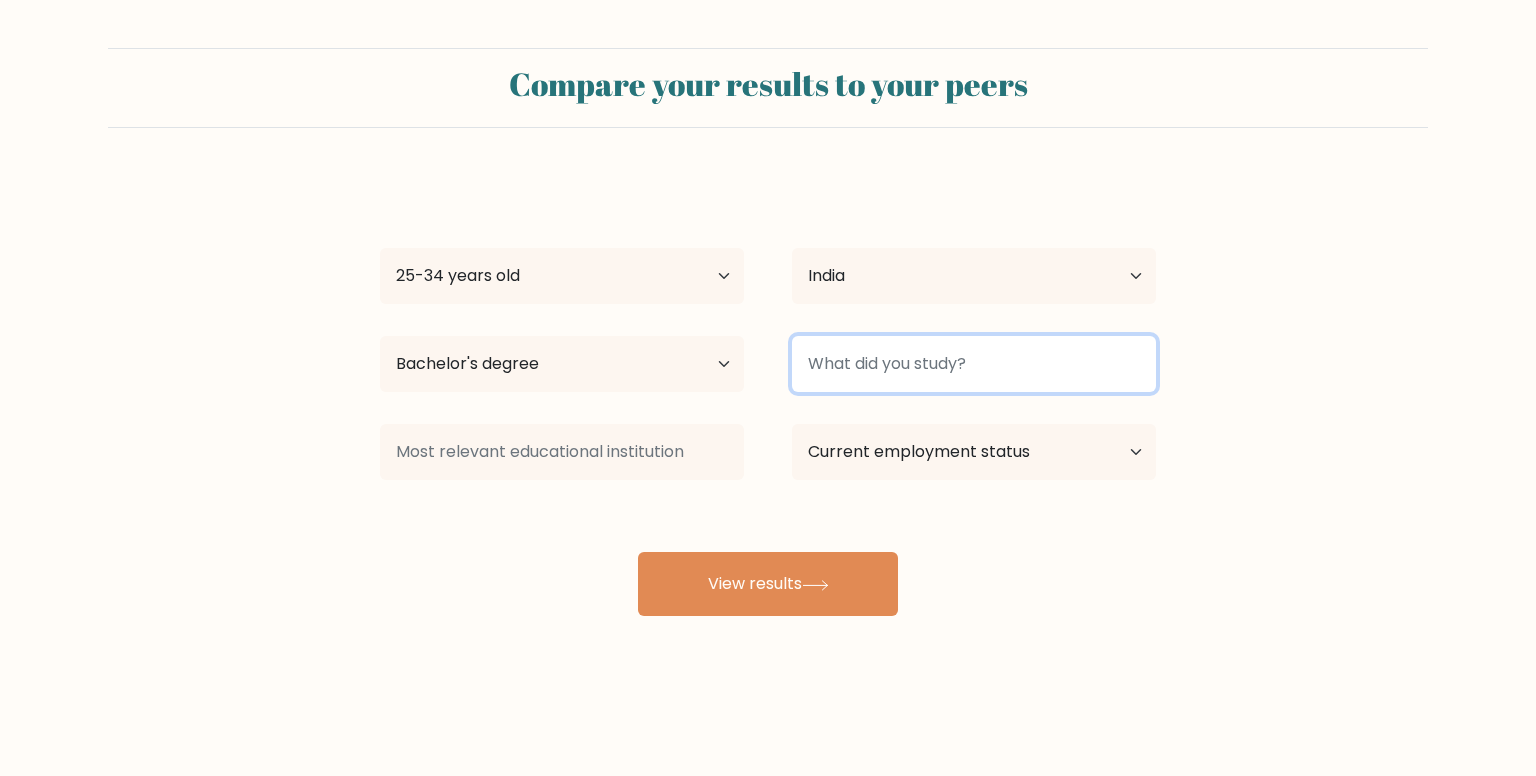 click at bounding box center [974, 364] 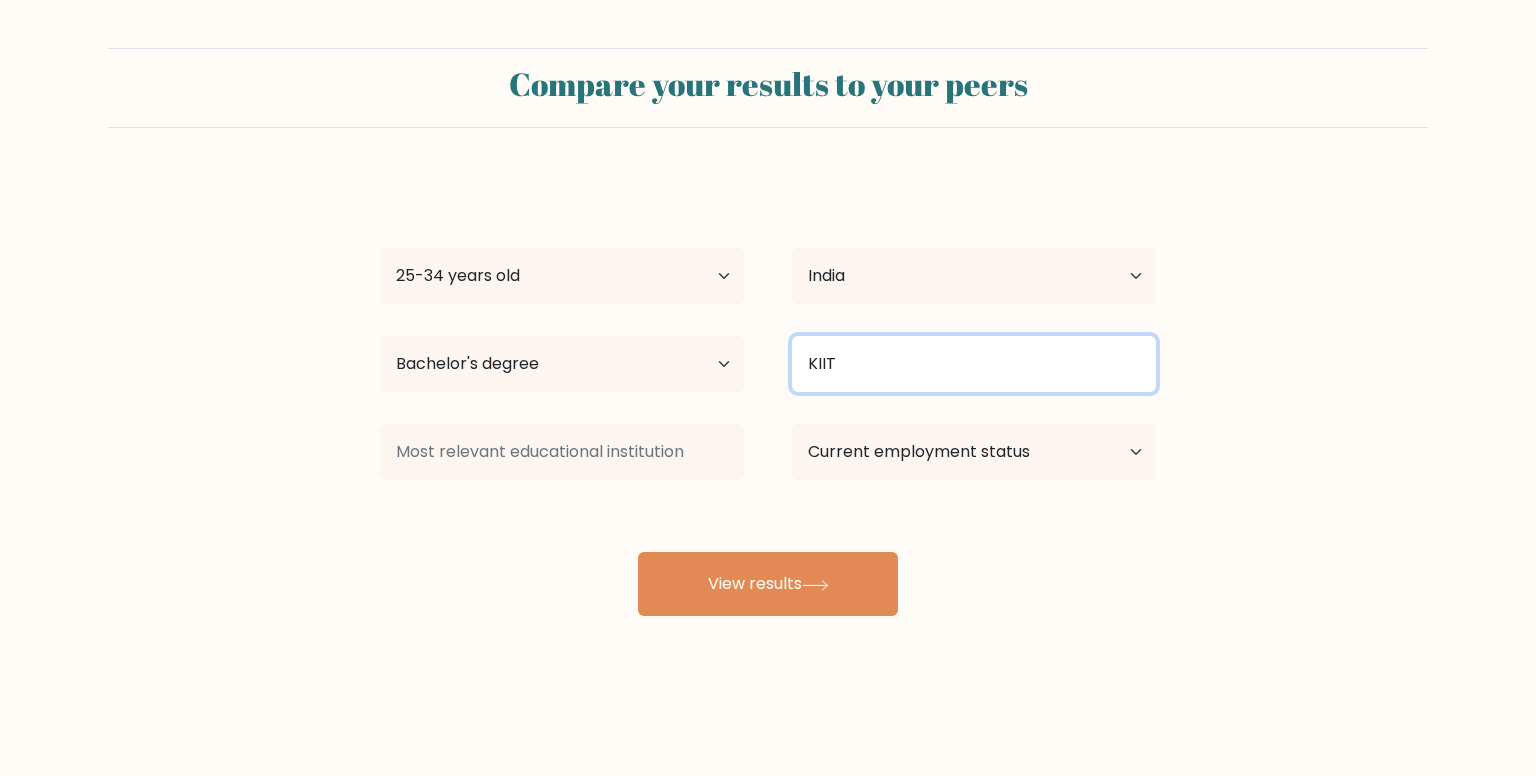 type on "KIIT" 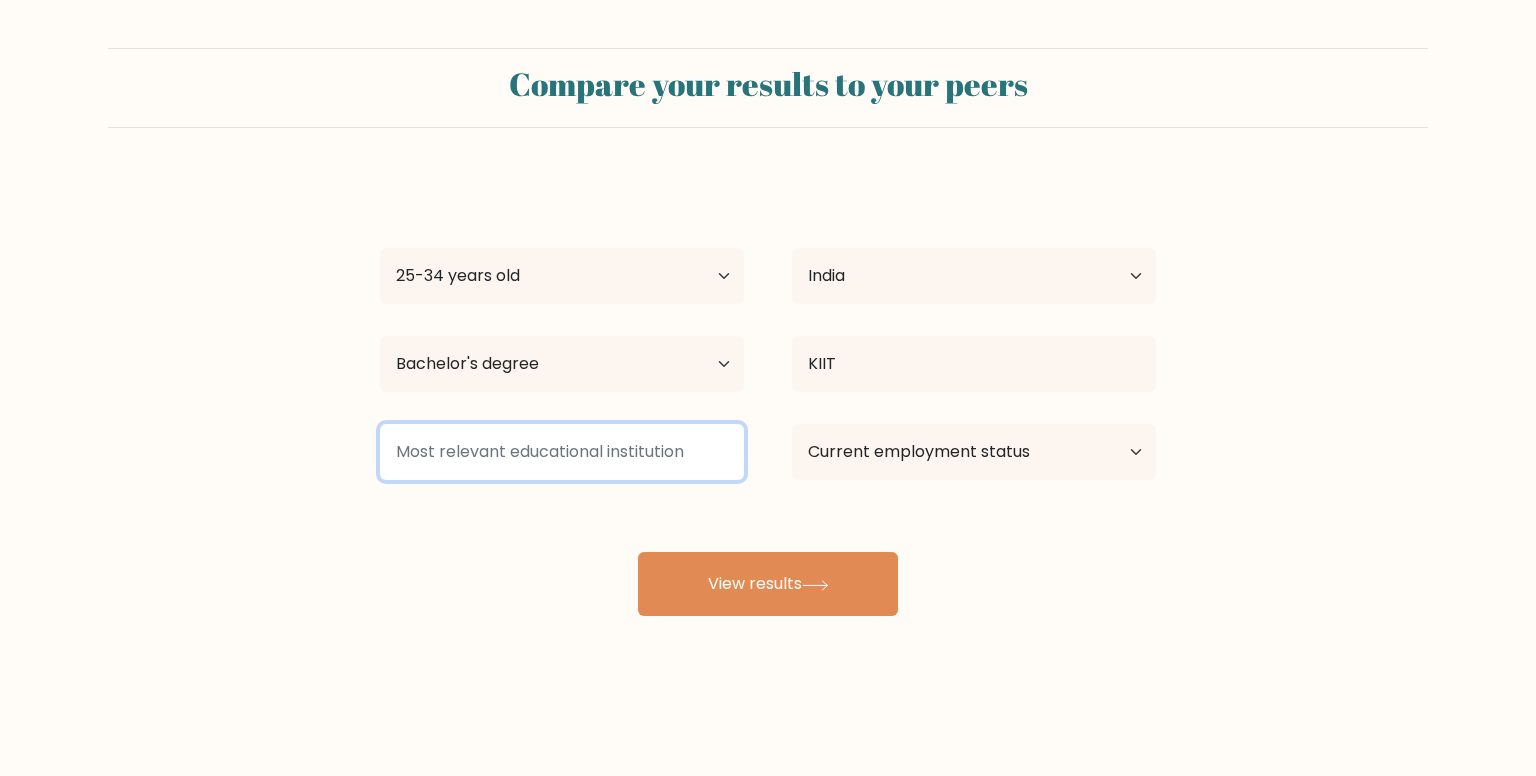 click at bounding box center (562, 452) 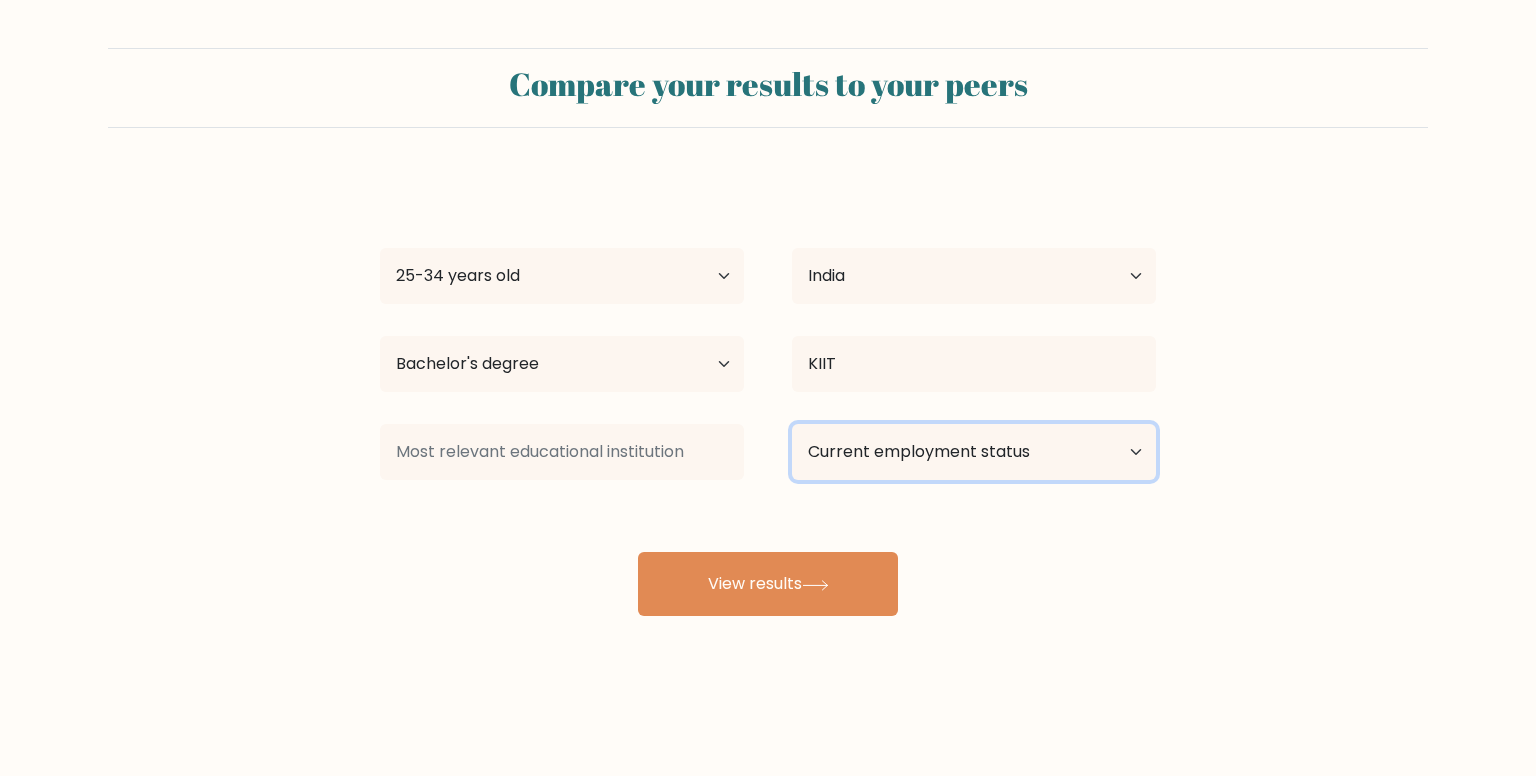 click on "Current employment status
Employed
Student
Retired
Other / prefer not to answer" at bounding box center [974, 452] 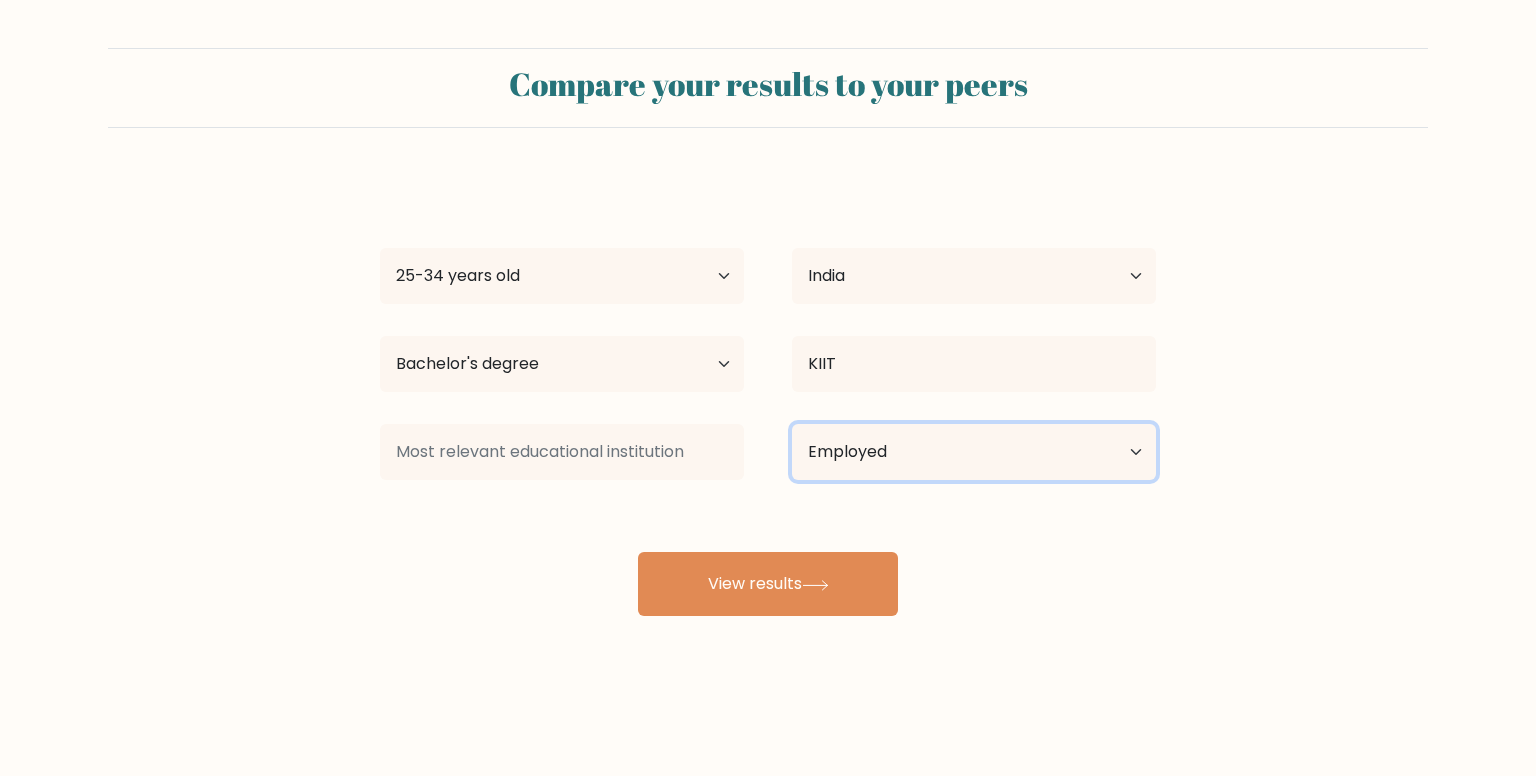 click on "Current employment status
Employed
Student
Retired
Other / prefer not to answer" at bounding box center [974, 452] 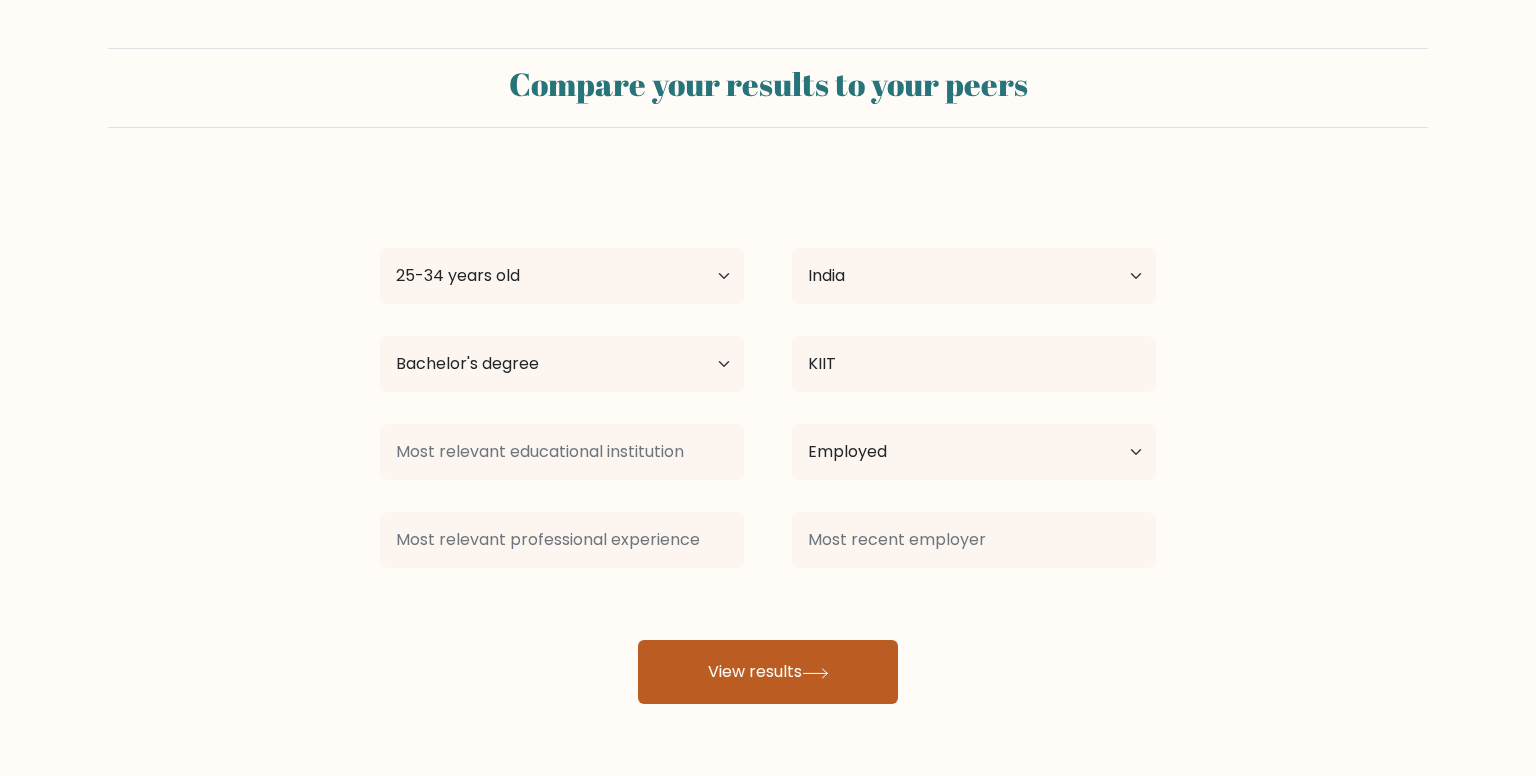 click on "View results" at bounding box center [768, 672] 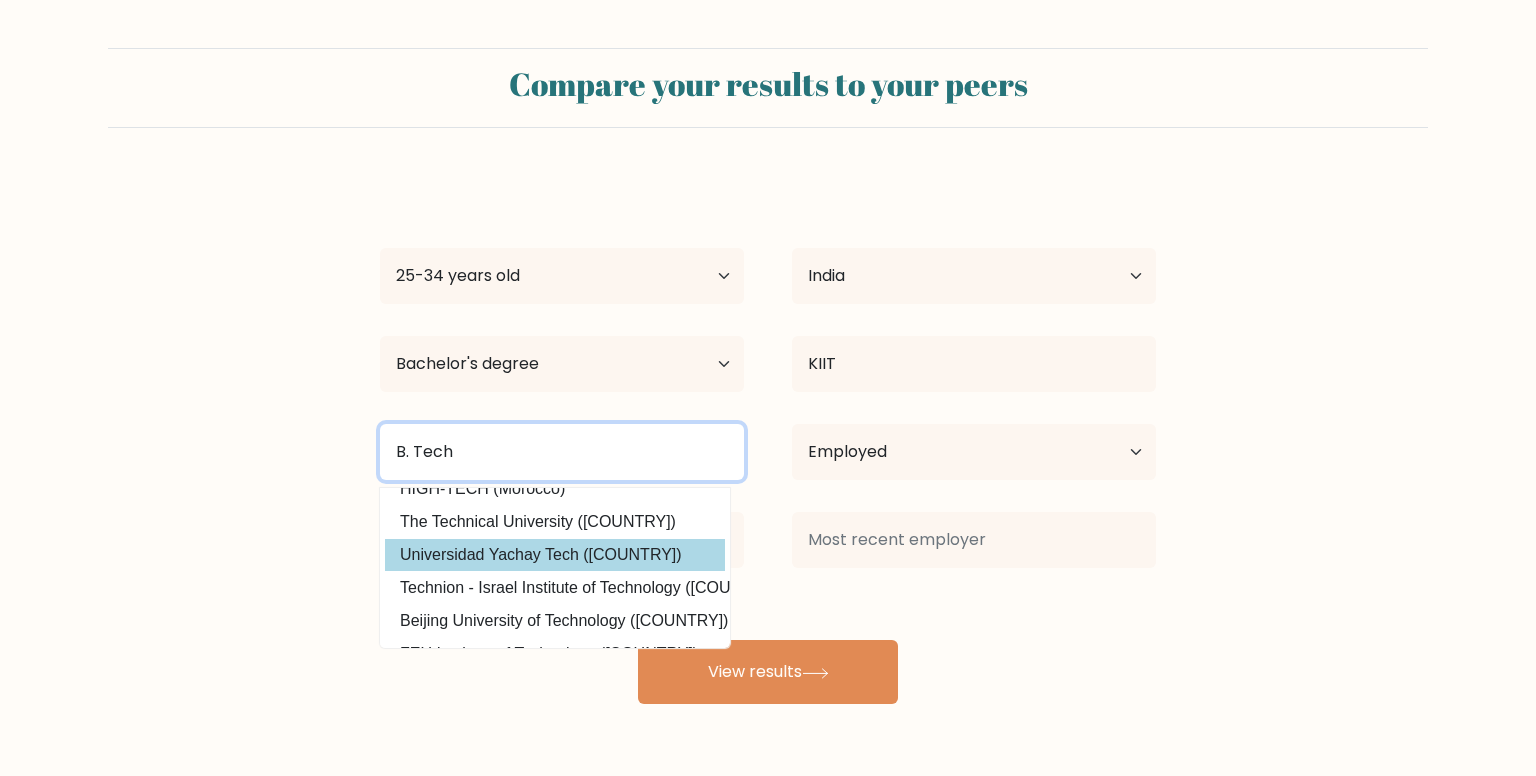 scroll, scrollTop: 0, scrollLeft: 0, axis: both 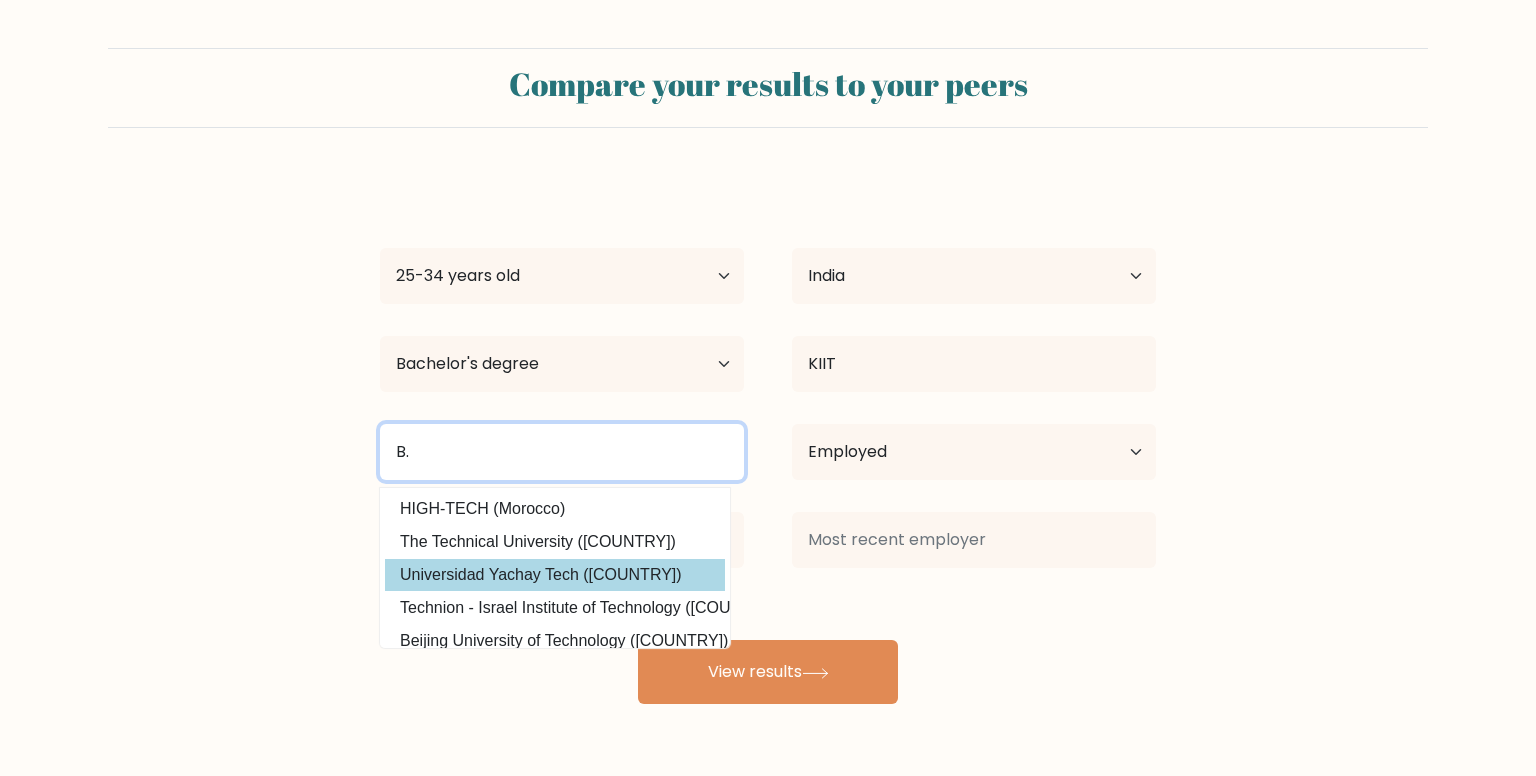 type on "B" 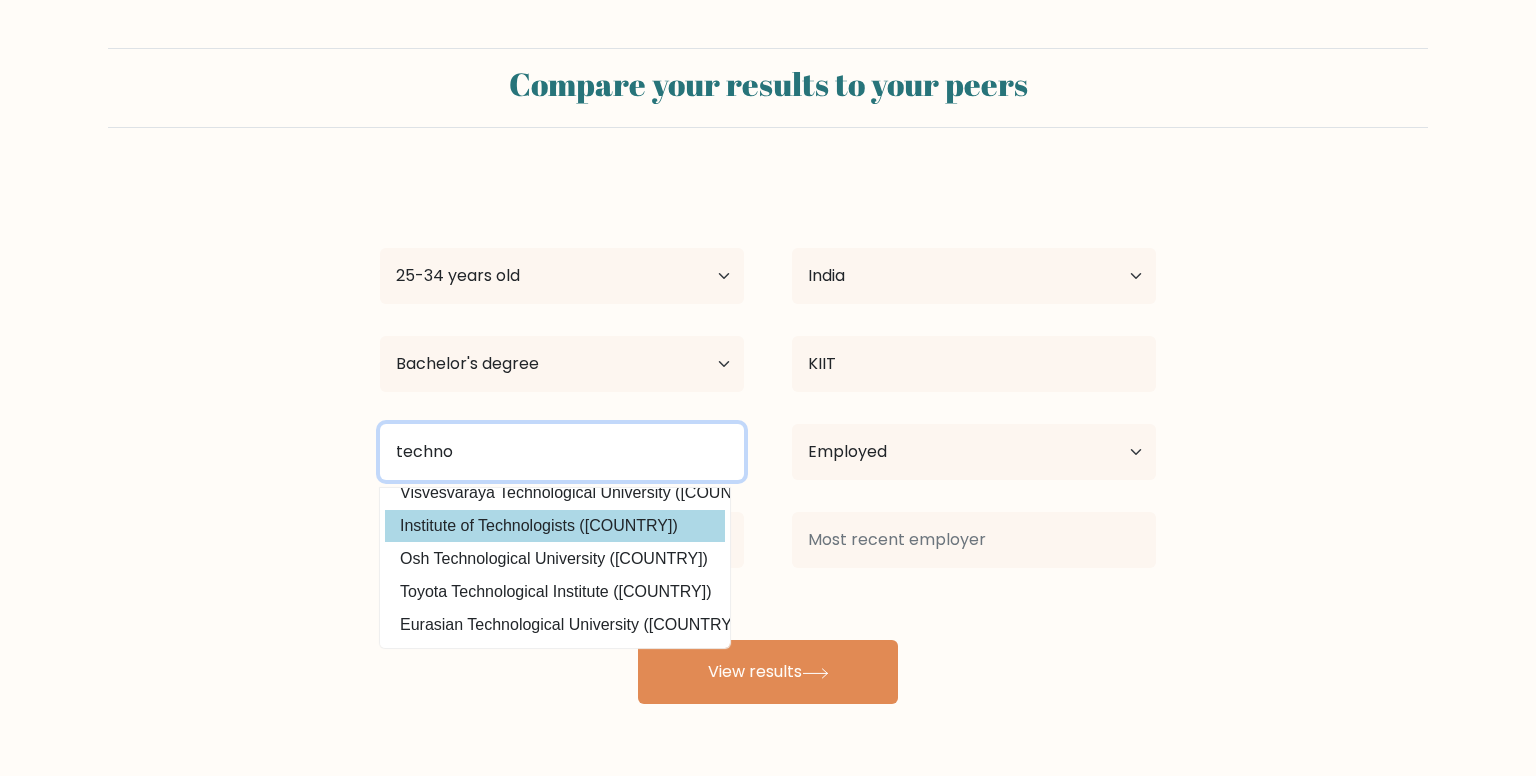 scroll, scrollTop: 0, scrollLeft: 0, axis: both 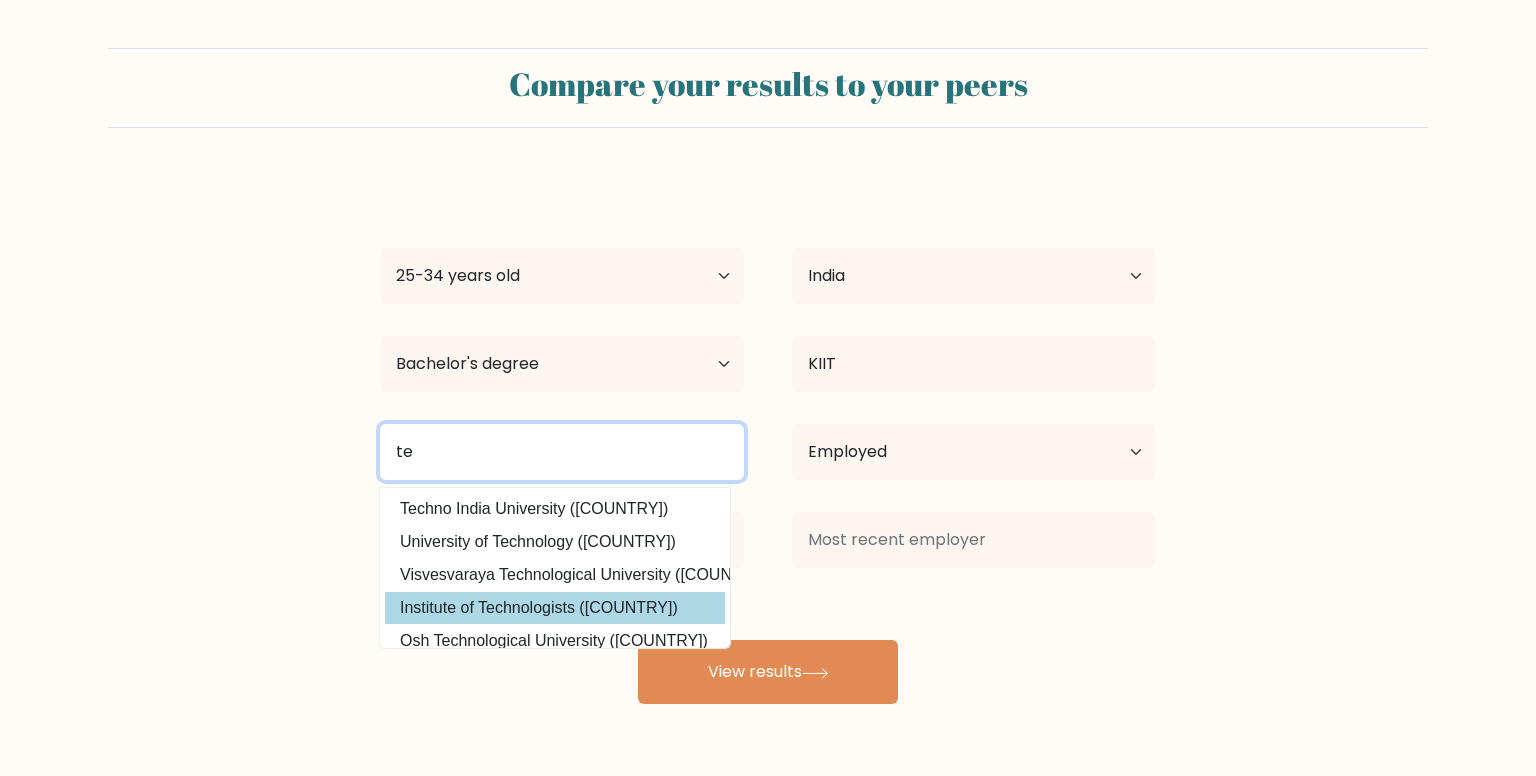 type on "t" 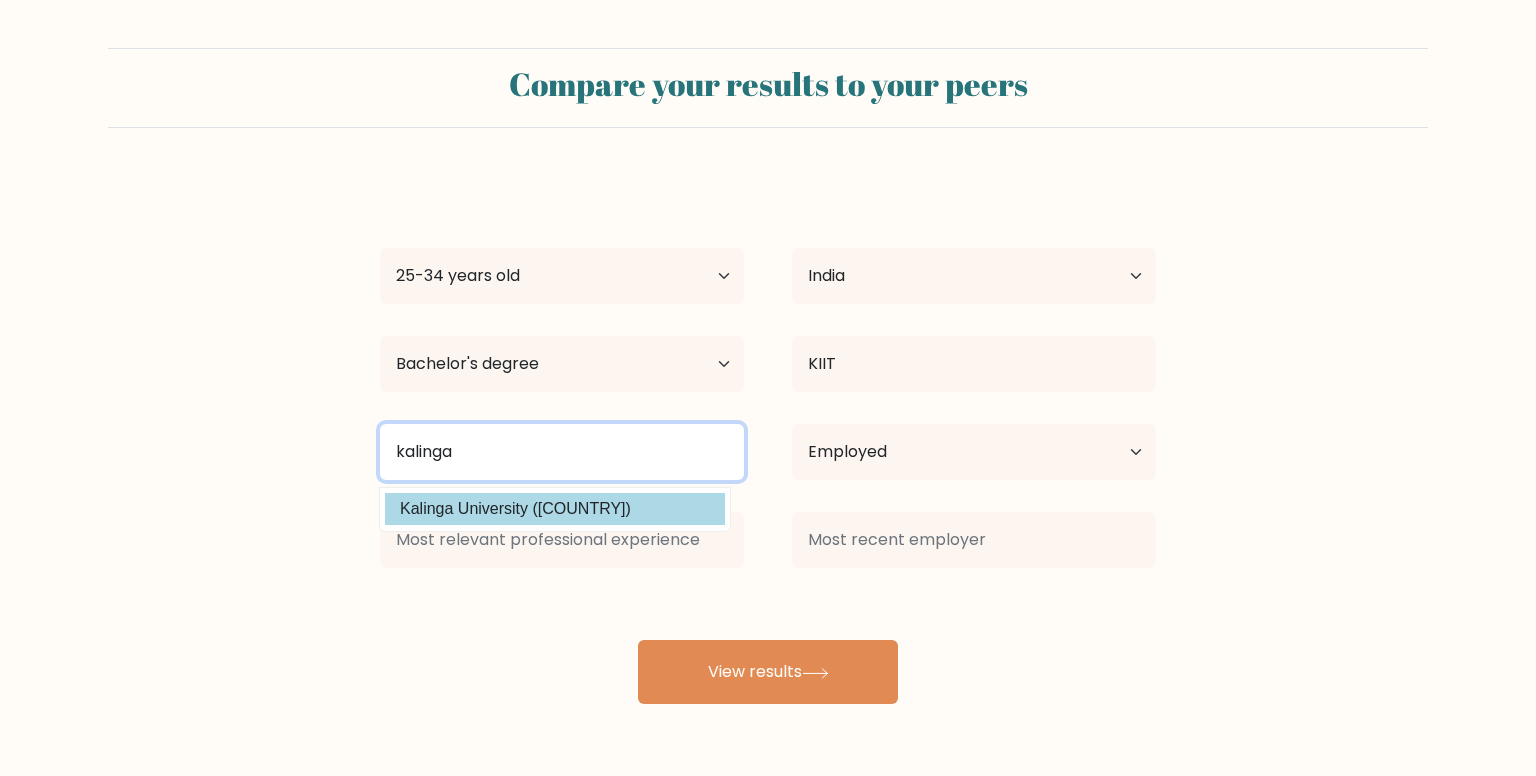 type on "kalinga" 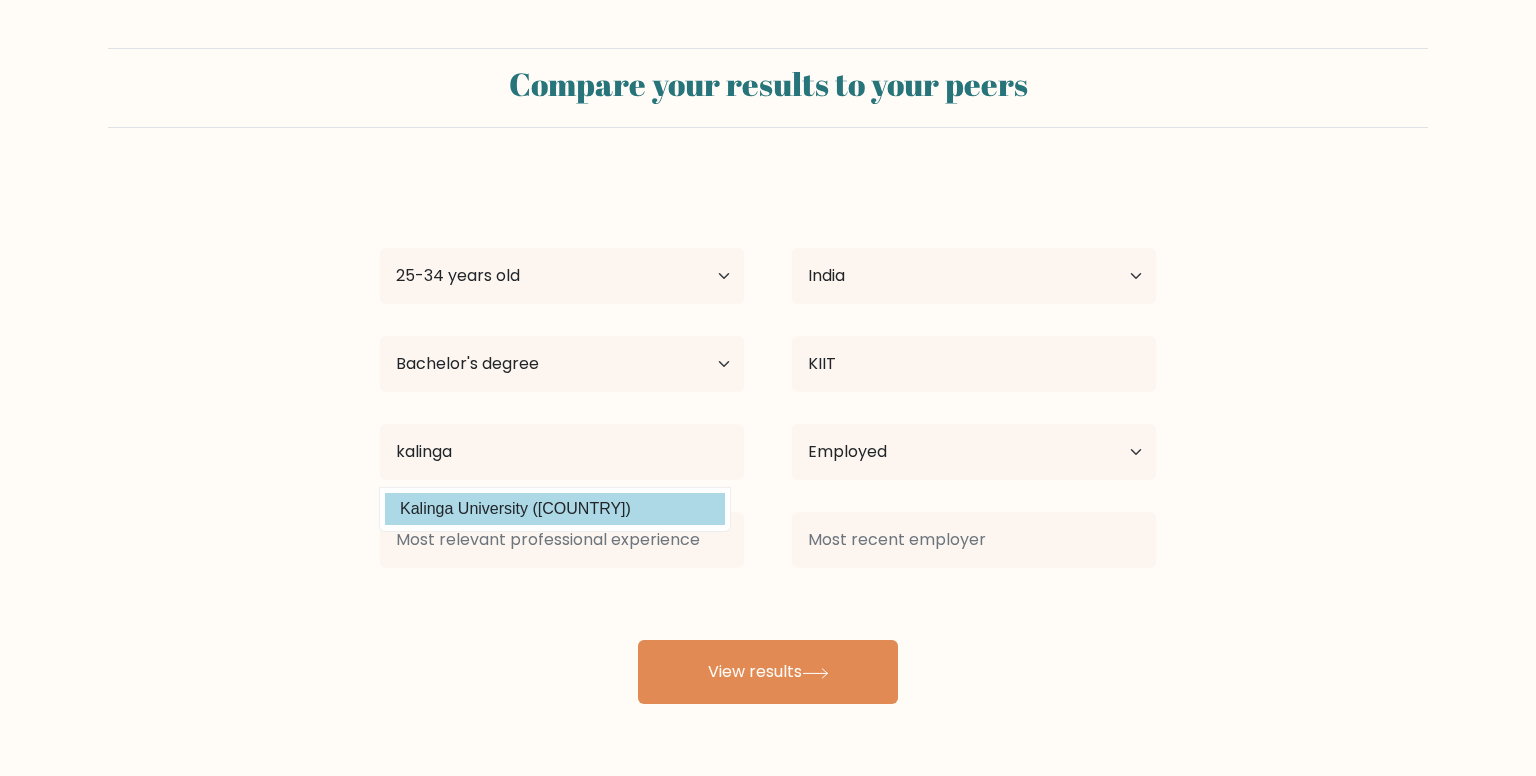 click on "Ankit
Kumar
Age
Under 18 years old
18-24 years old
25-34 years old
35-44 years old
45-54 years old
55-64 years old
65 years old and above
Country
Afghanistan
Albania
Algeria
American Samoa
Andorra
Angola
Anguilla
Antarctica
Antigua and Barbuda
Argentina
Armenia
Aruba
Australia
Austria
Azerbaijan
Bahamas
Bahrain
Bangladesh
Barbados
Belarus
Belgium
Belize
Benin
Bermuda
Bhutan
Bolivia
Bonaire, Sint Eustatius and Saba
Bosnia and Herzegovina
Botswana
Bouvet Island
Brazil
Brunei" at bounding box center (768, 440) 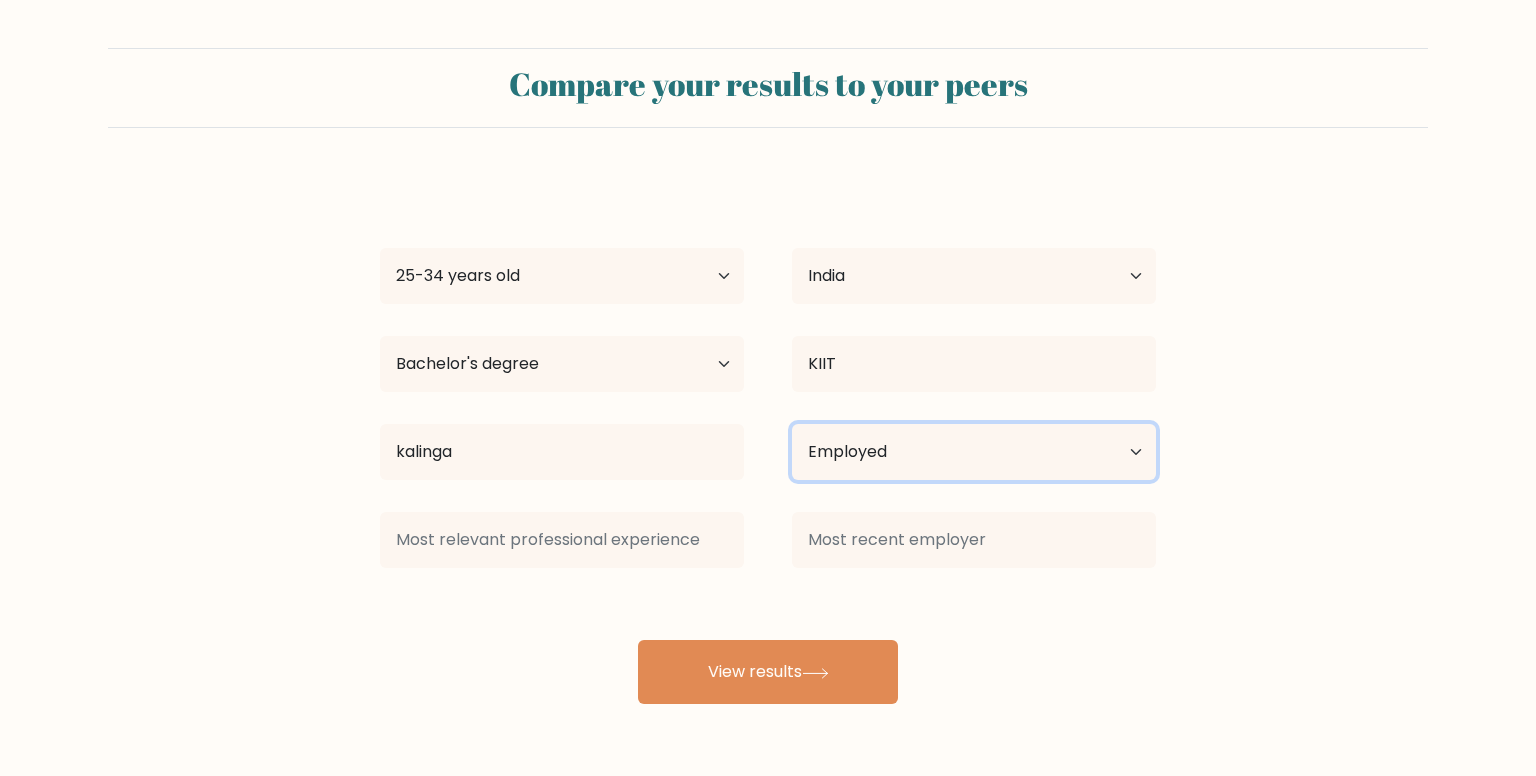 click on "Current employment status
Employed
Student
Retired
Other / prefer not to answer" at bounding box center (974, 452) 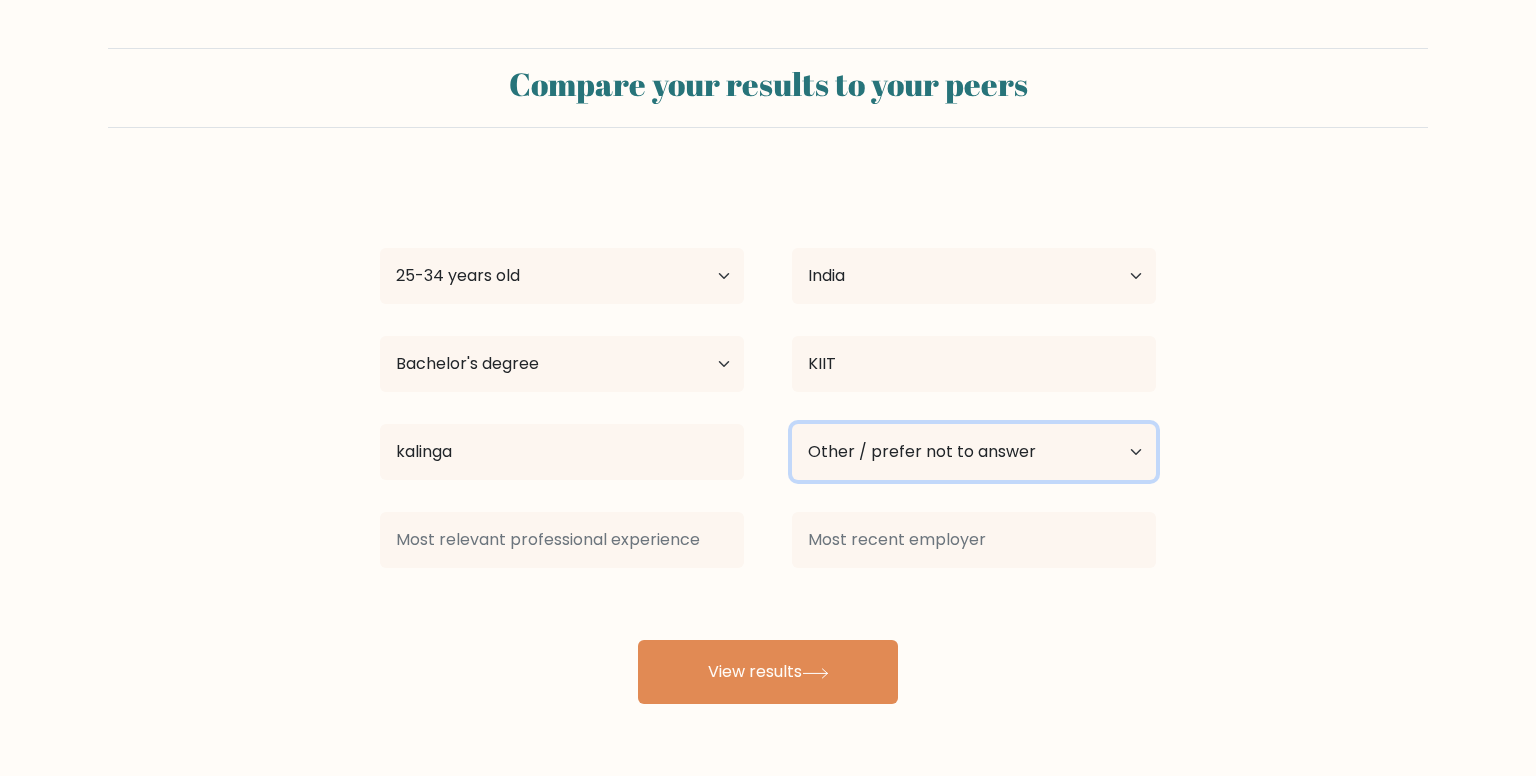 click on "Current employment status
Employed
Student
Retired
Other / prefer not to answer" at bounding box center (974, 452) 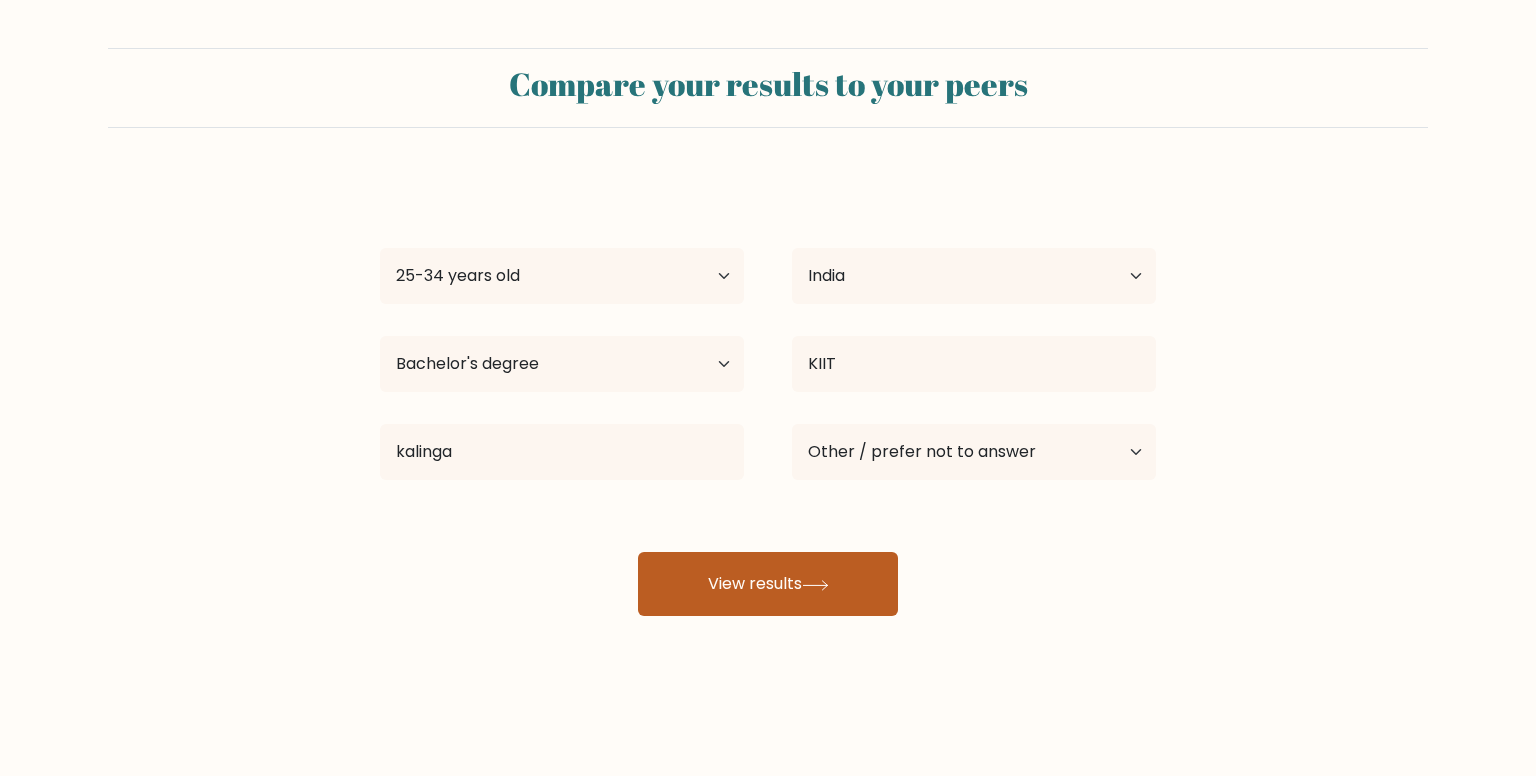 click on "View results" at bounding box center (768, 584) 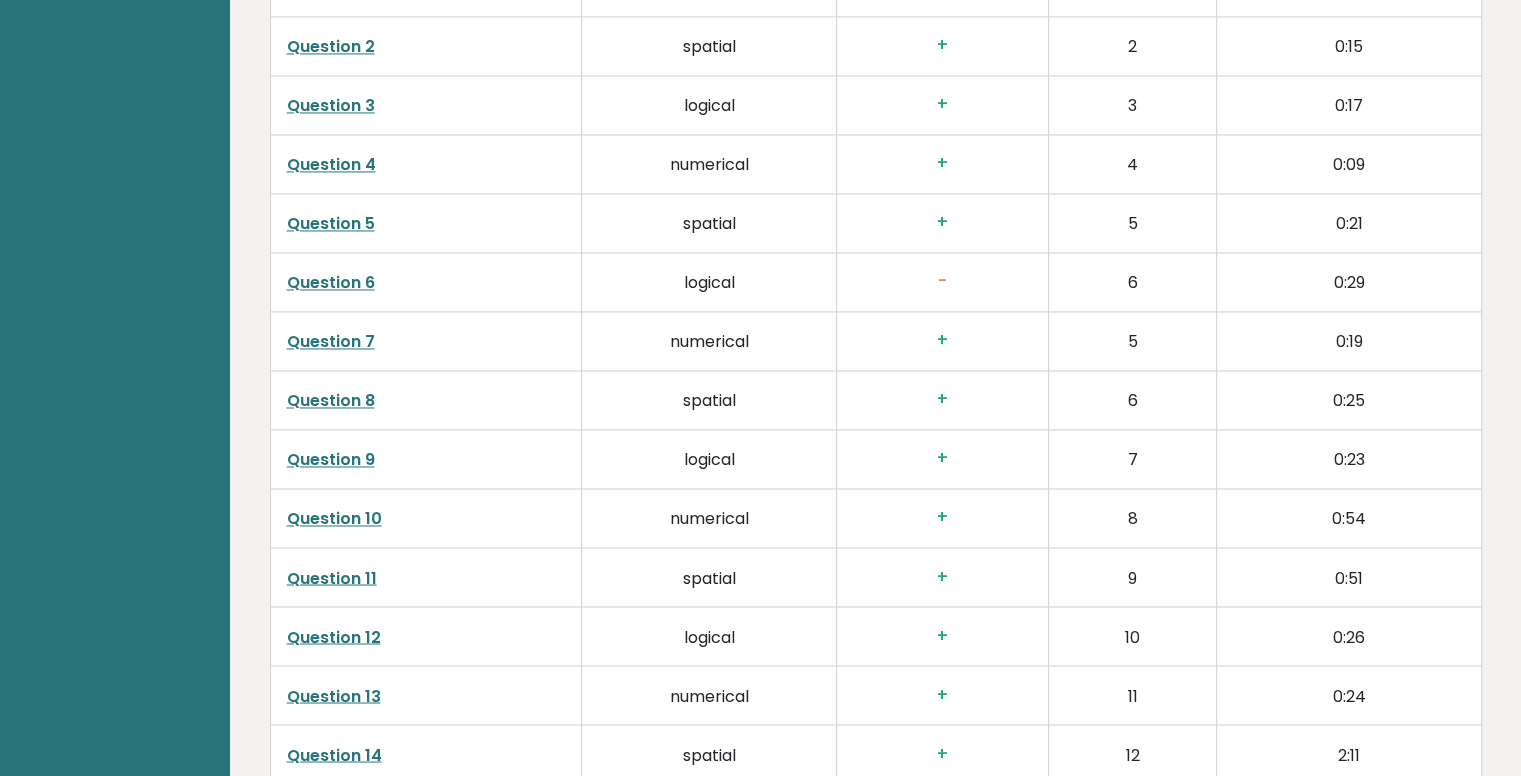 scroll, scrollTop: 3249, scrollLeft: 0, axis: vertical 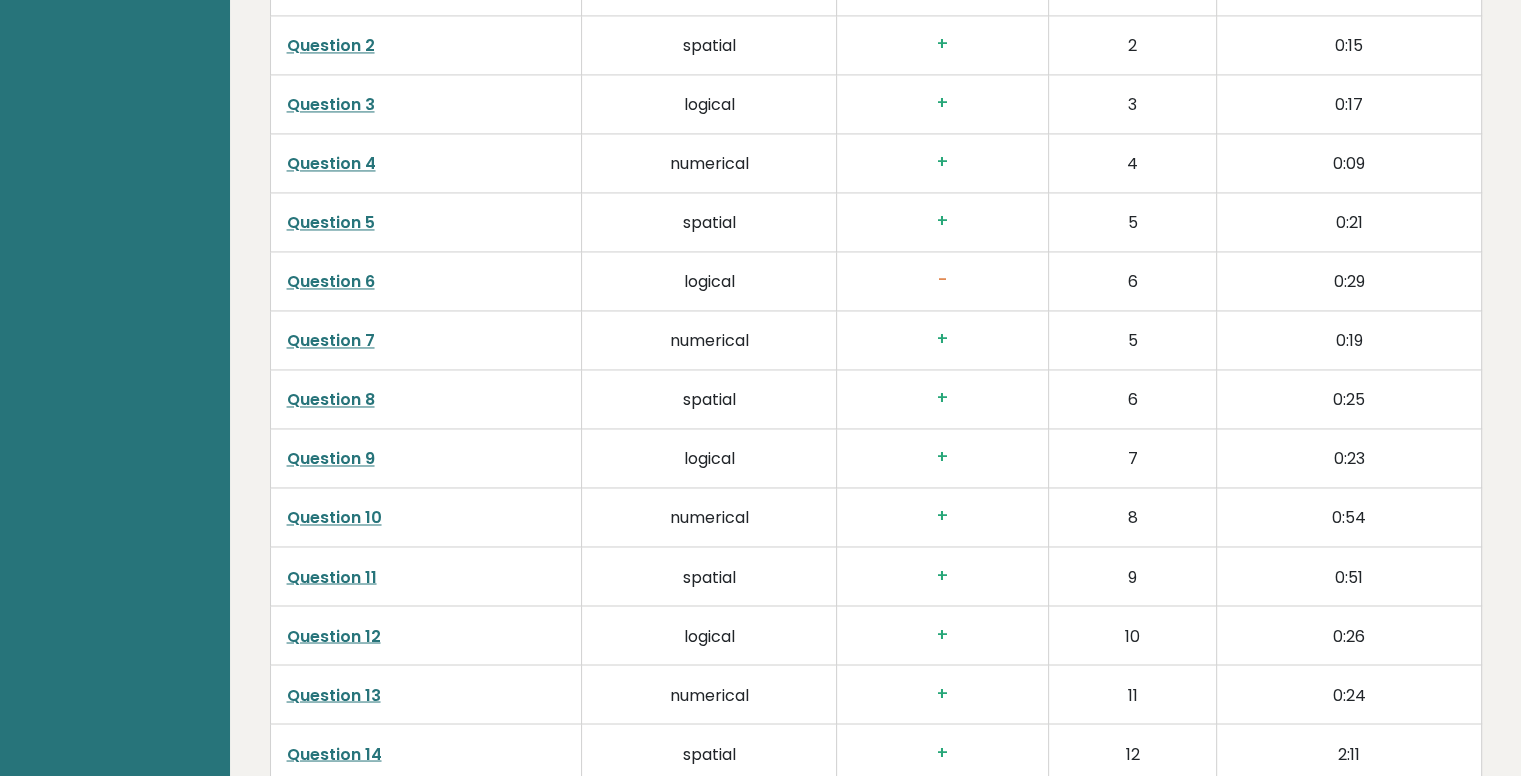 click on "Question
6" at bounding box center (331, 281) 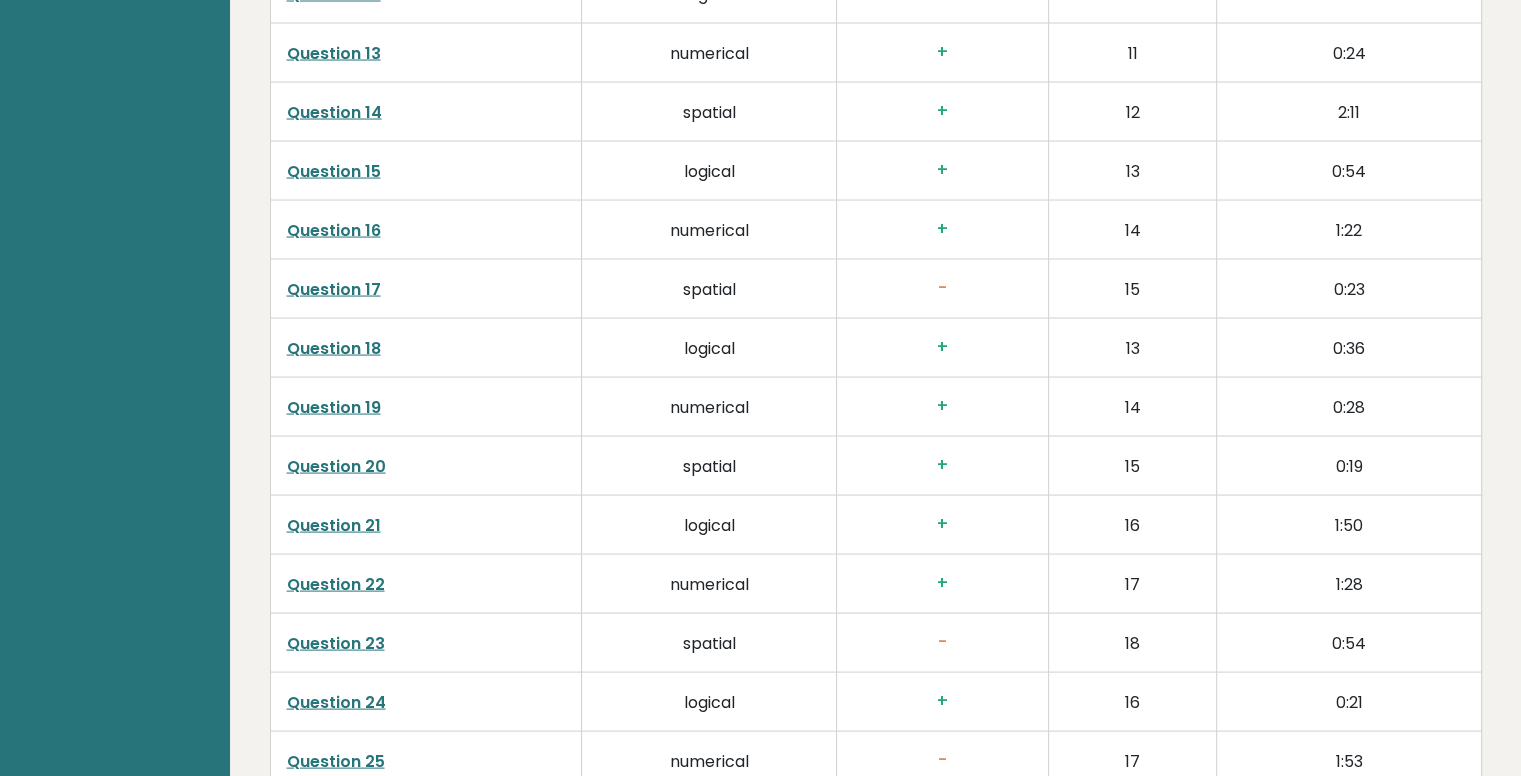 scroll, scrollTop: 3905, scrollLeft: 0, axis: vertical 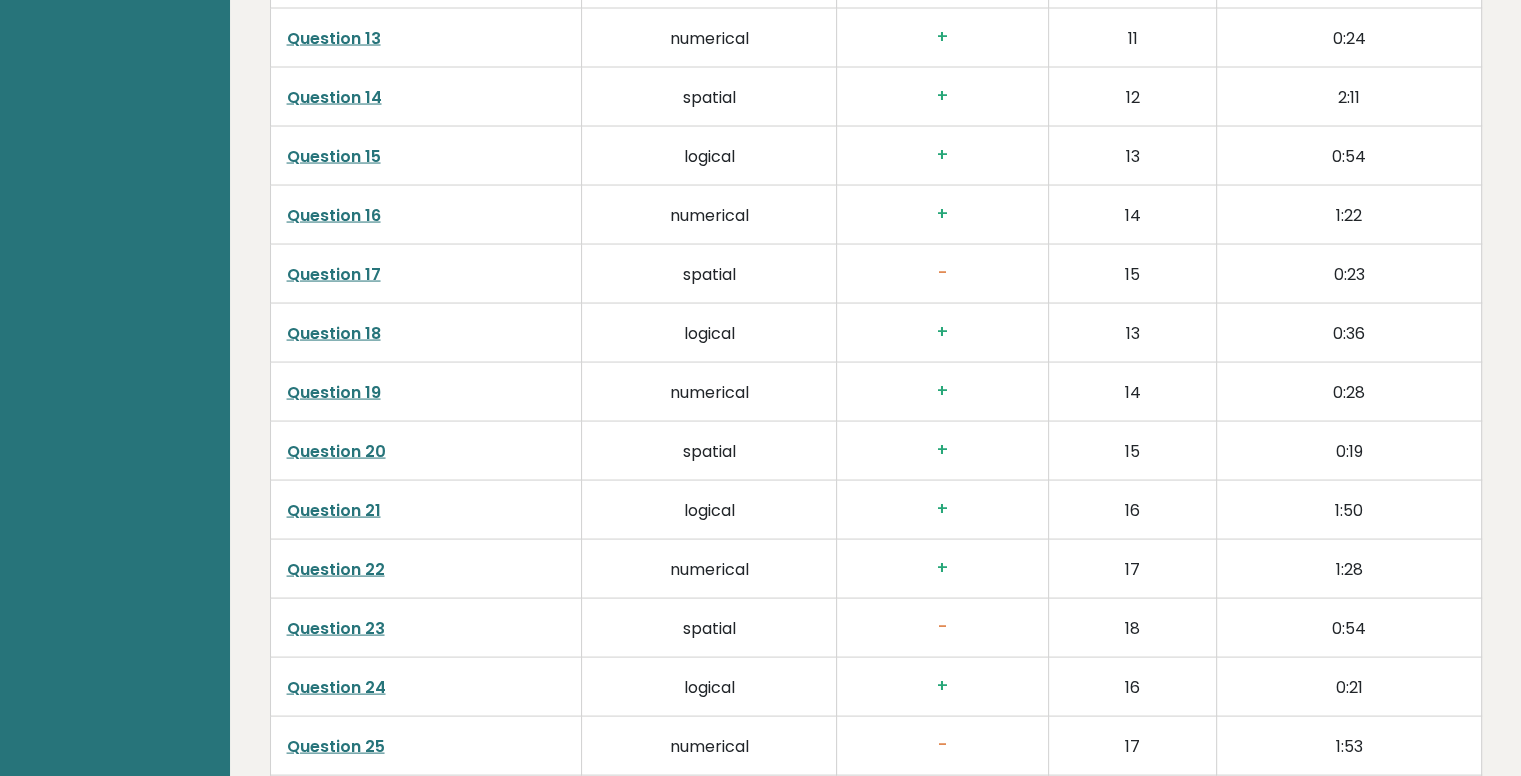 click on "Question
17" at bounding box center (334, 274) 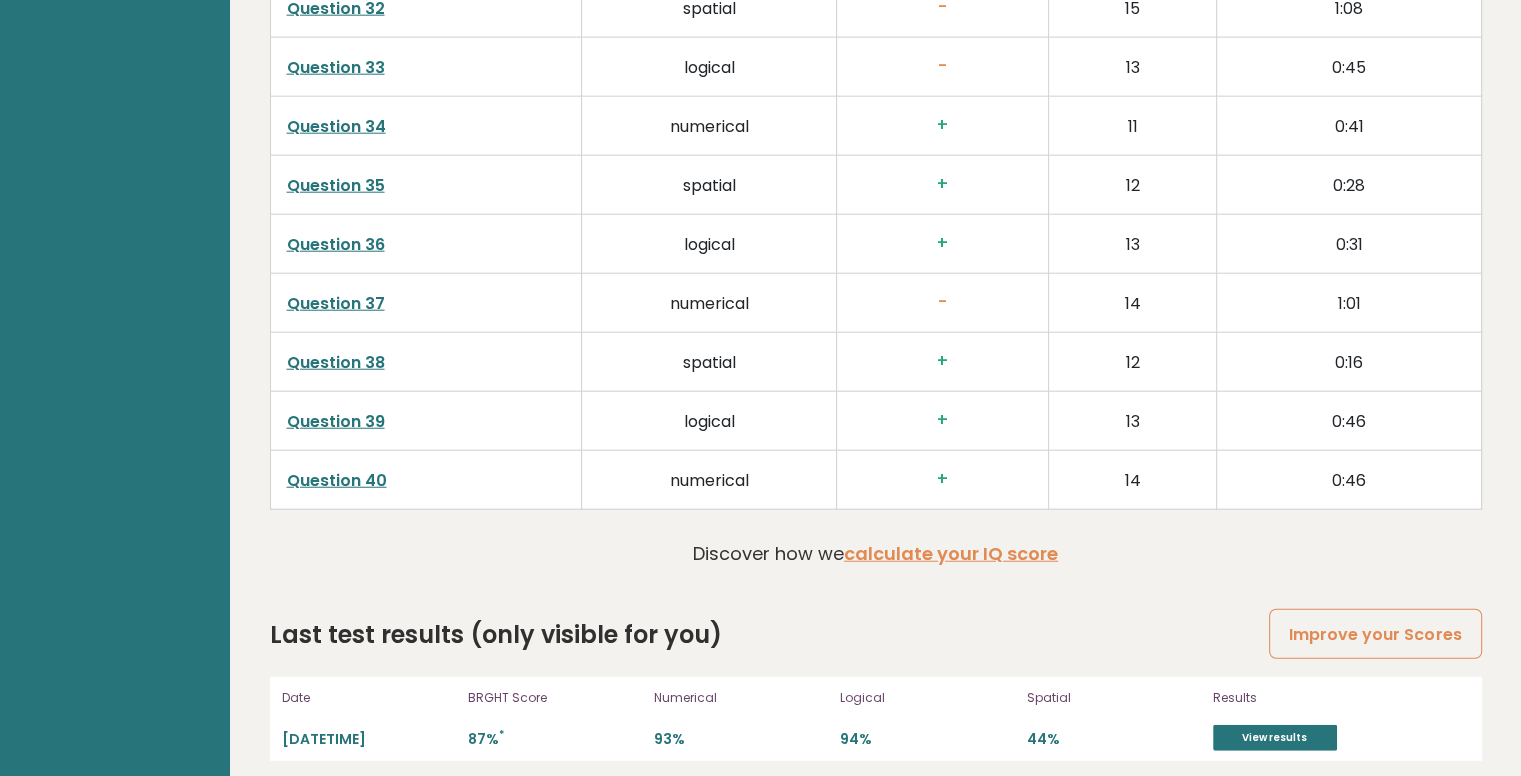 scroll, scrollTop: 5061, scrollLeft: 0, axis: vertical 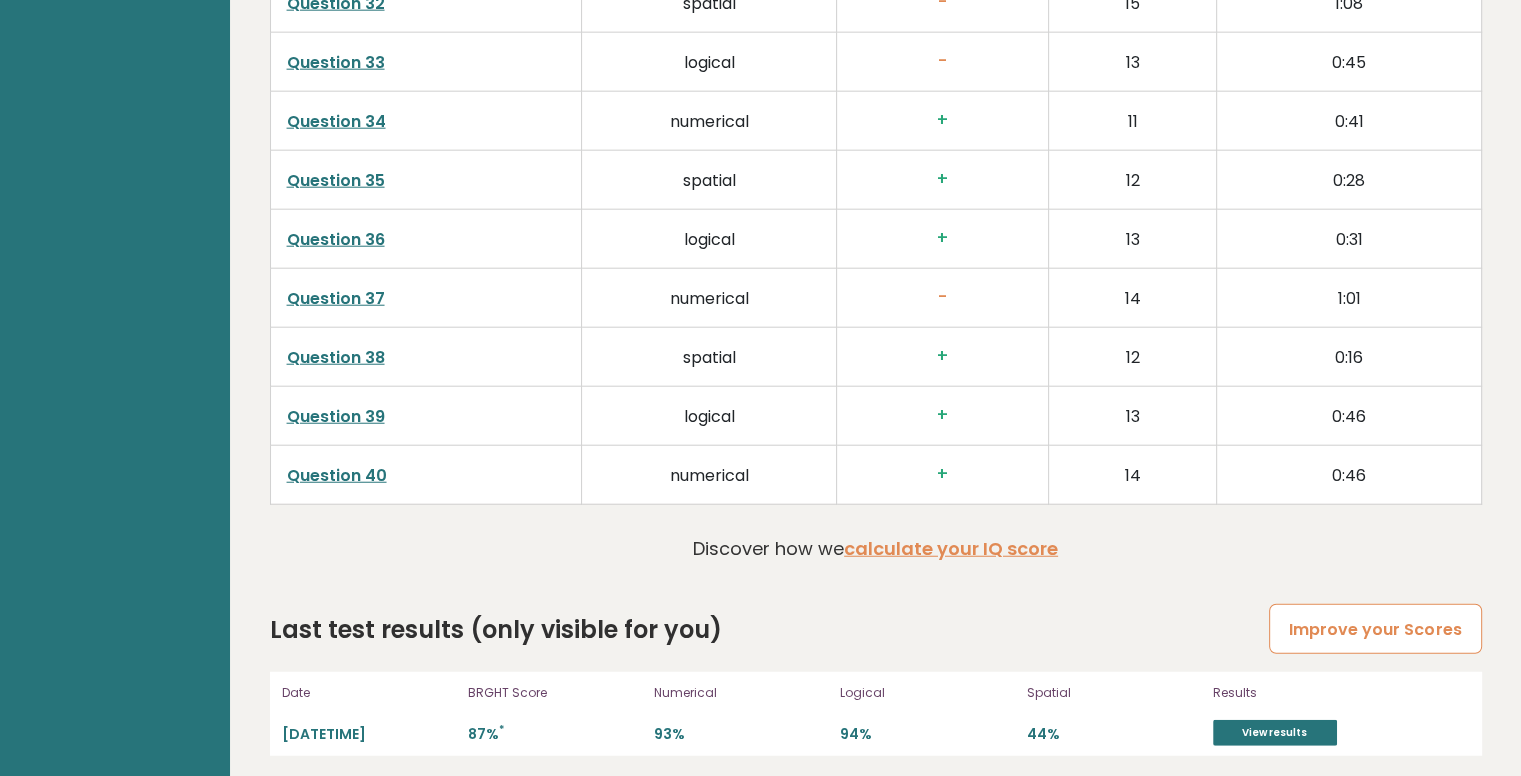 click on "Improve your Scores" at bounding box center [1375, 629] 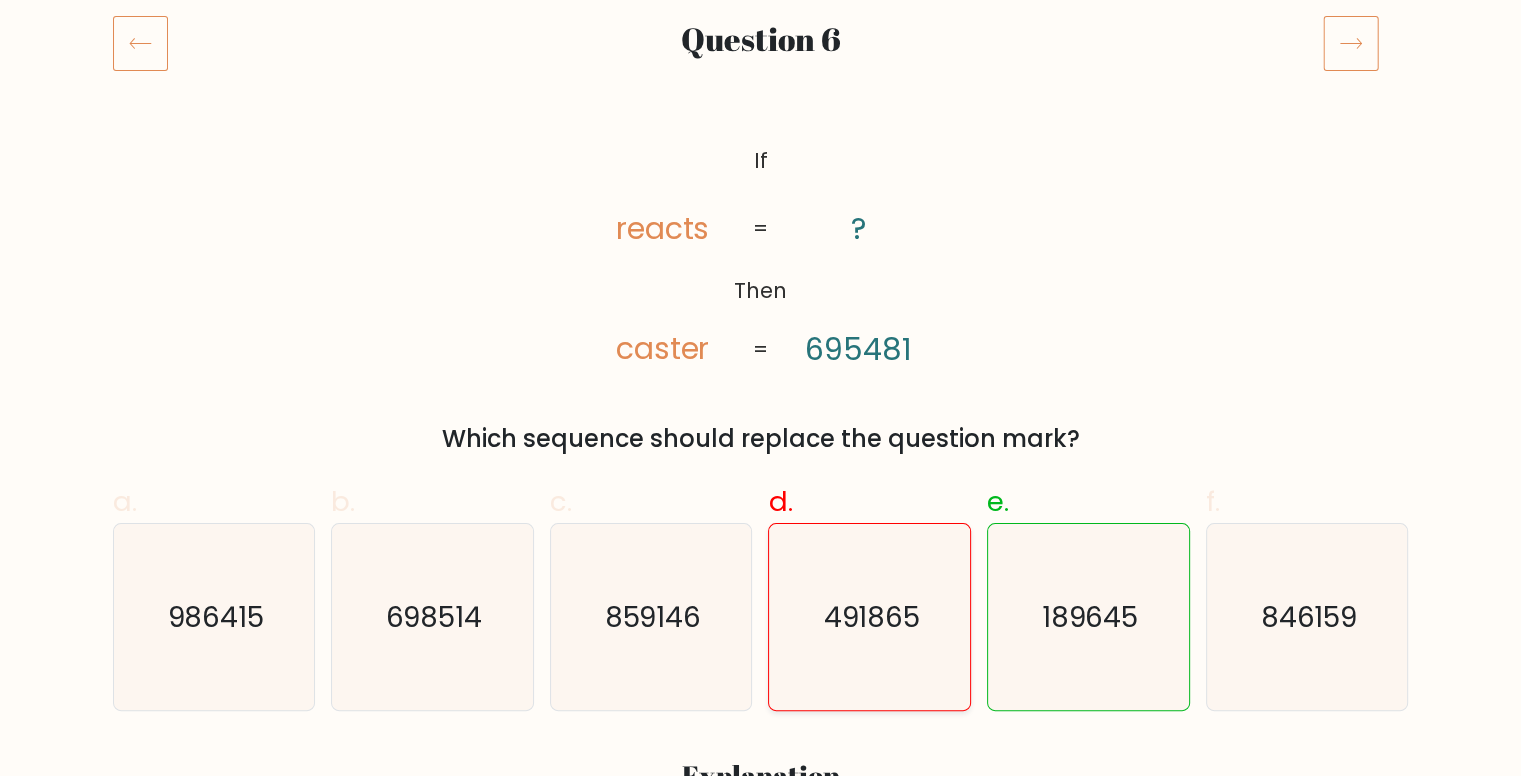 scroll, scrollTop: 260, scrollLeft: 0, axis: vertical 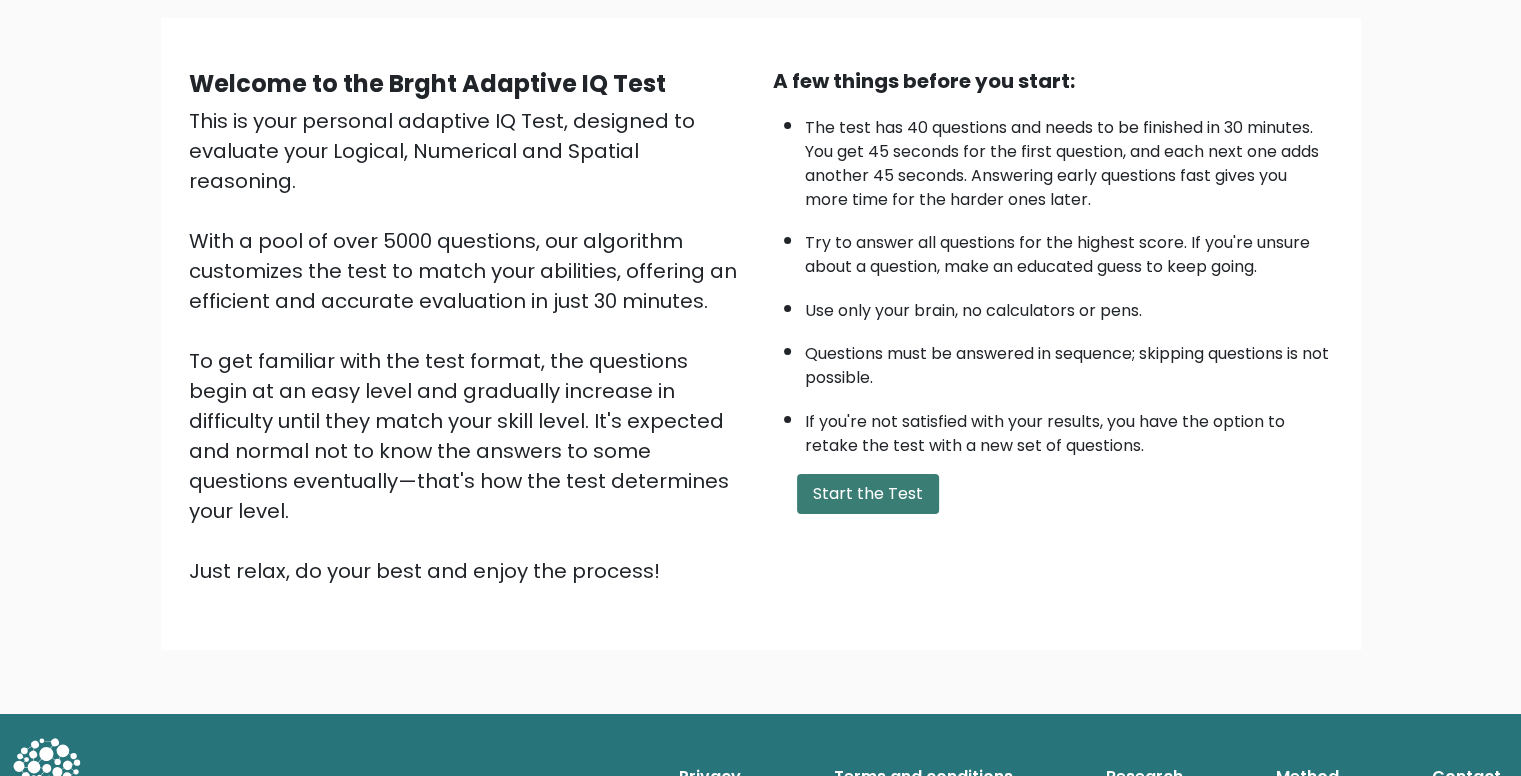 click on "Start the Test" at bounding box center [868, 494] 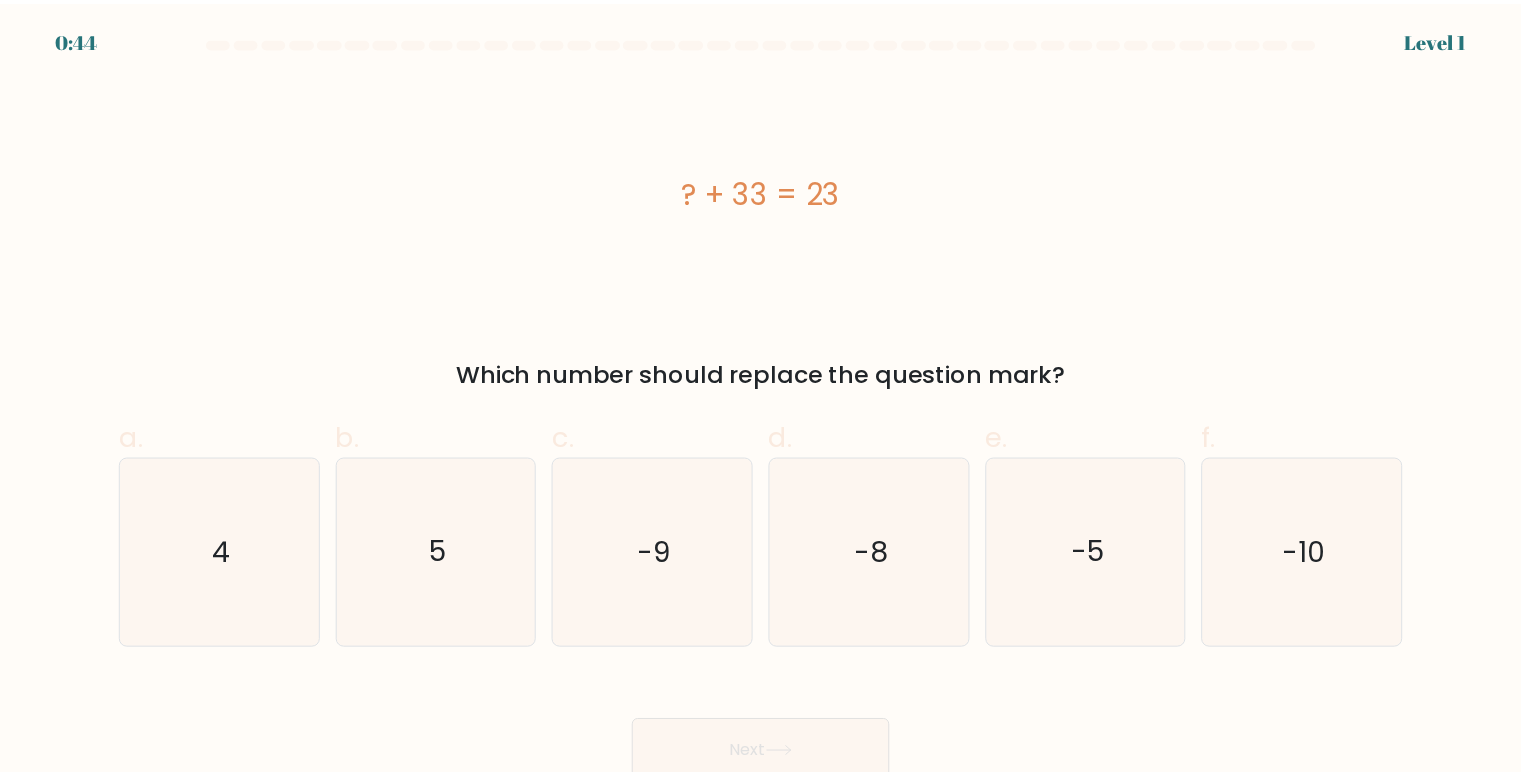 scroll, scrollTop: 0, scrollLeft: 0, axis: both 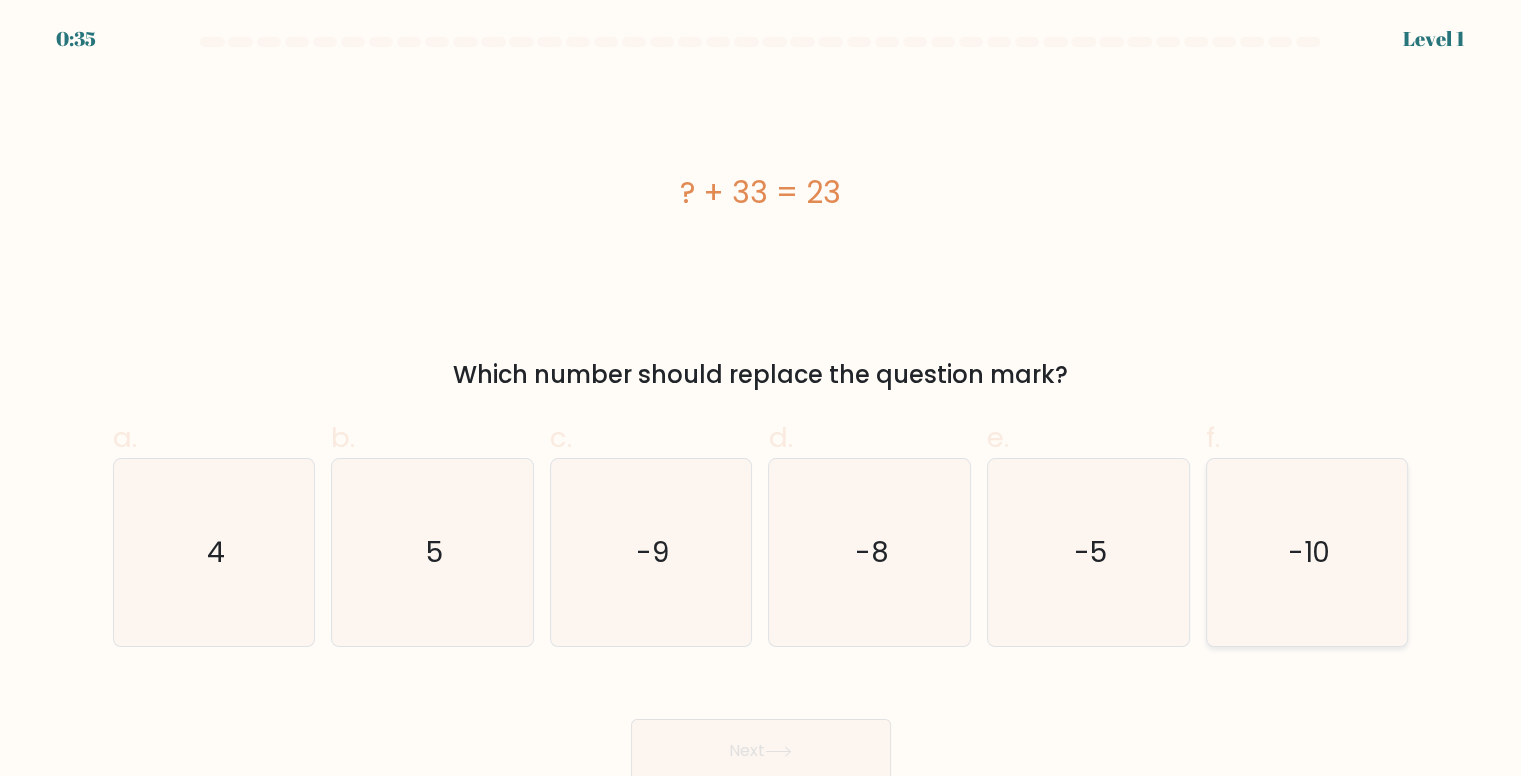click on "-10" 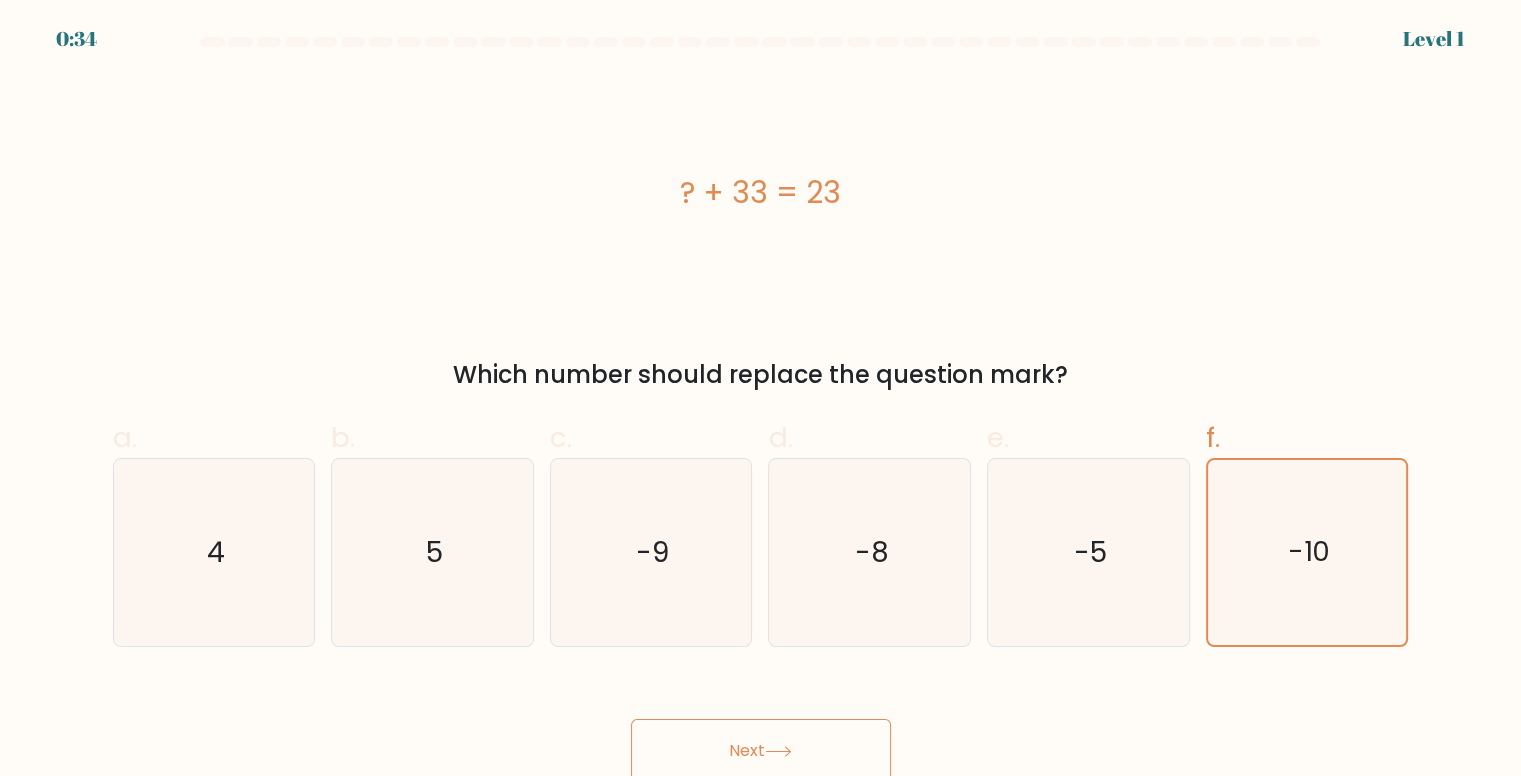 click on "Next" at bounding box center [761, 751] 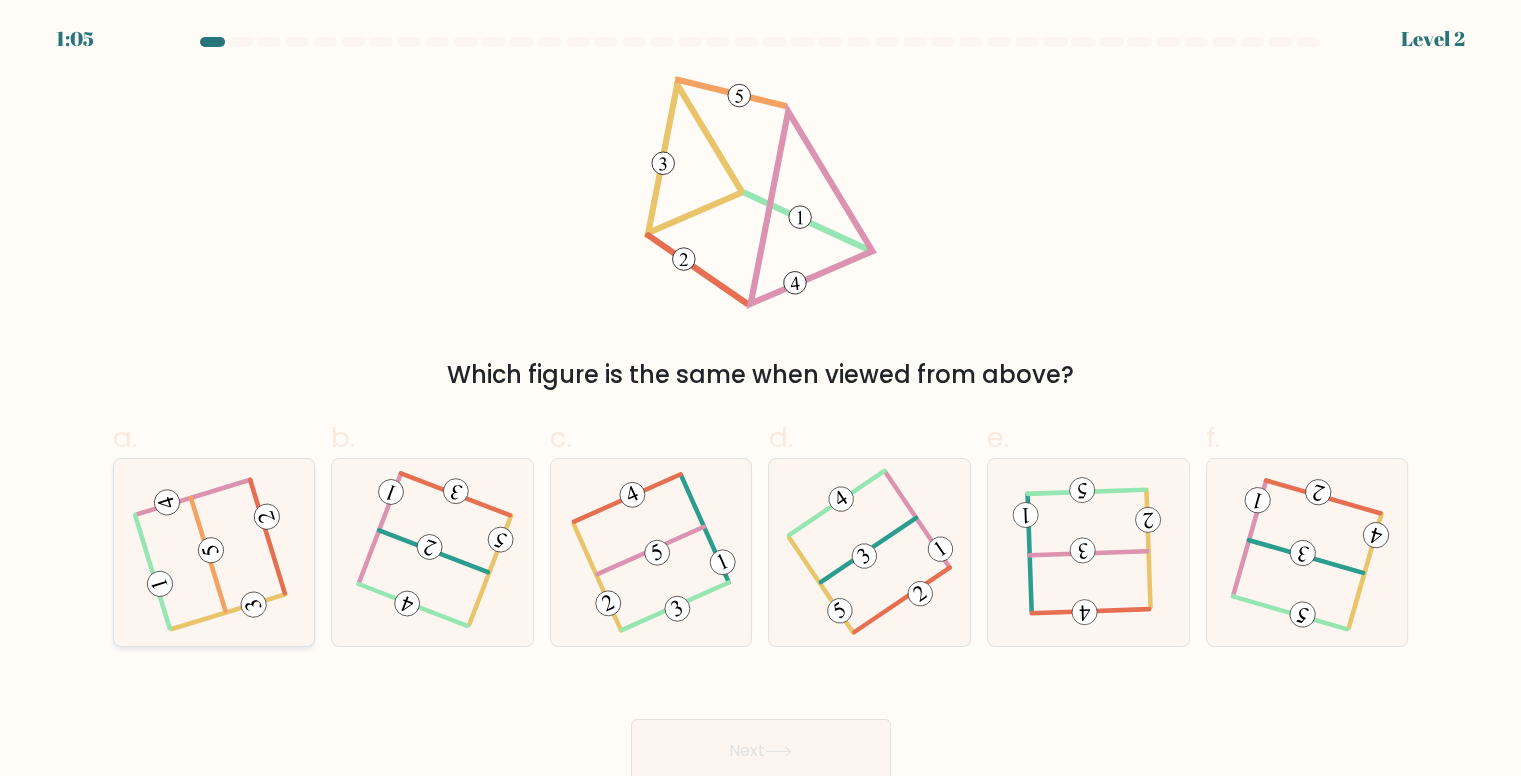 click 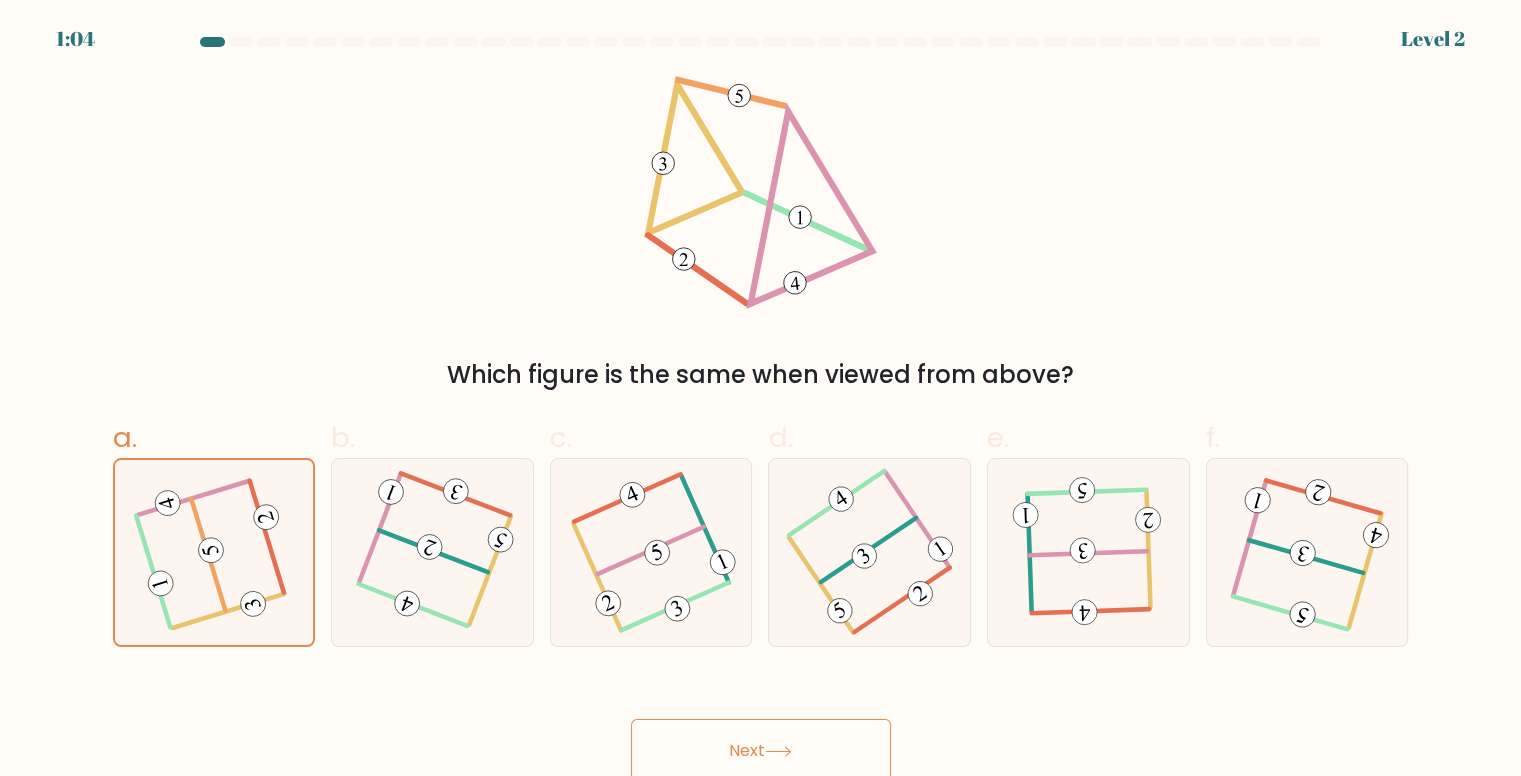 click on "Next" at bounding box center (761, 751) 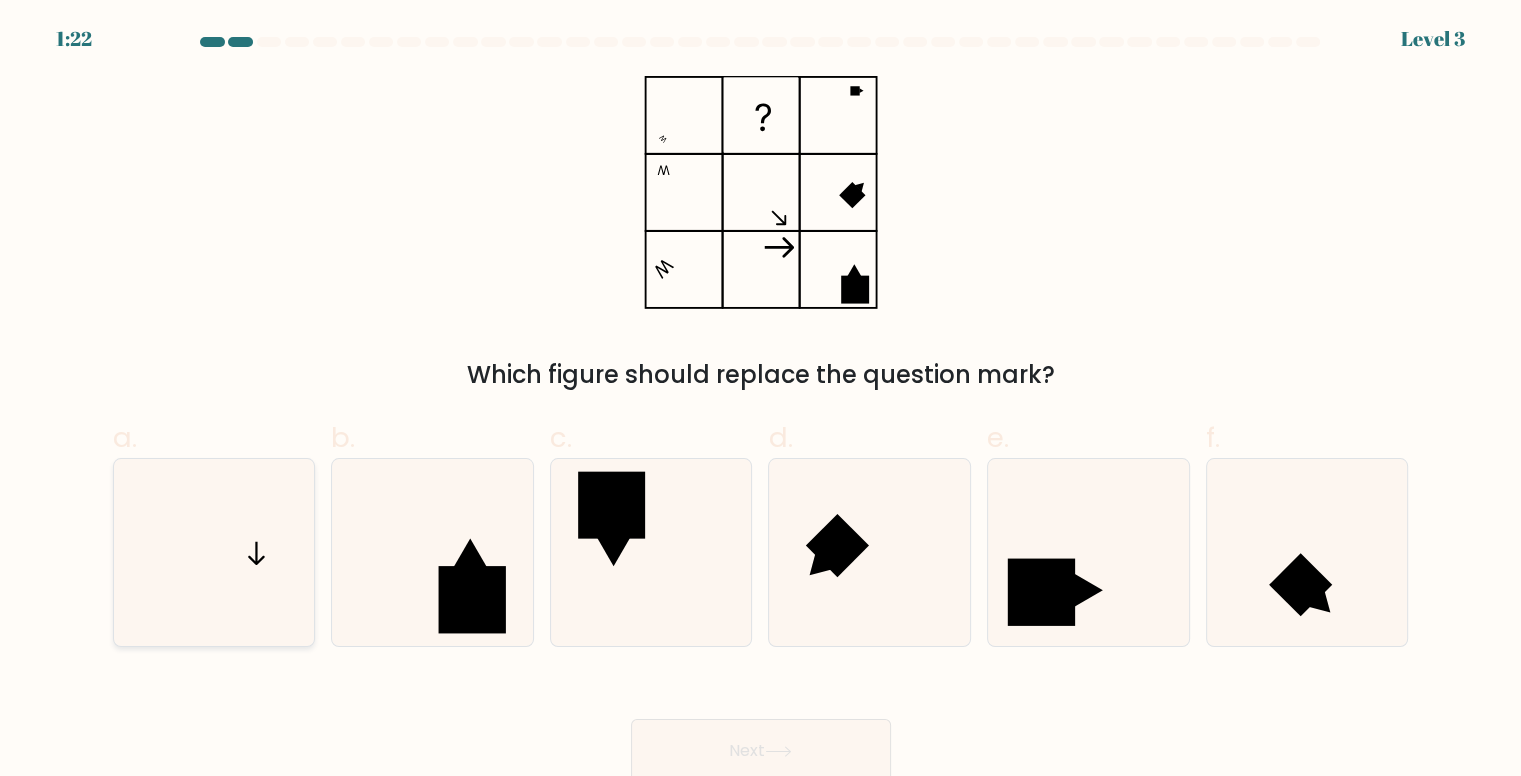 click 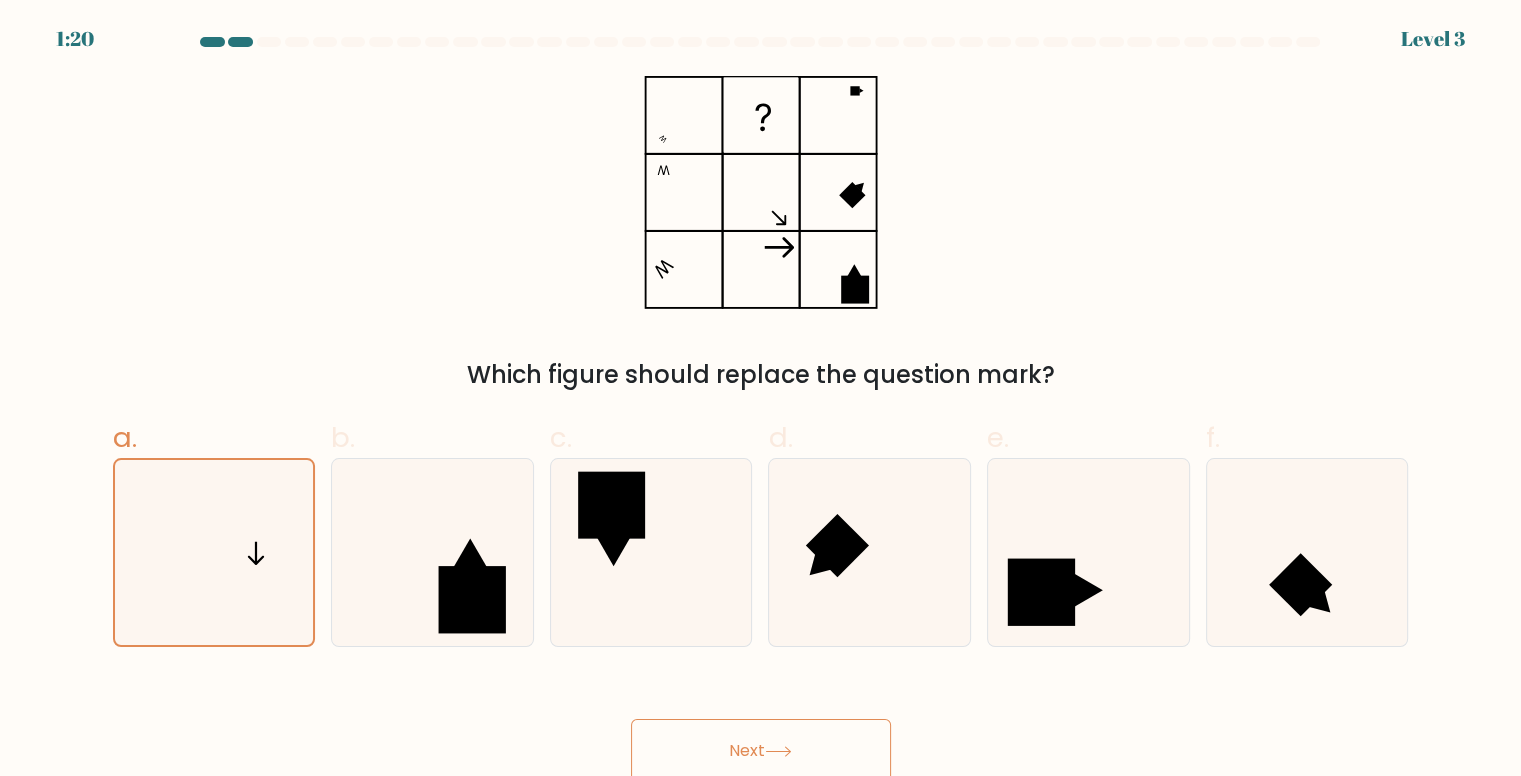 click on "Next" at bounding box center (761, 751) 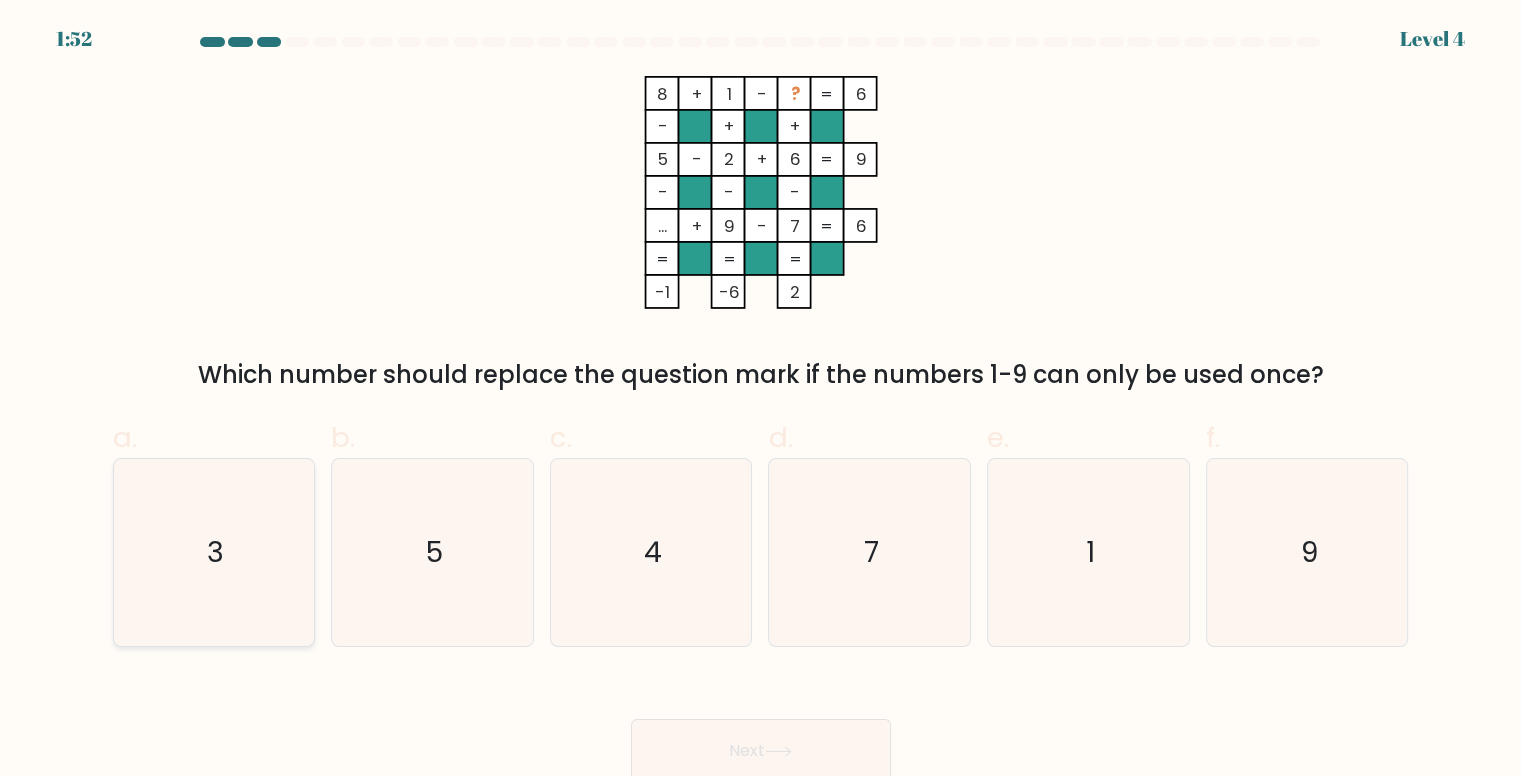 click on "3" 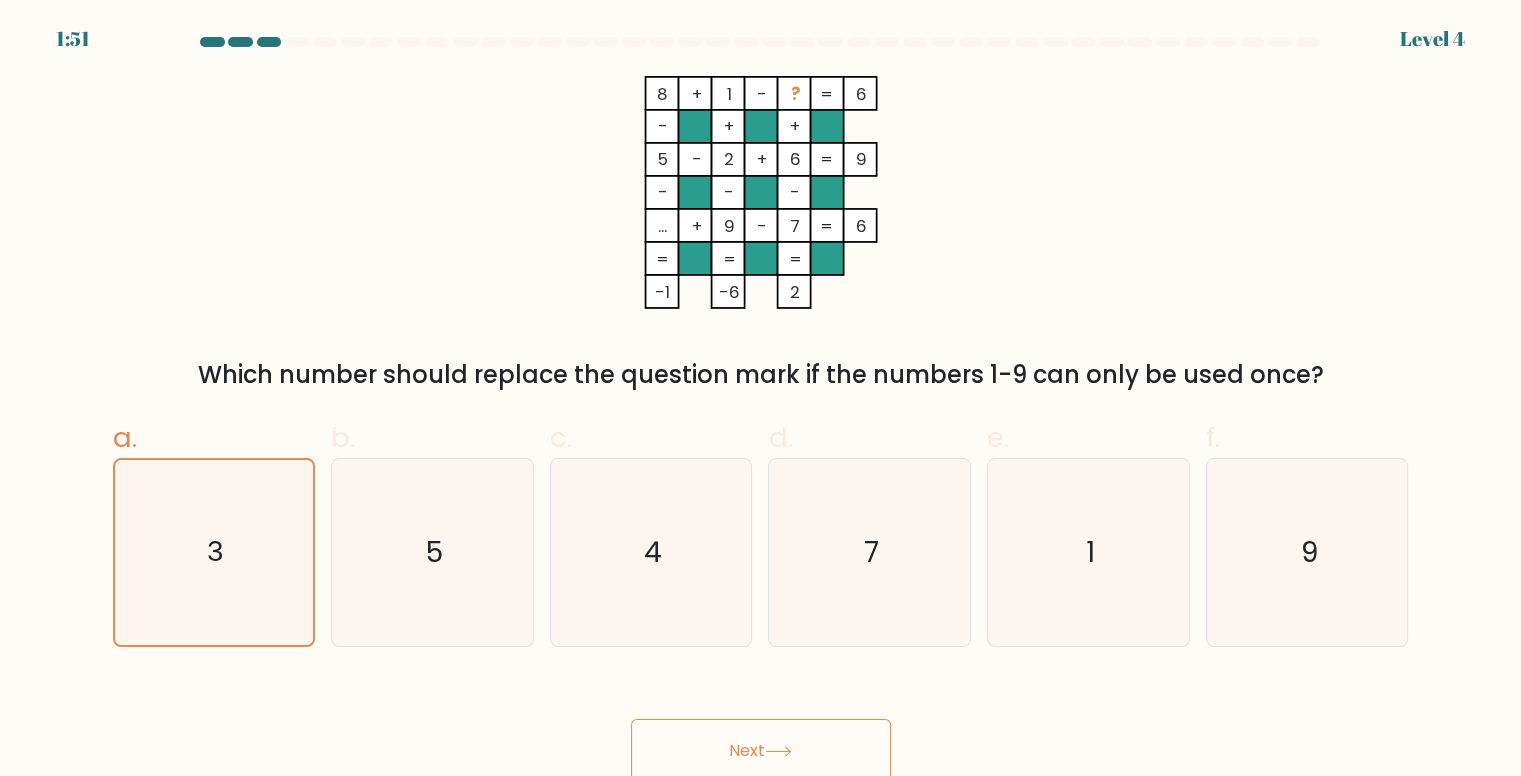 click on "Next" at bounding box center (761, 751) 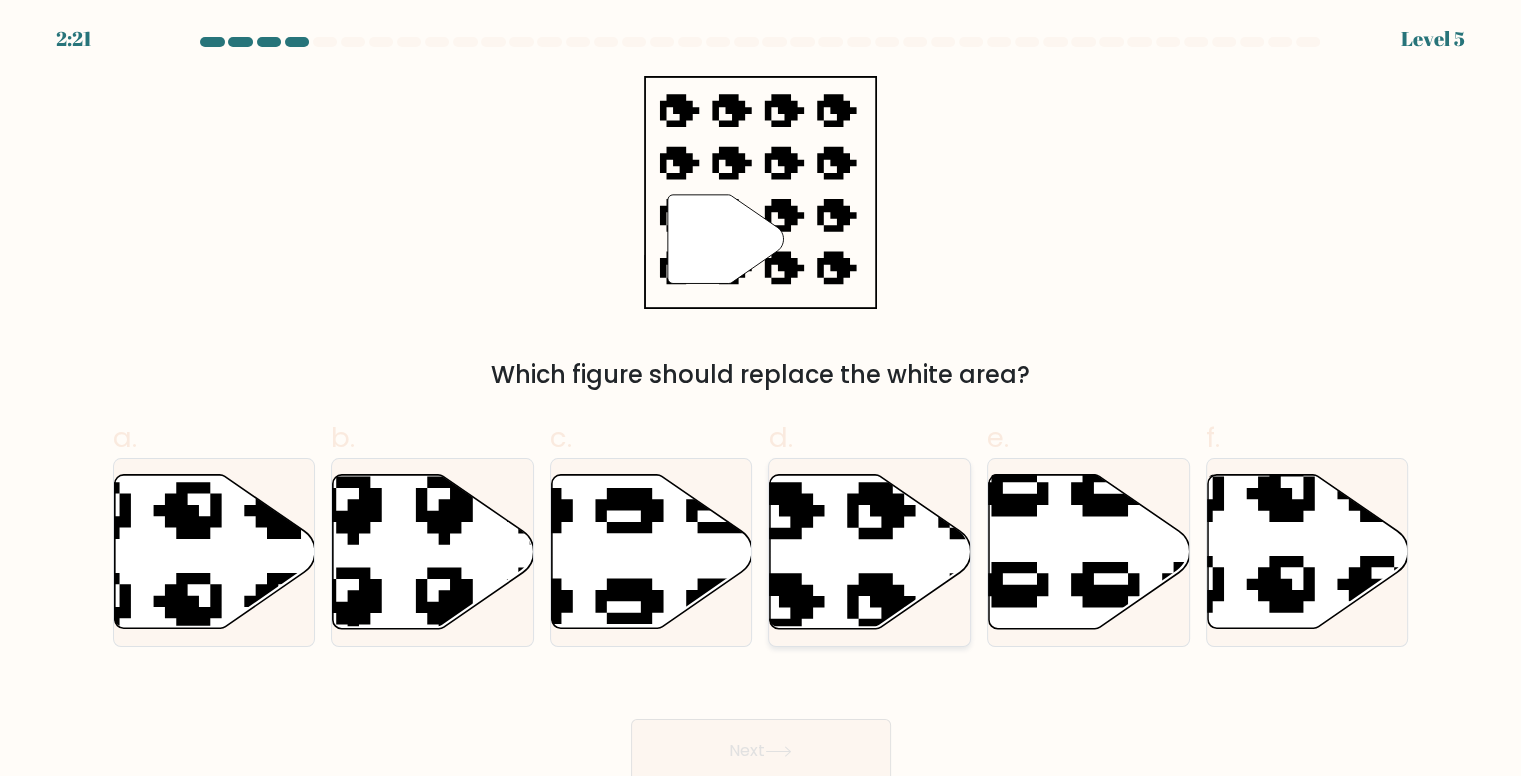 click 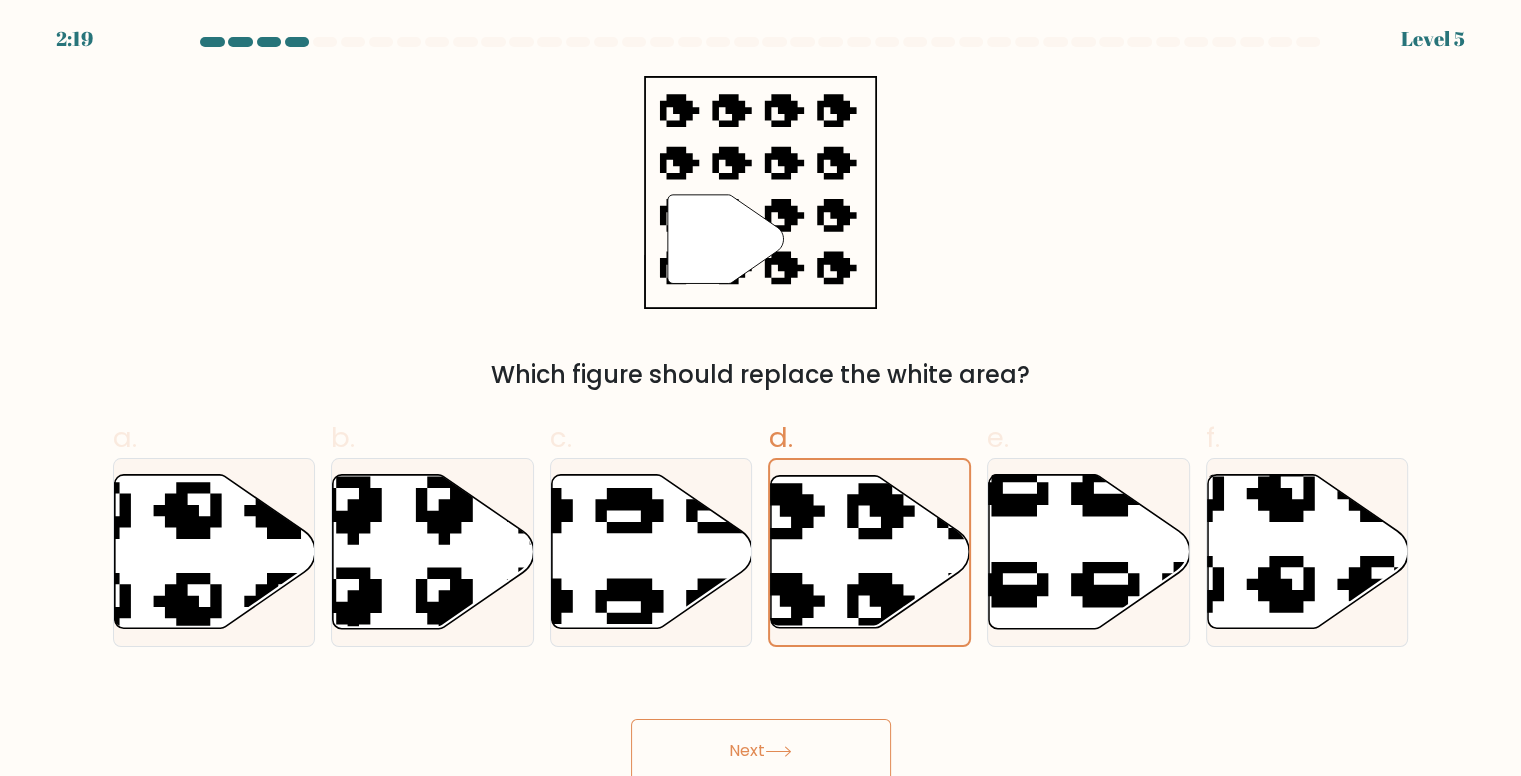 click on "Next" at bounding box center (761, 751) 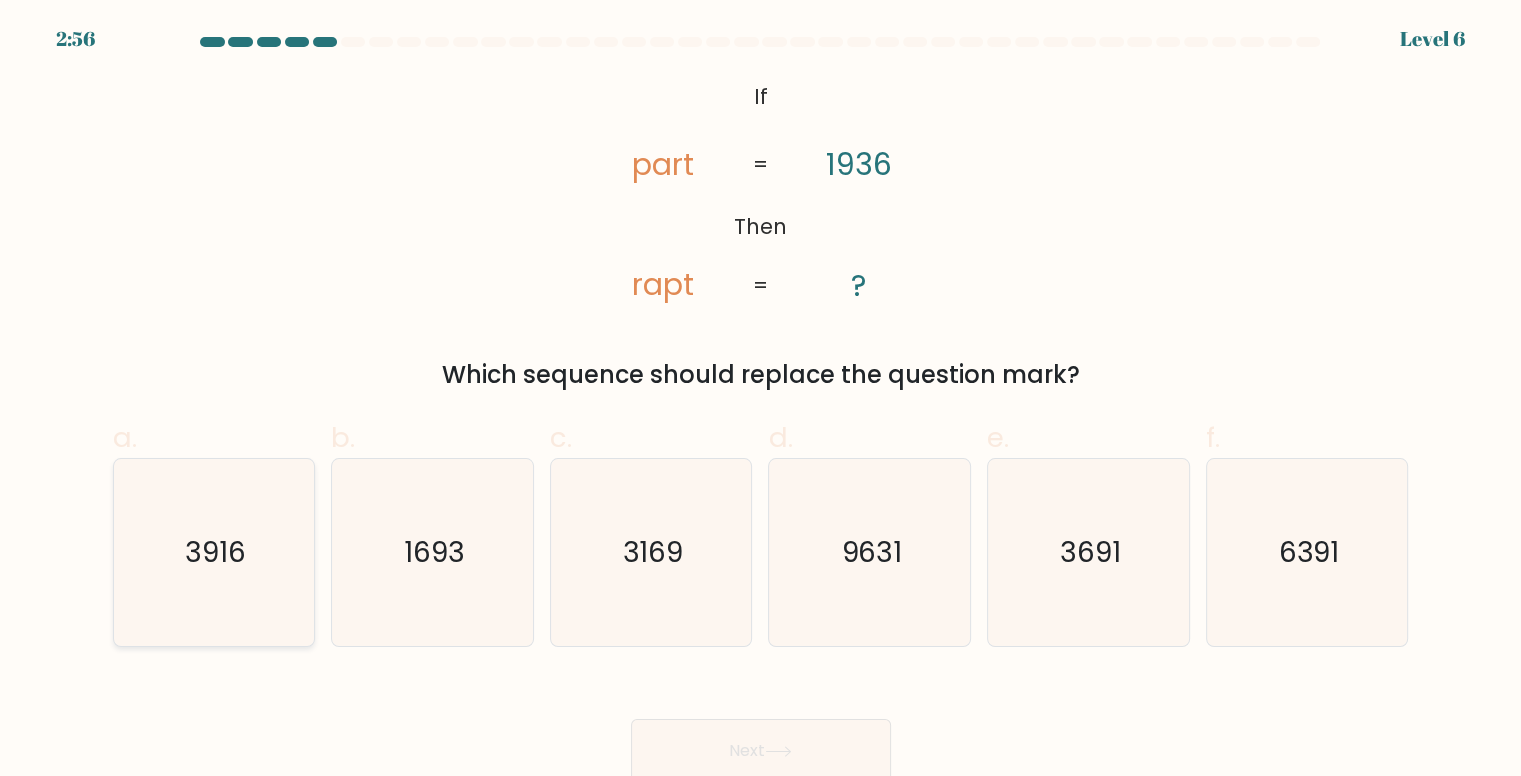 click on "3916" 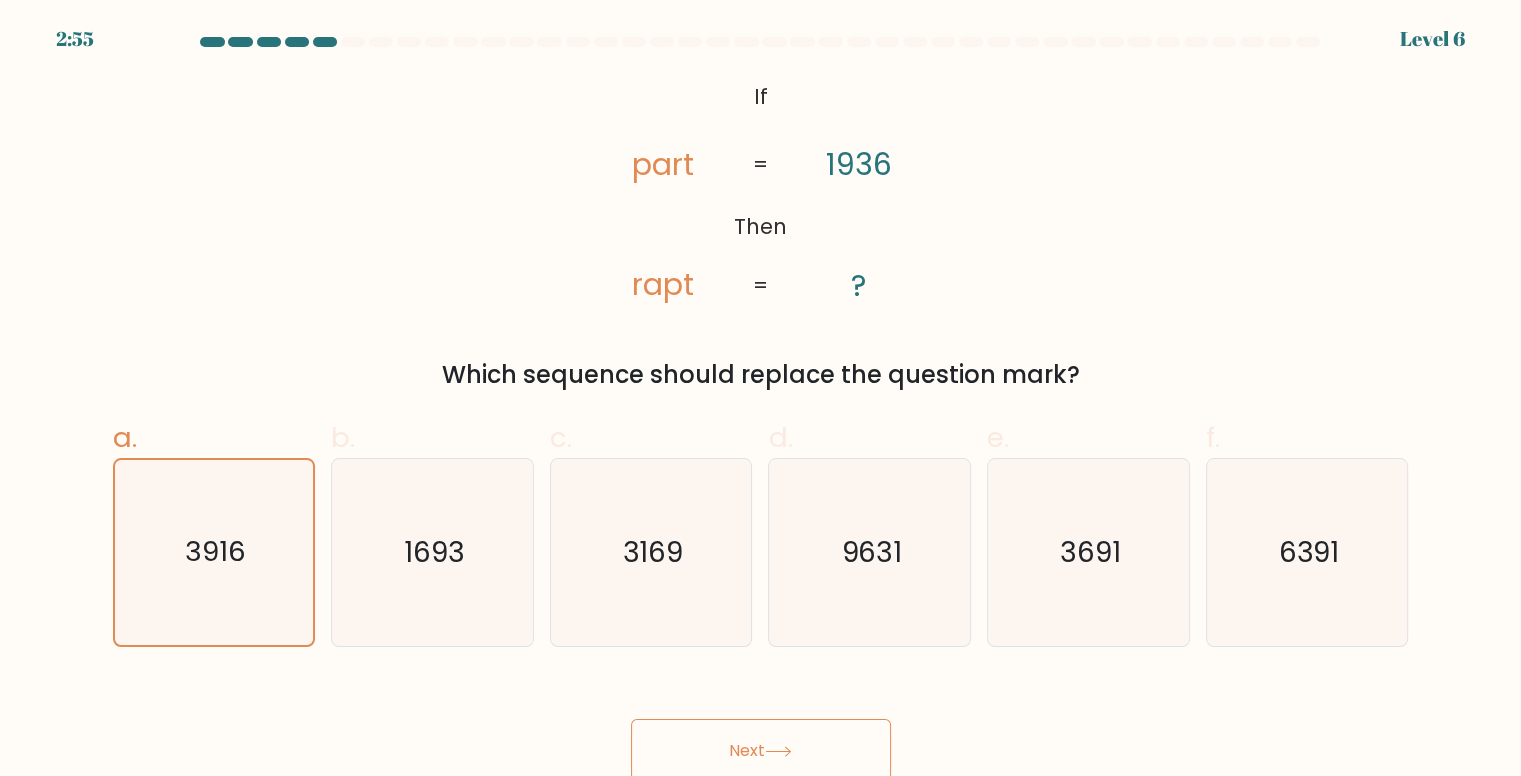 click on "Next" at bounding box center [761, 751] 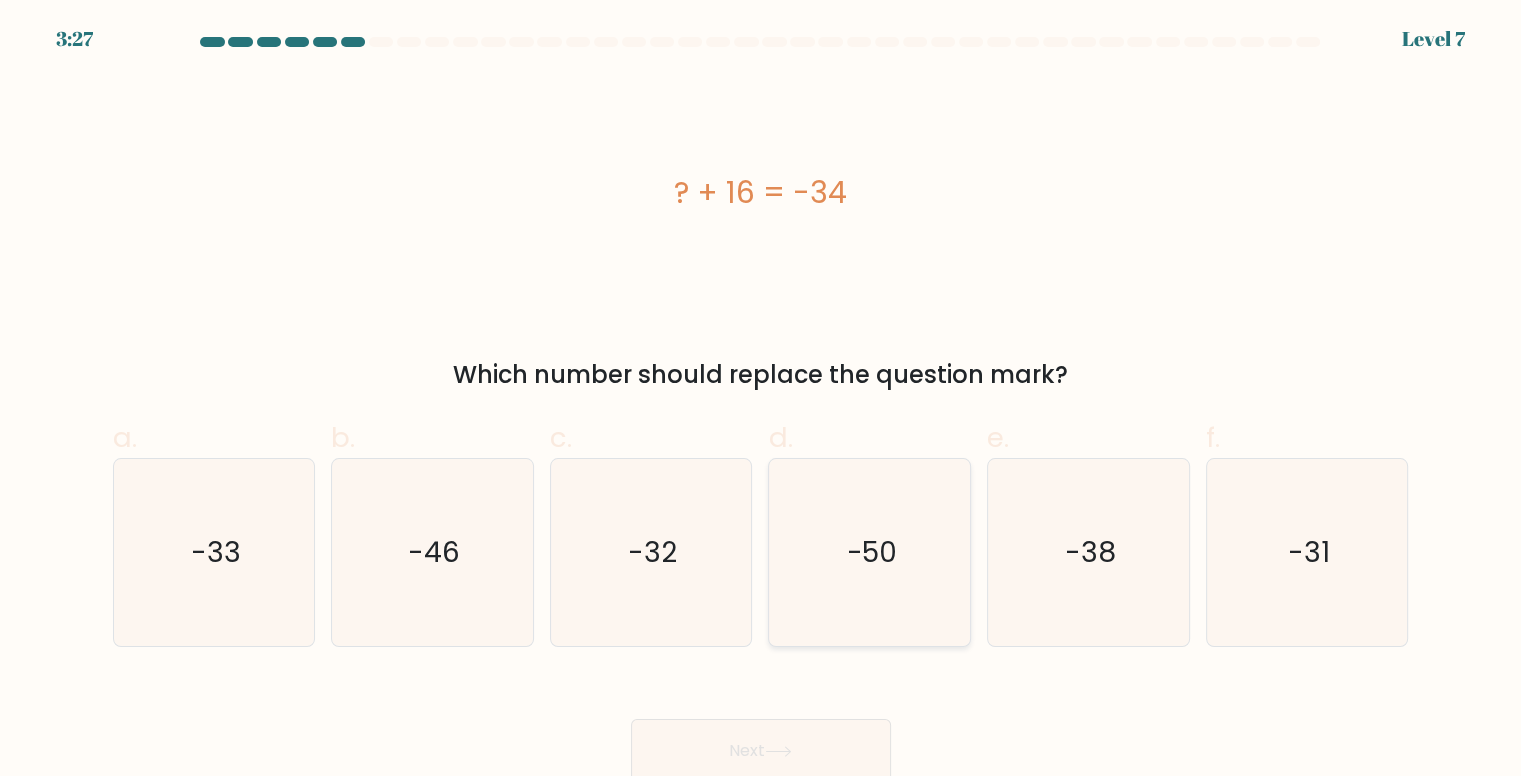 click on "-50" 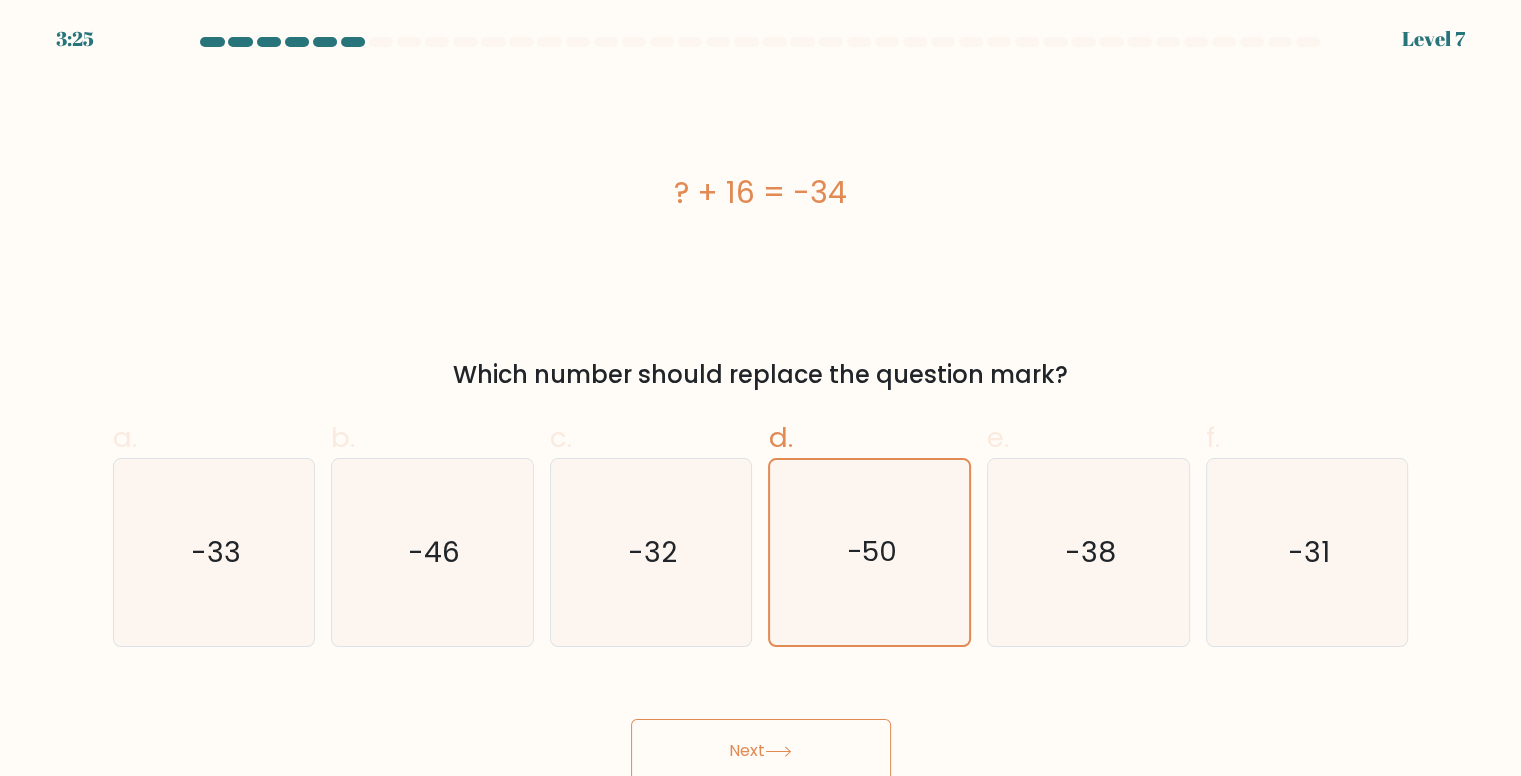 click on "Next" at bounding box center (761, 751) 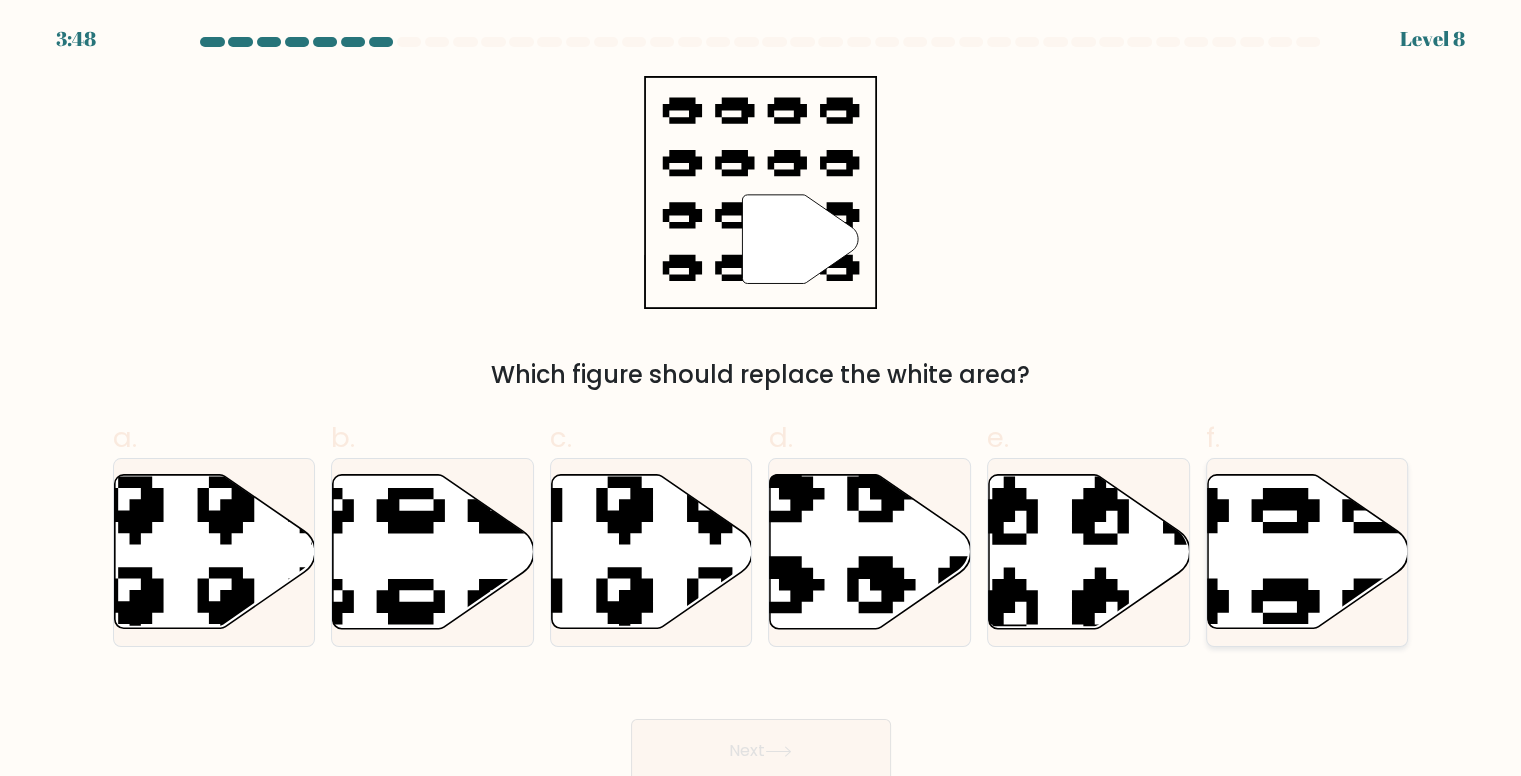 click 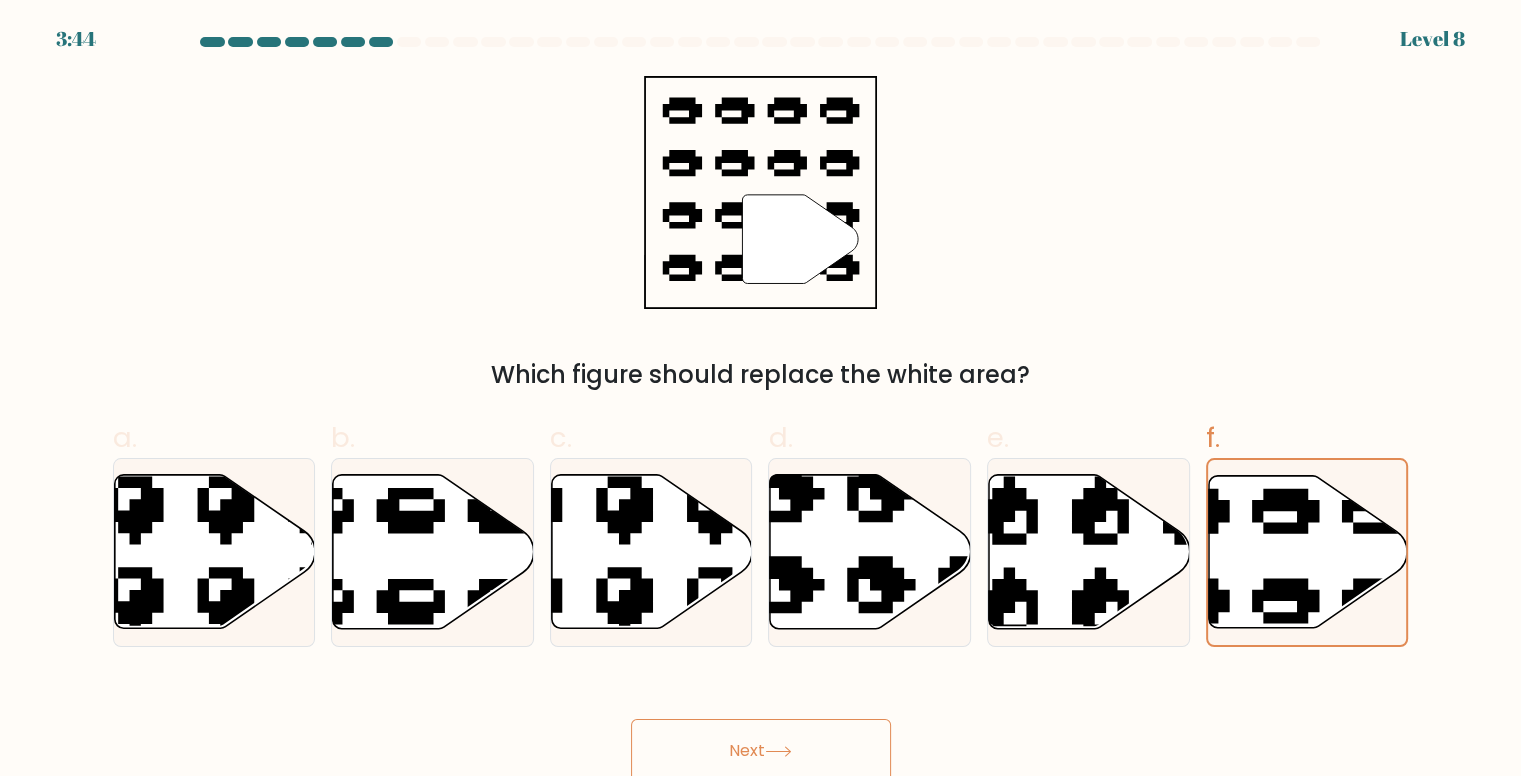 click on "Next" at bounding box center [761, 751] 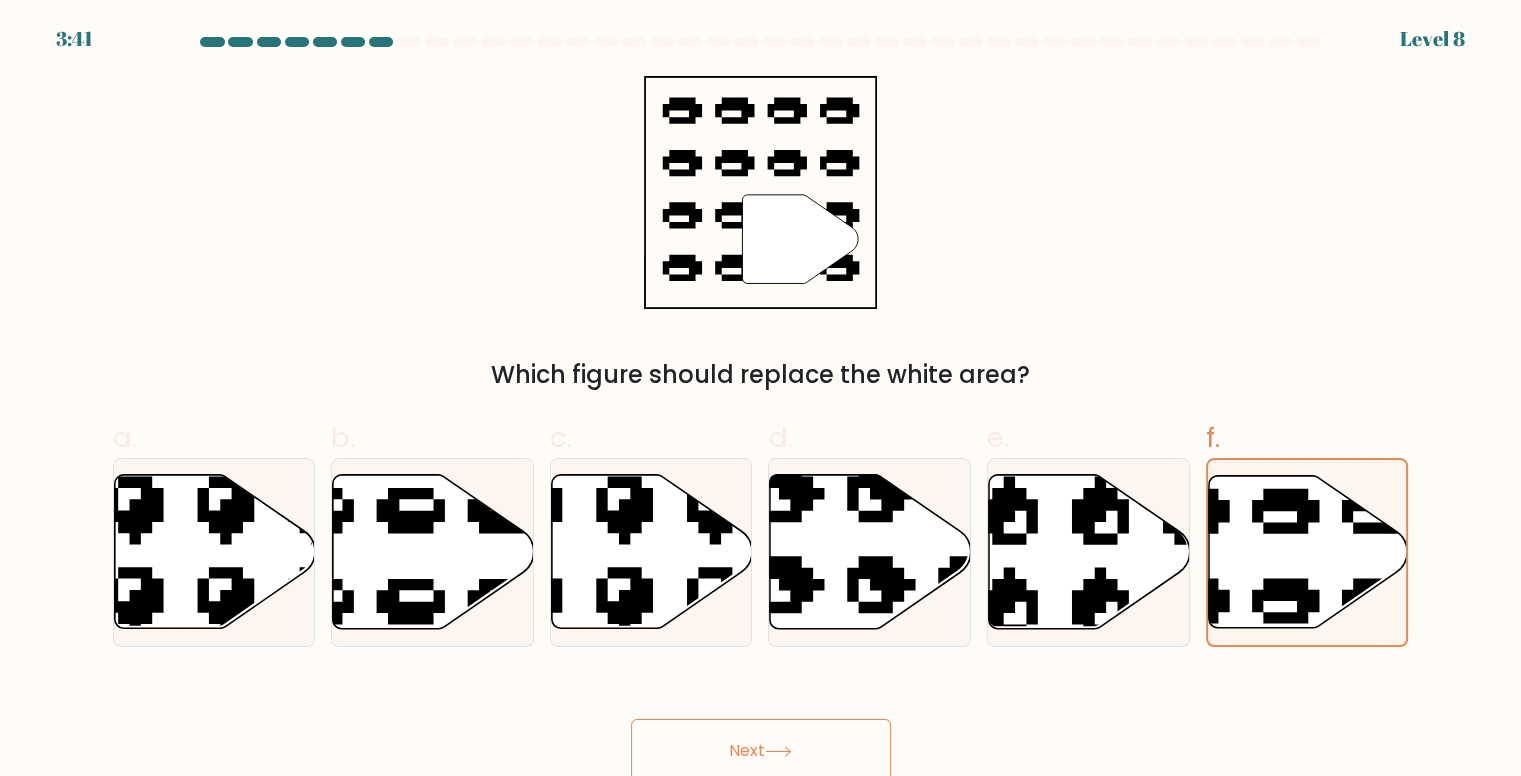 click on "Next" at bounding box center (761, 751) 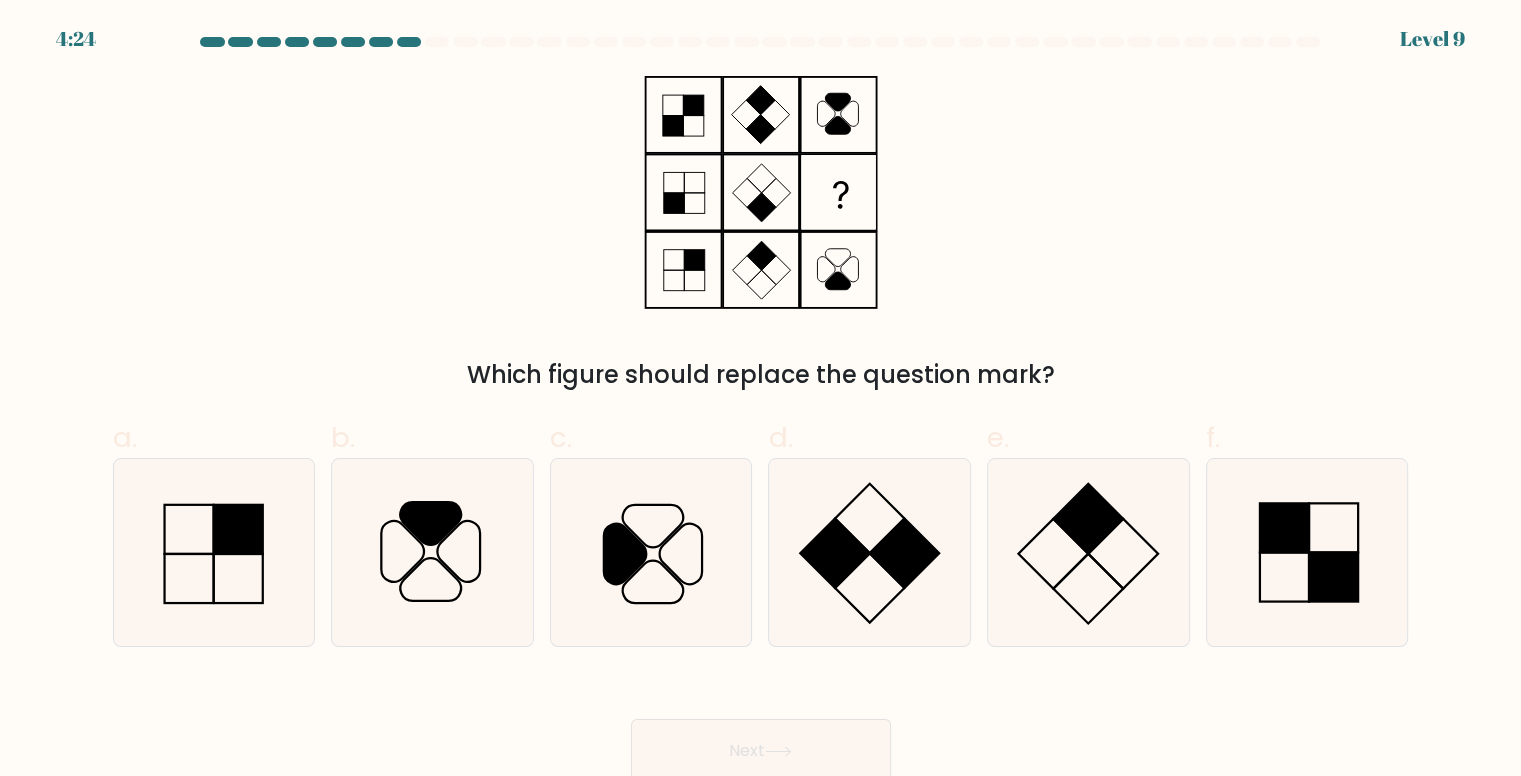 click on "Next" at bounding box center (761, 751) 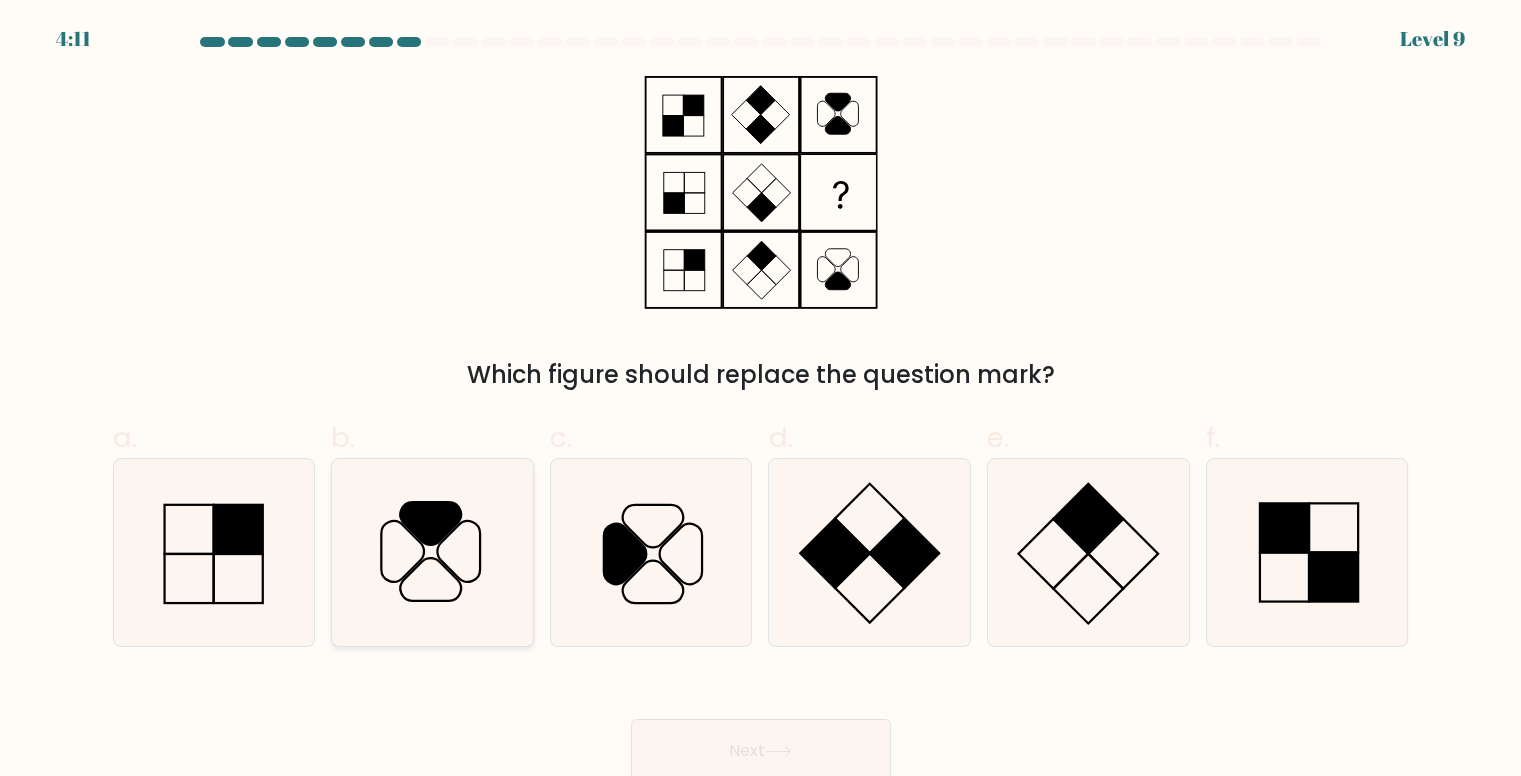 click 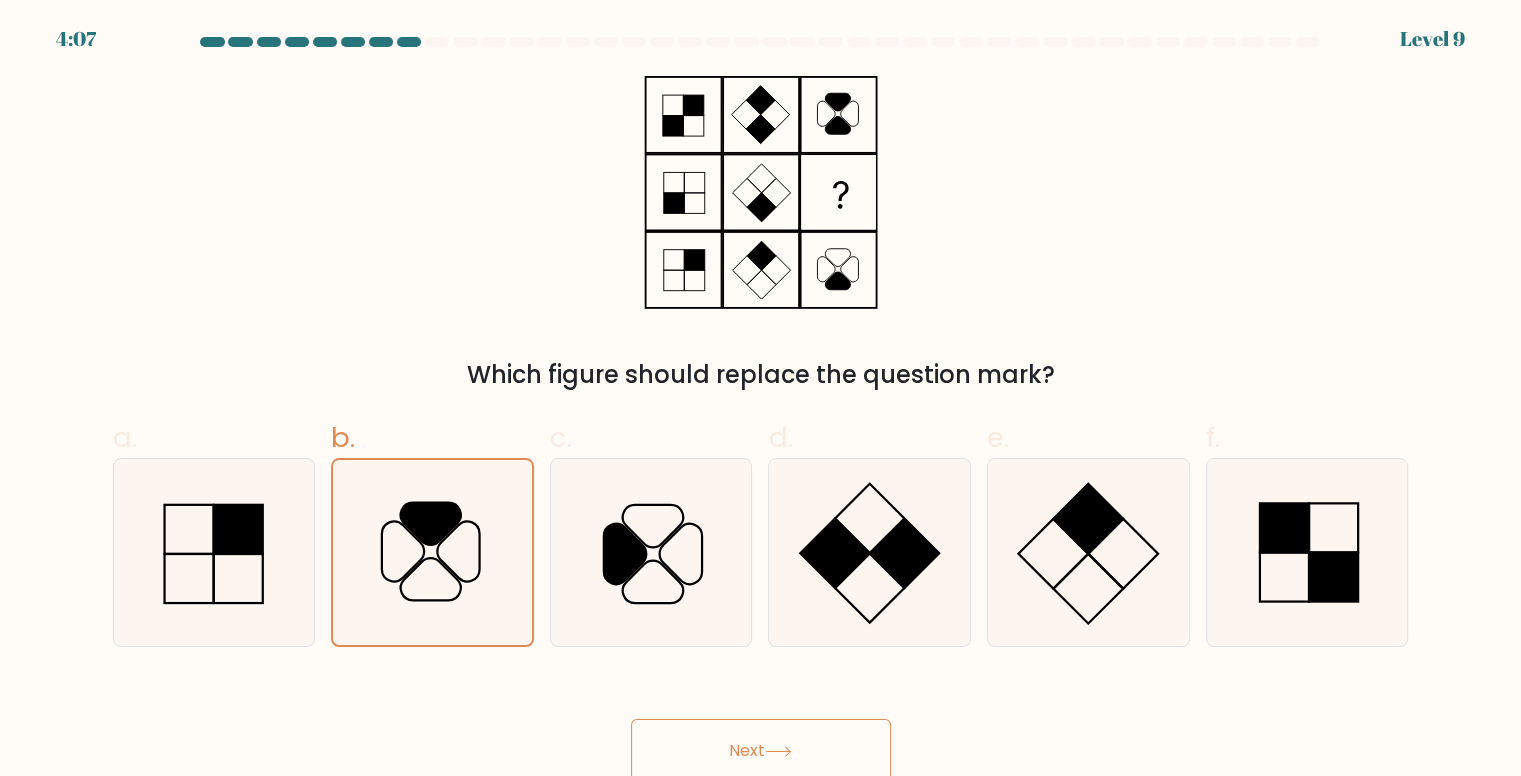click on "Next" at bounding box center (761, 751) 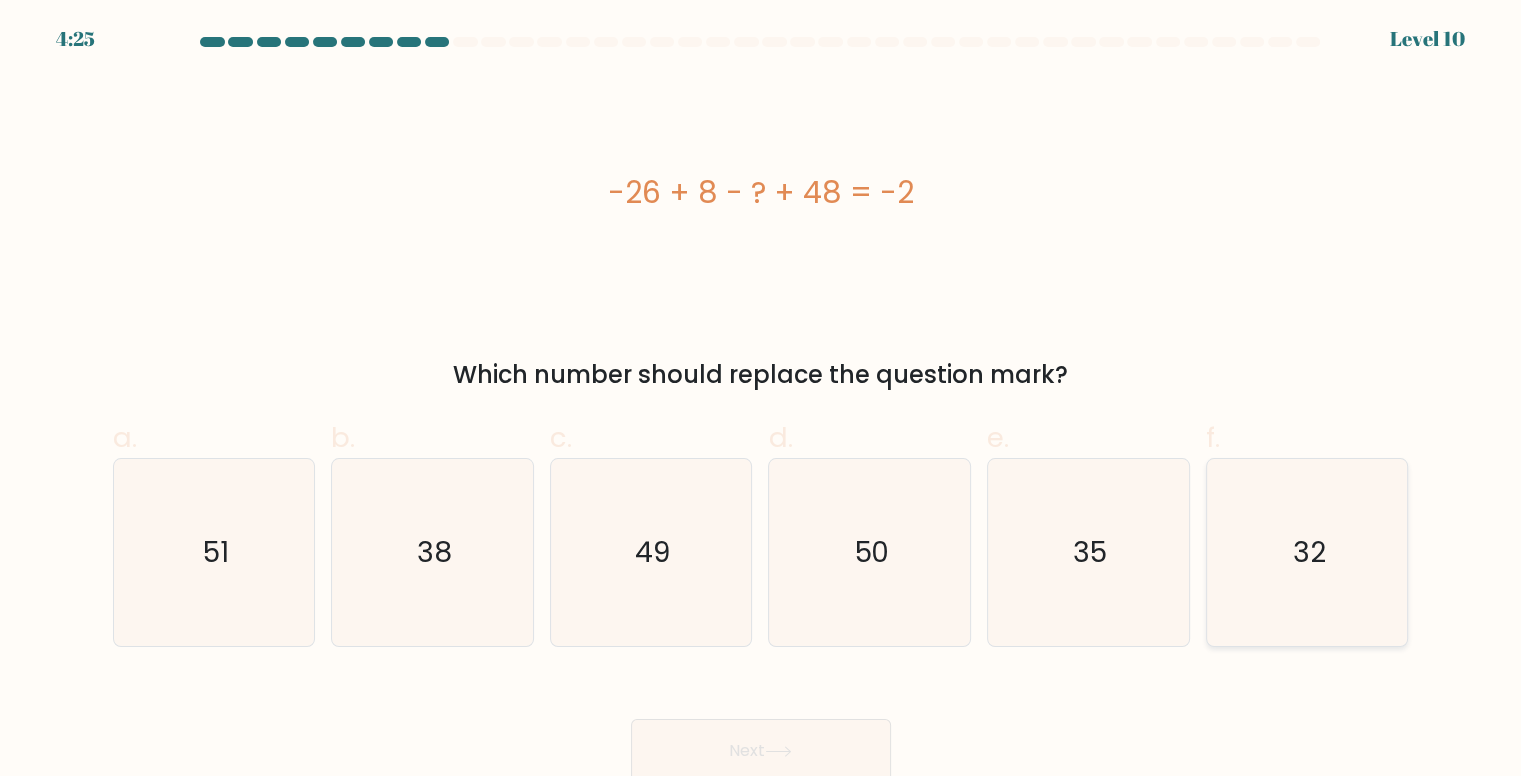 click on "32" 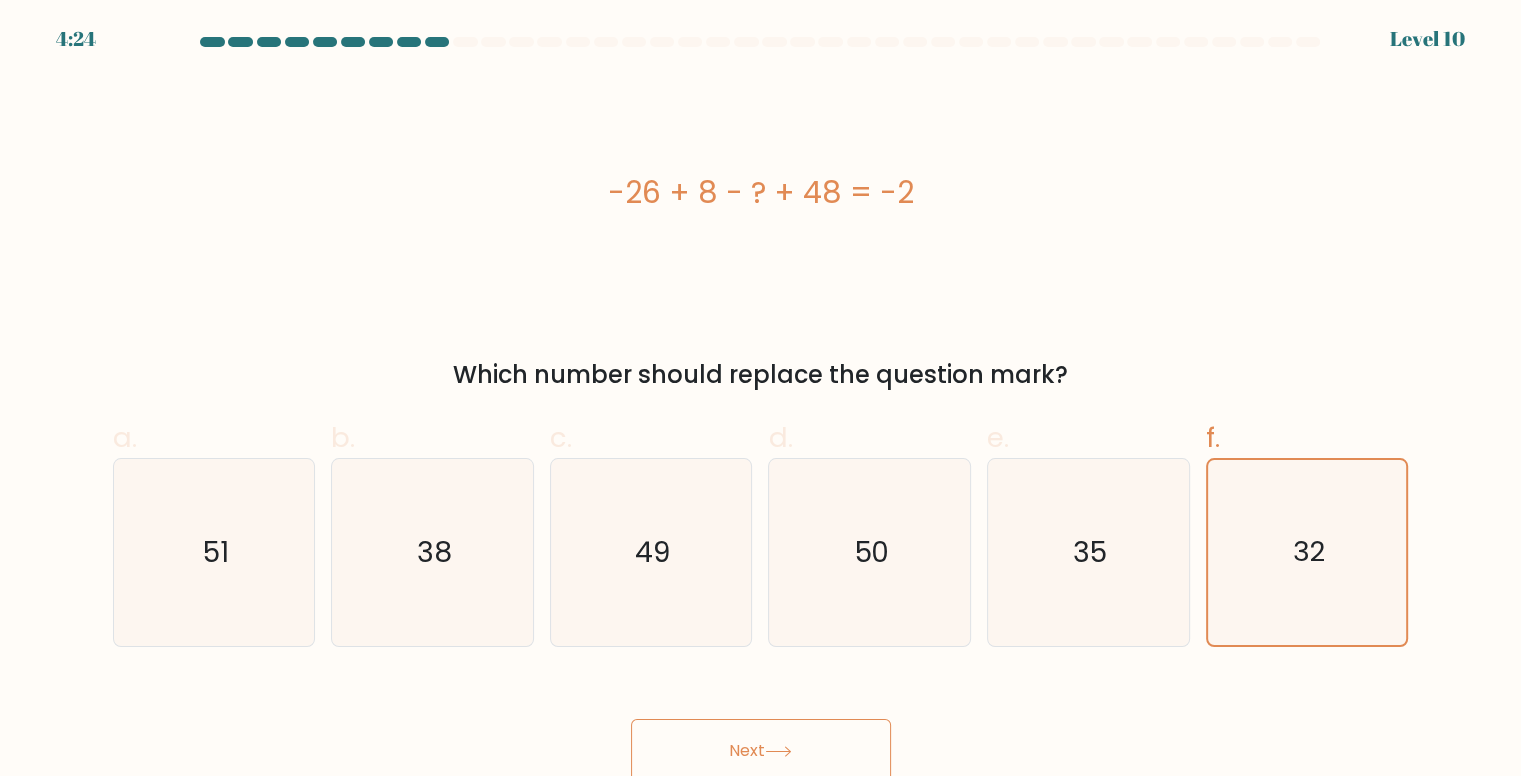 click on "Next" at bounding box center [761, 751] 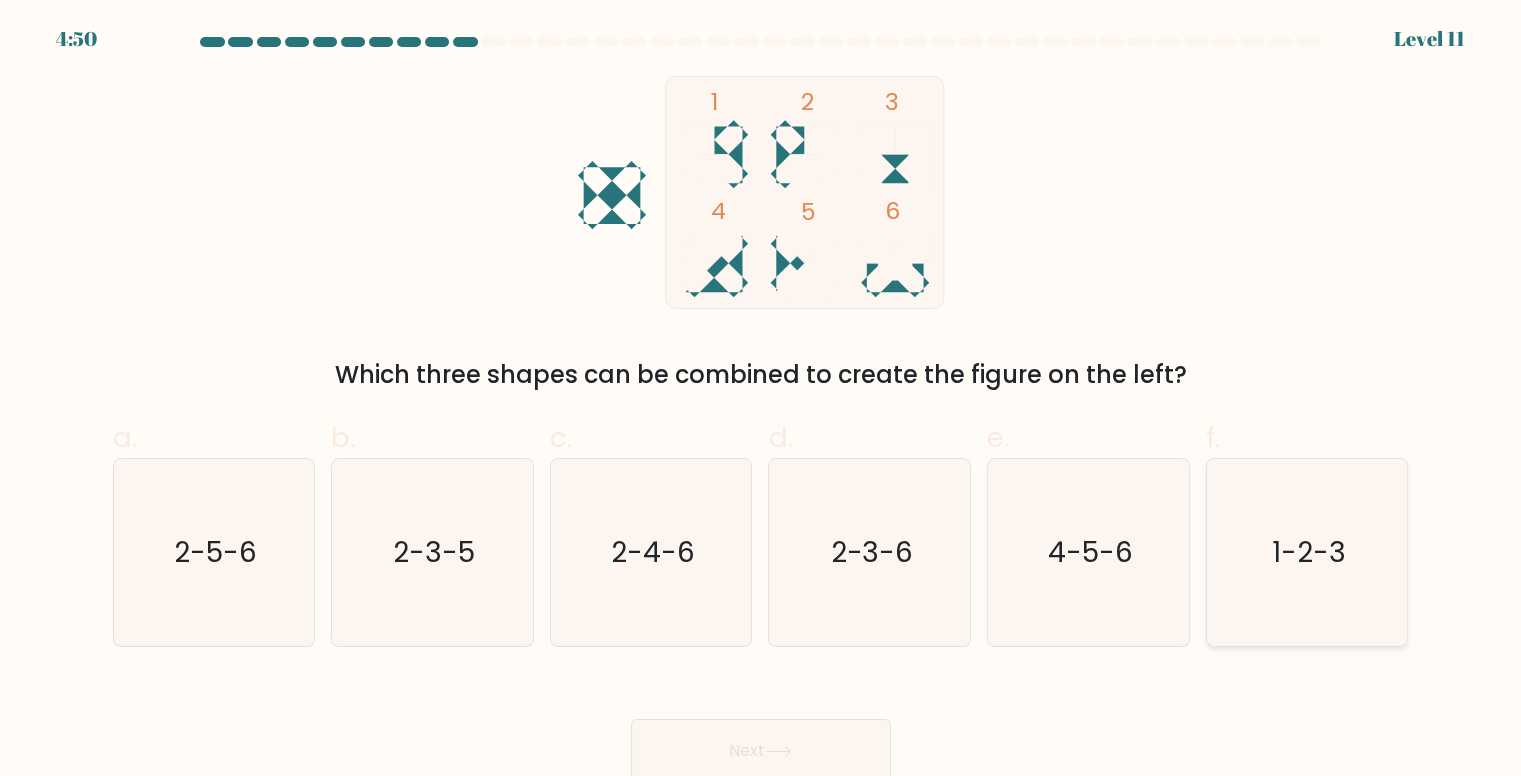 click on "1-2-3" 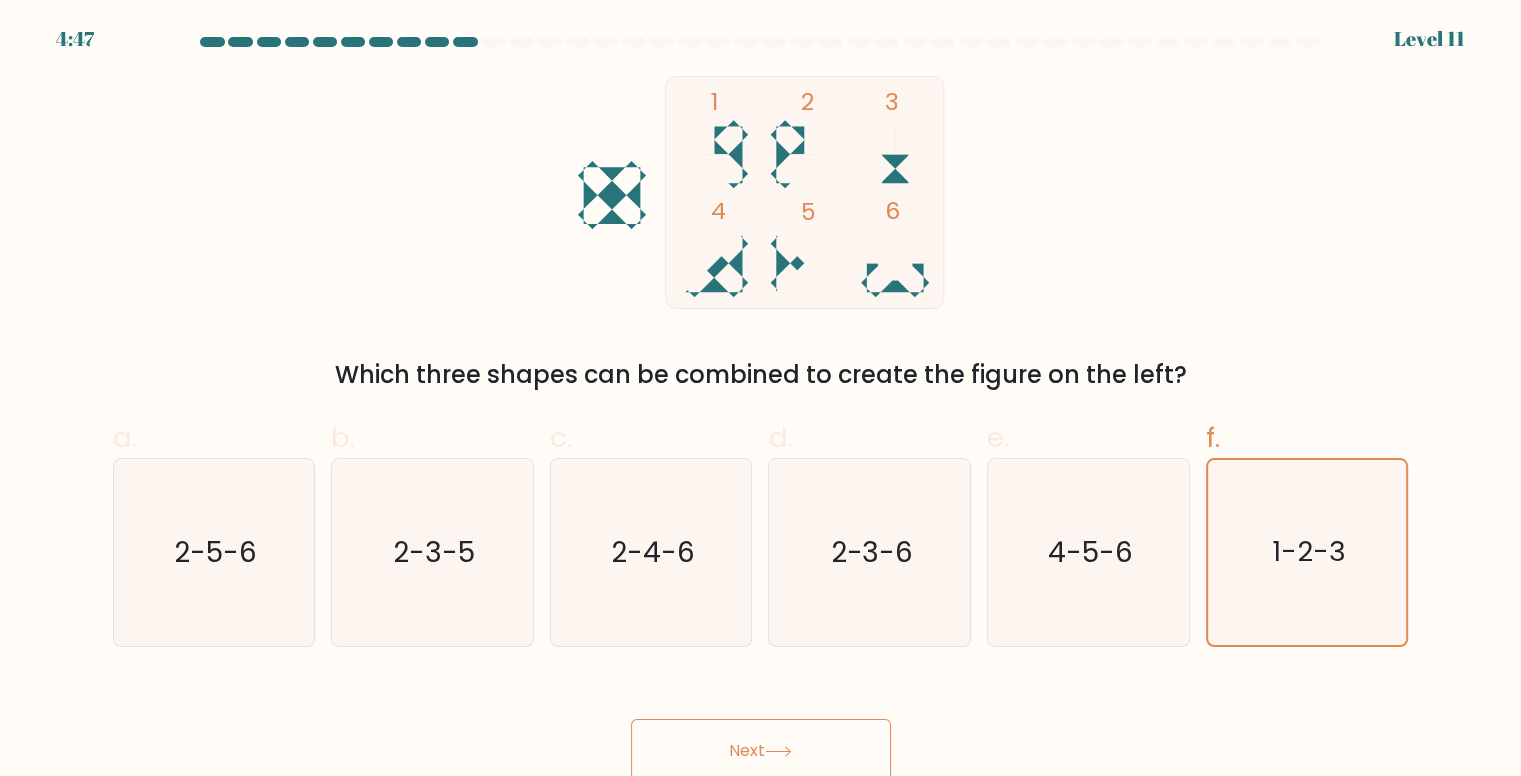 click 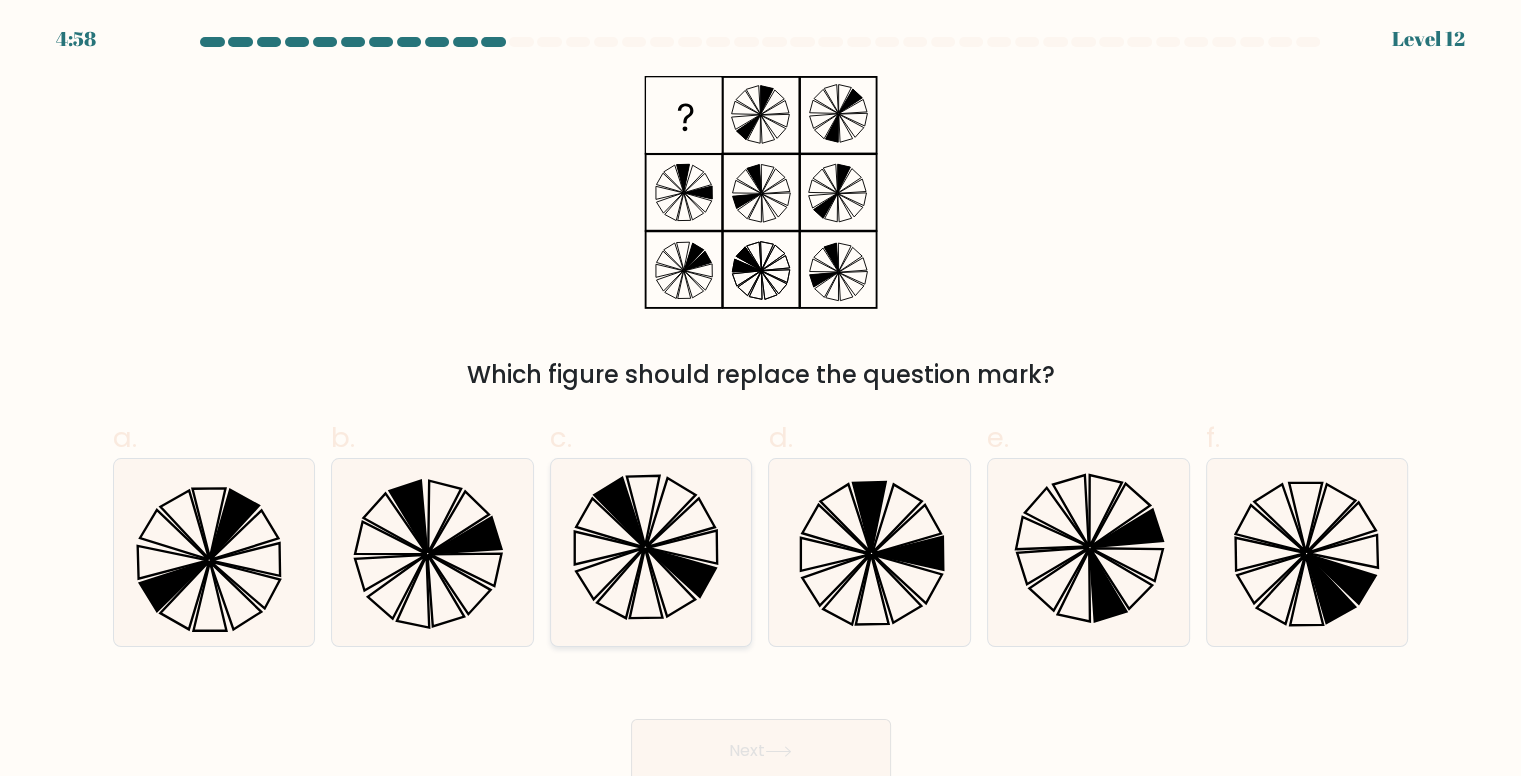 click 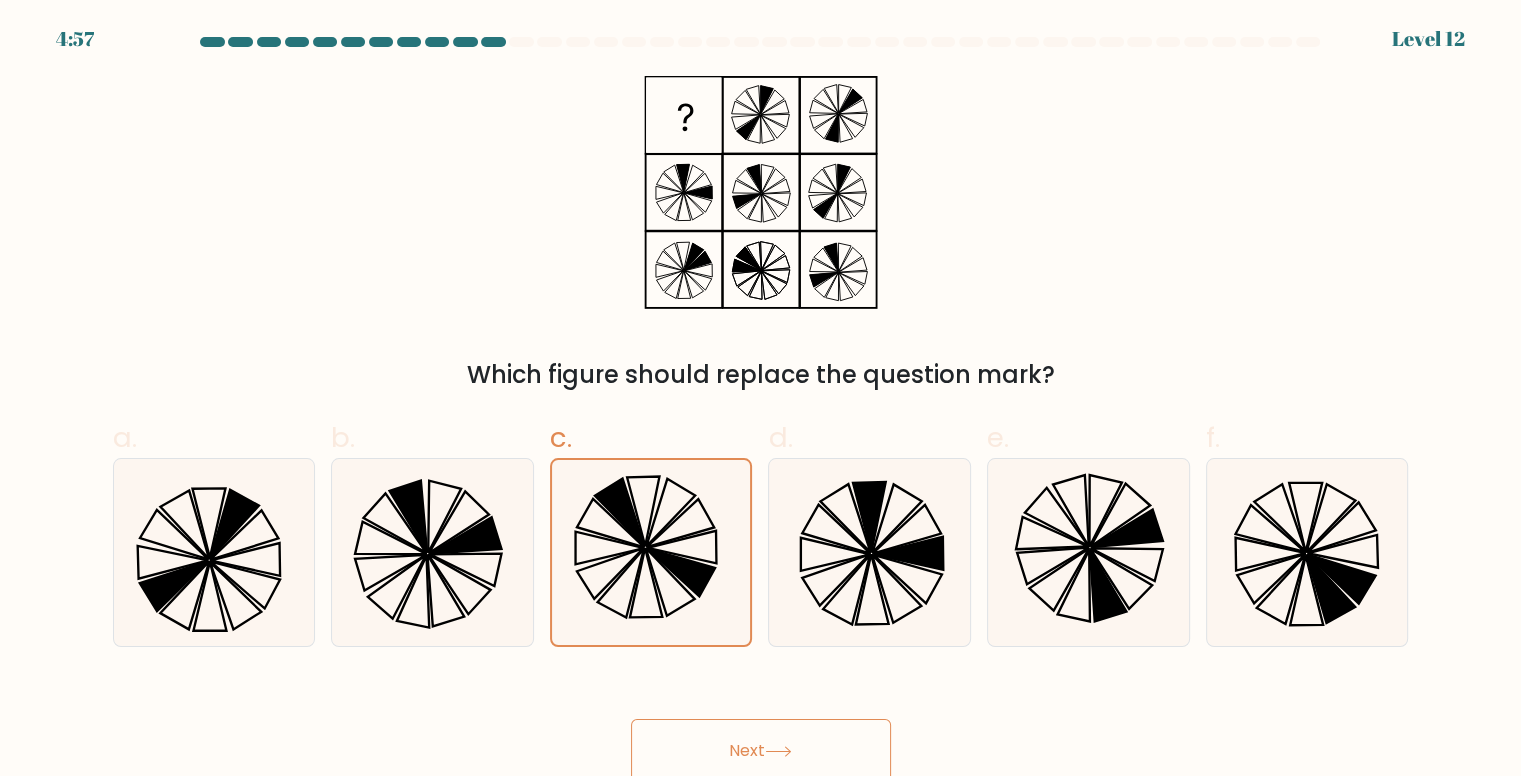 click 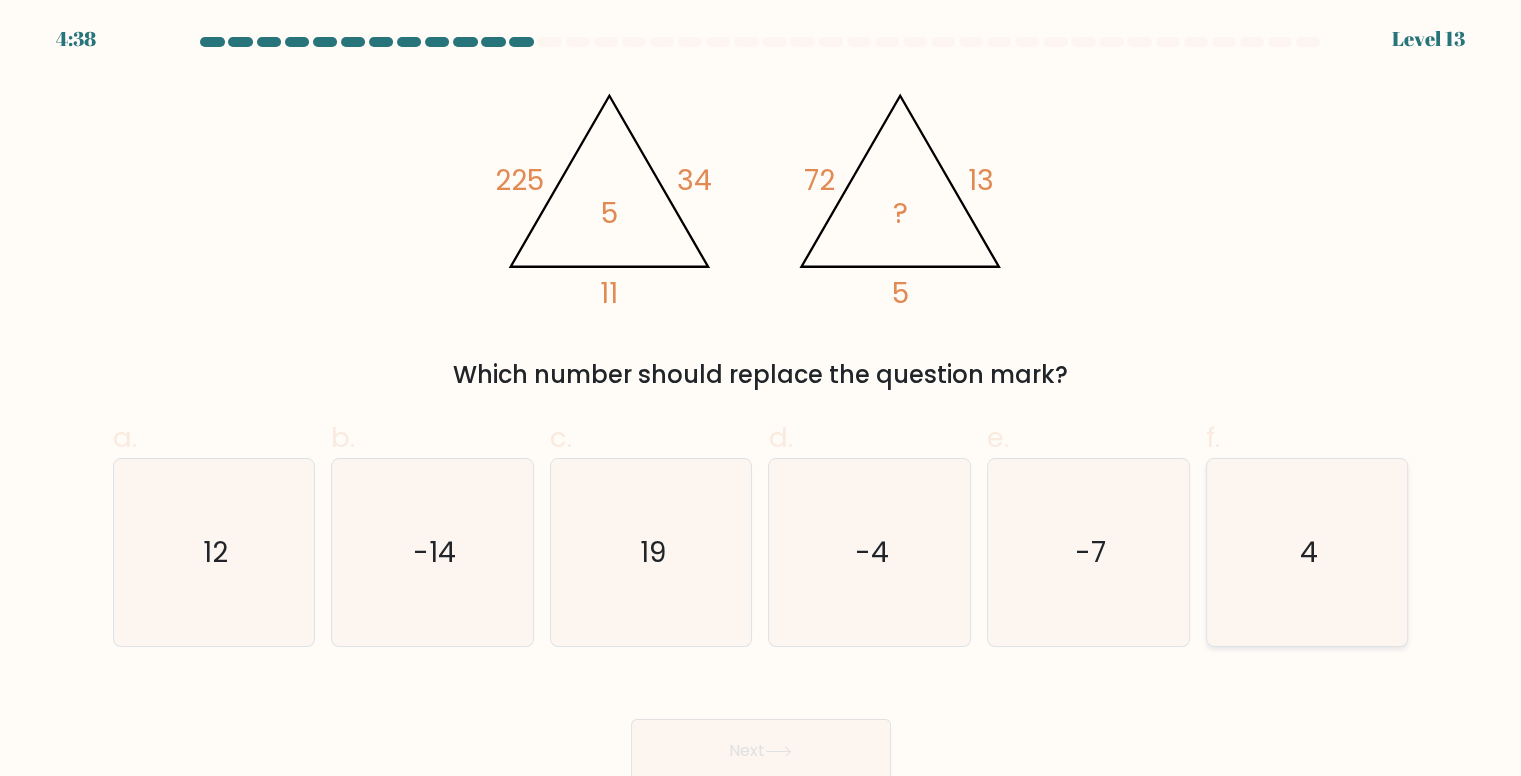 click on "4" 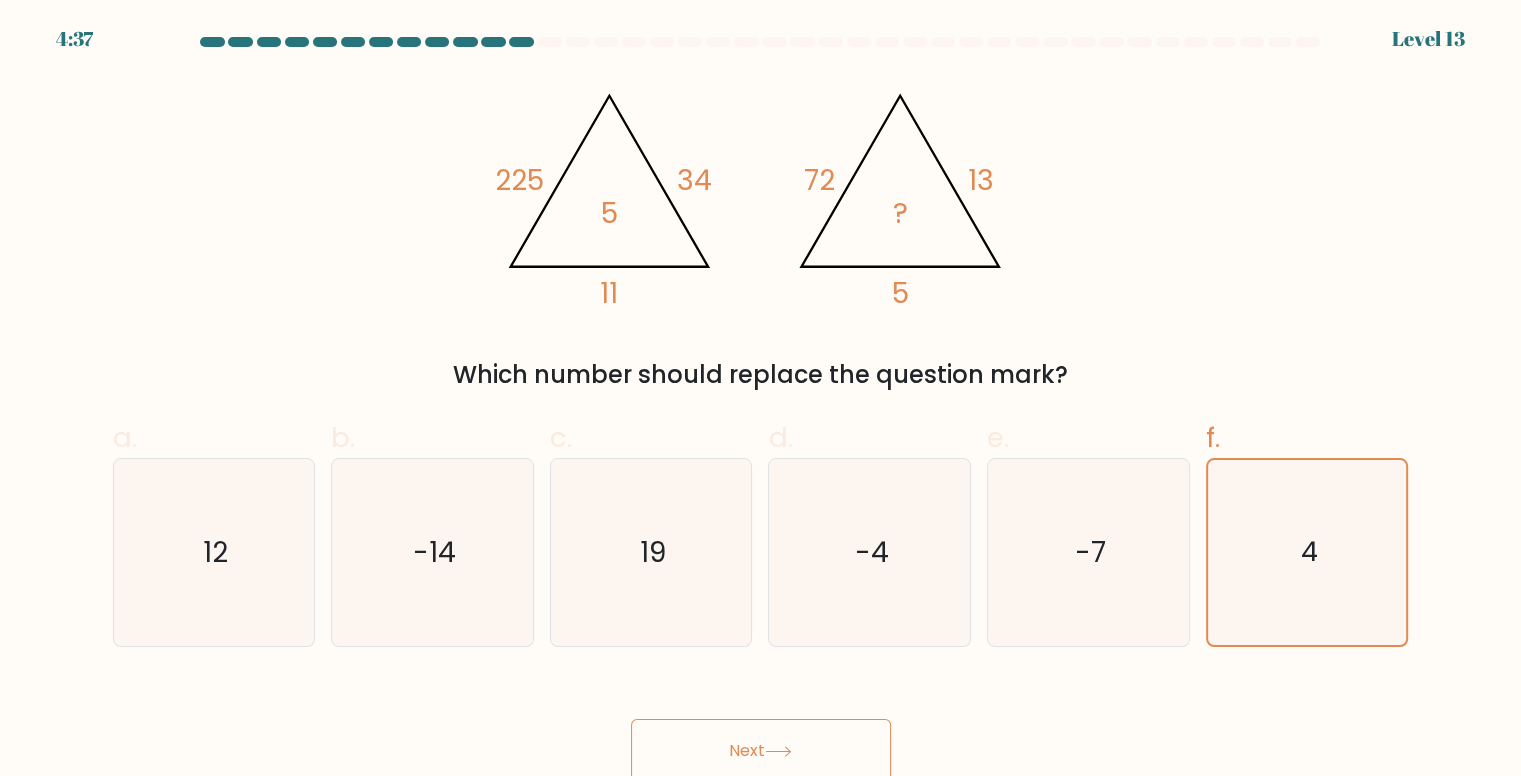 click on "Next" at bounding box center [761, 751] 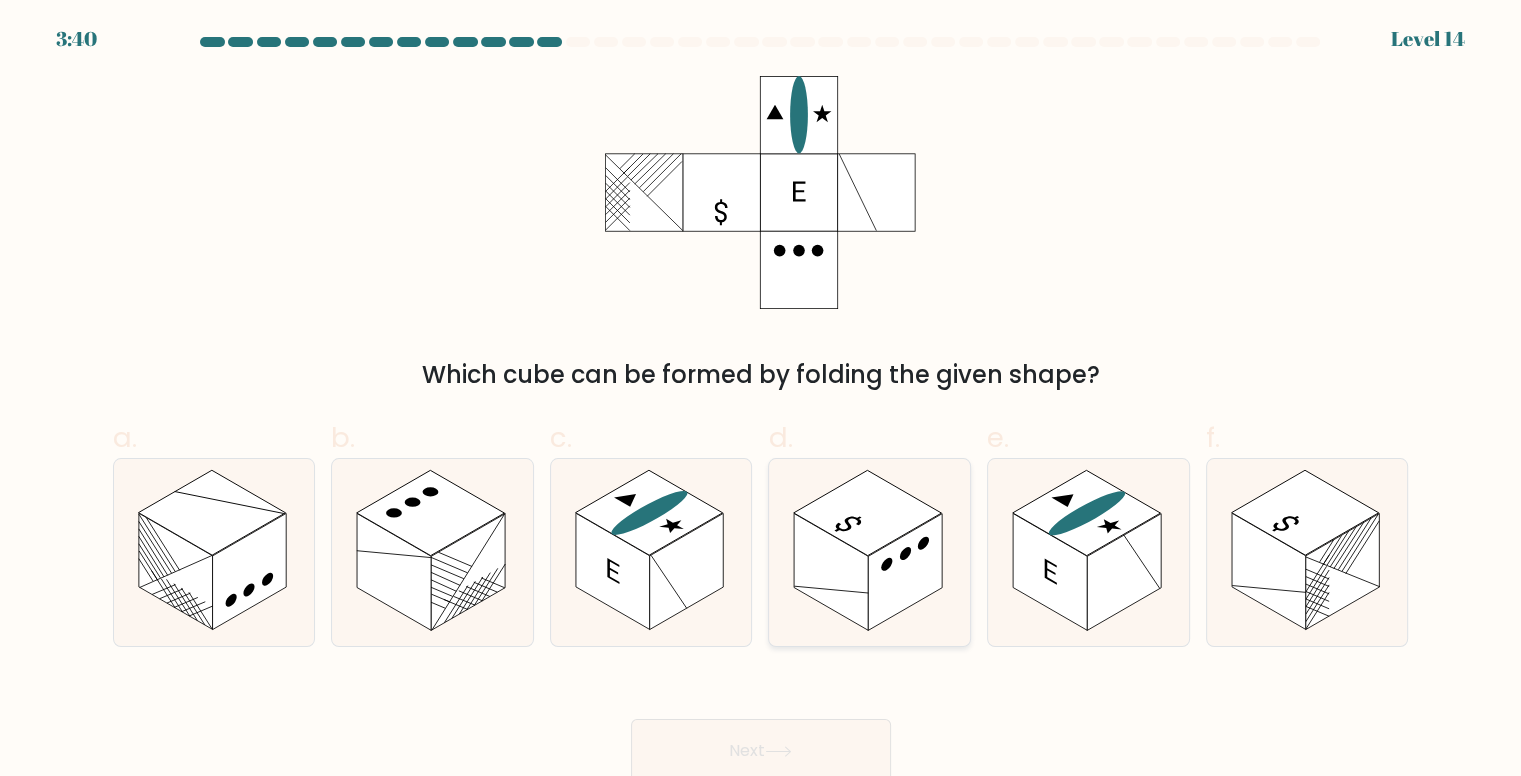 click 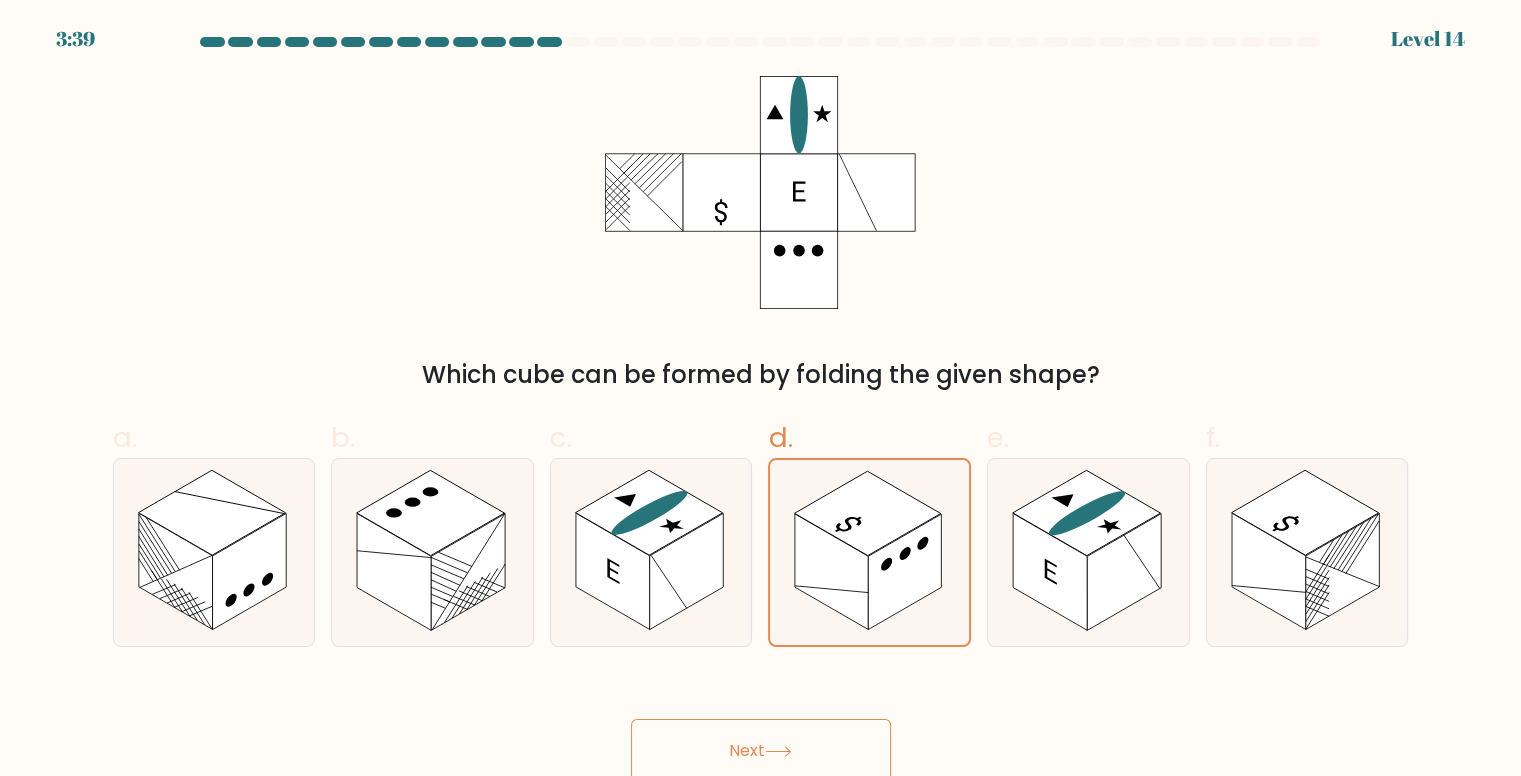 click on "Next" at bounding box center [761, 751] 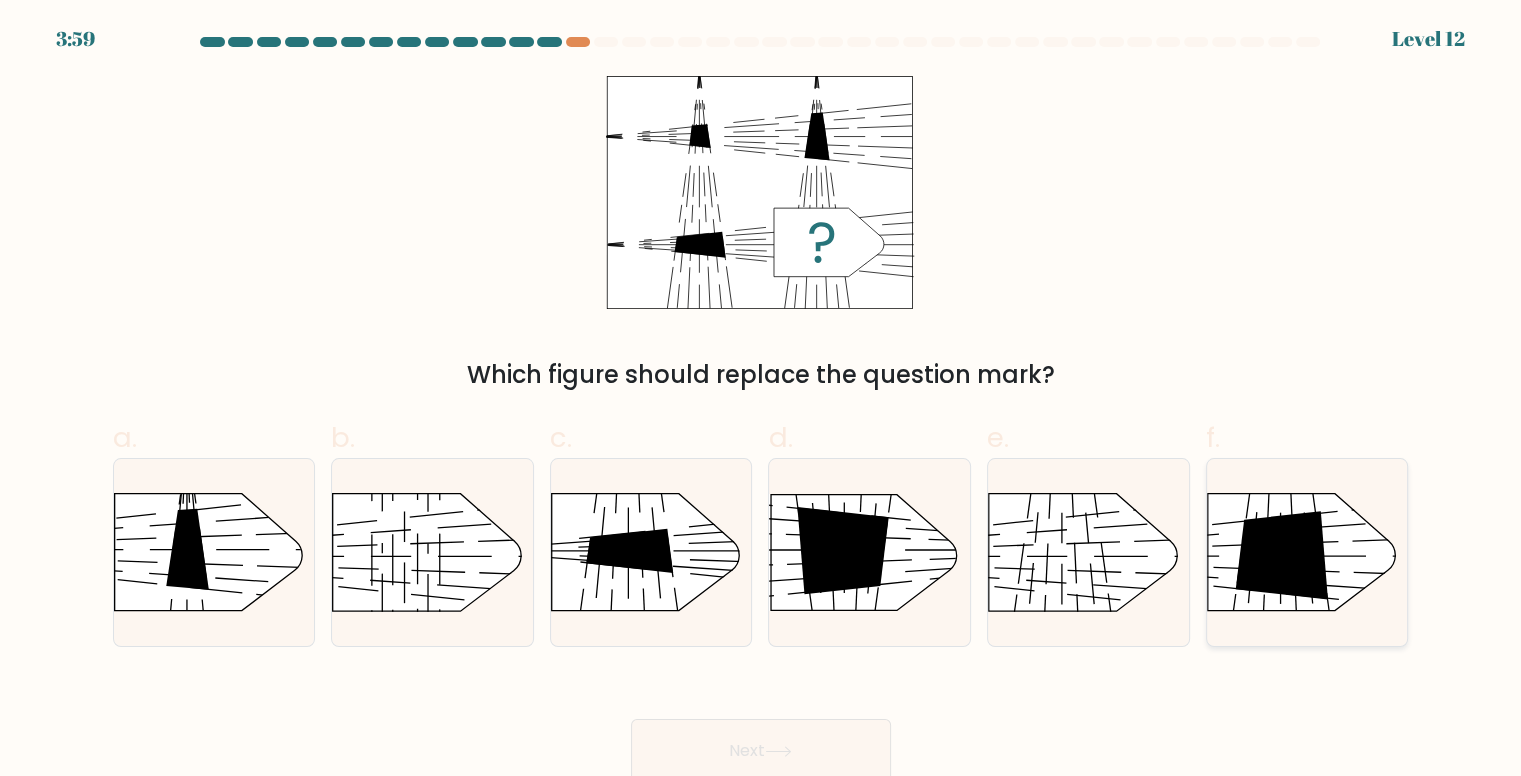 click 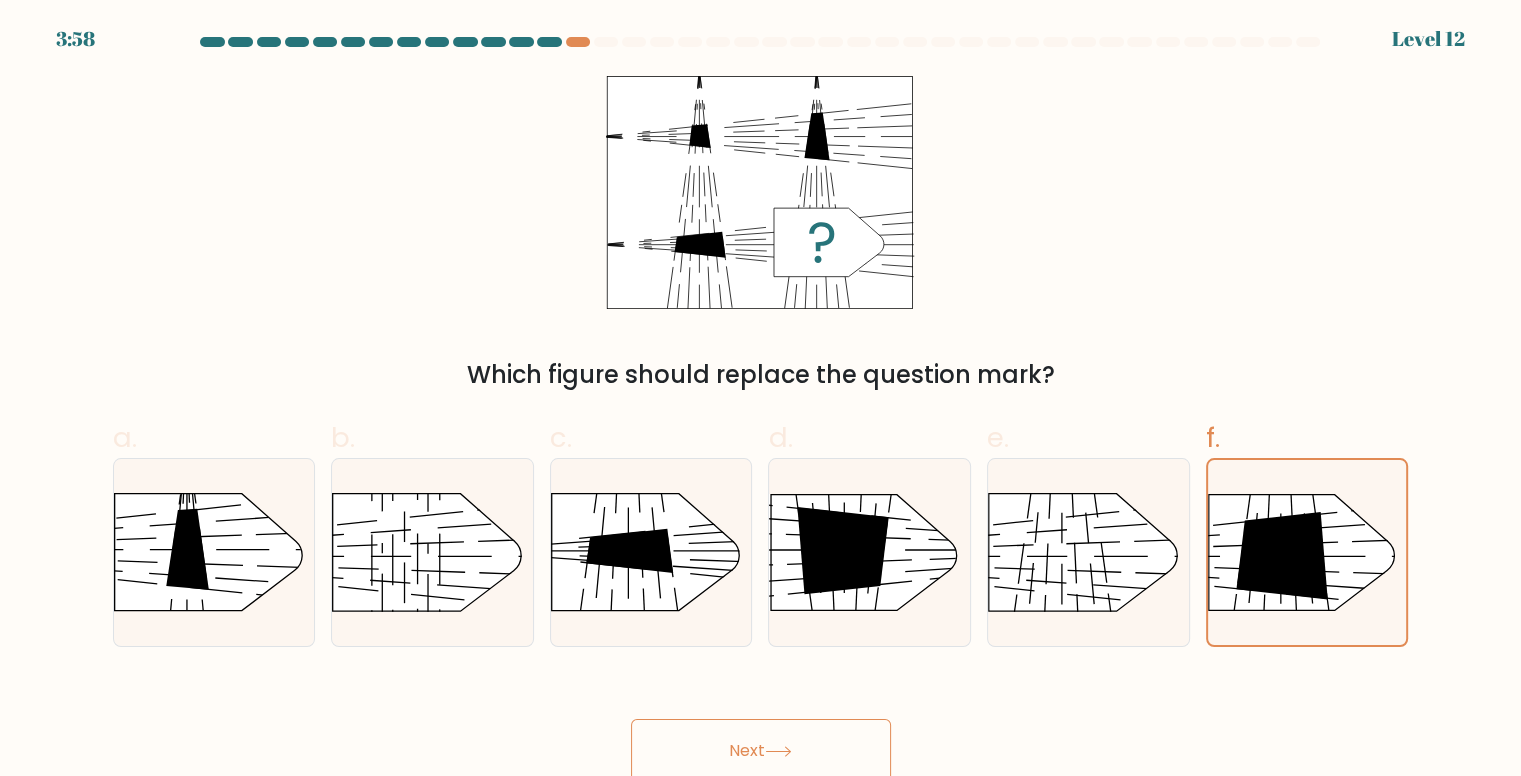 click on "Next" at bounding box center (761, 751) 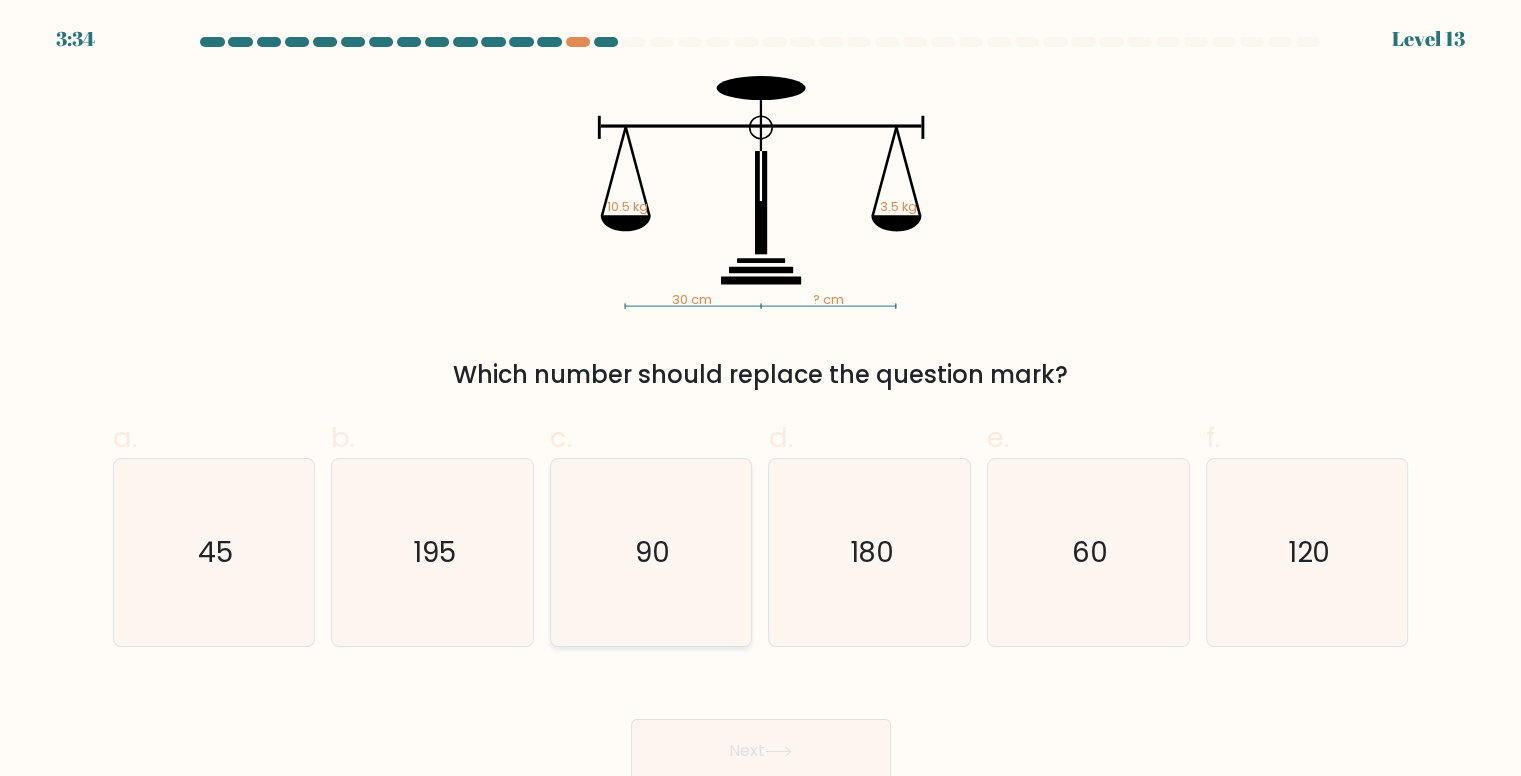 click on "90" 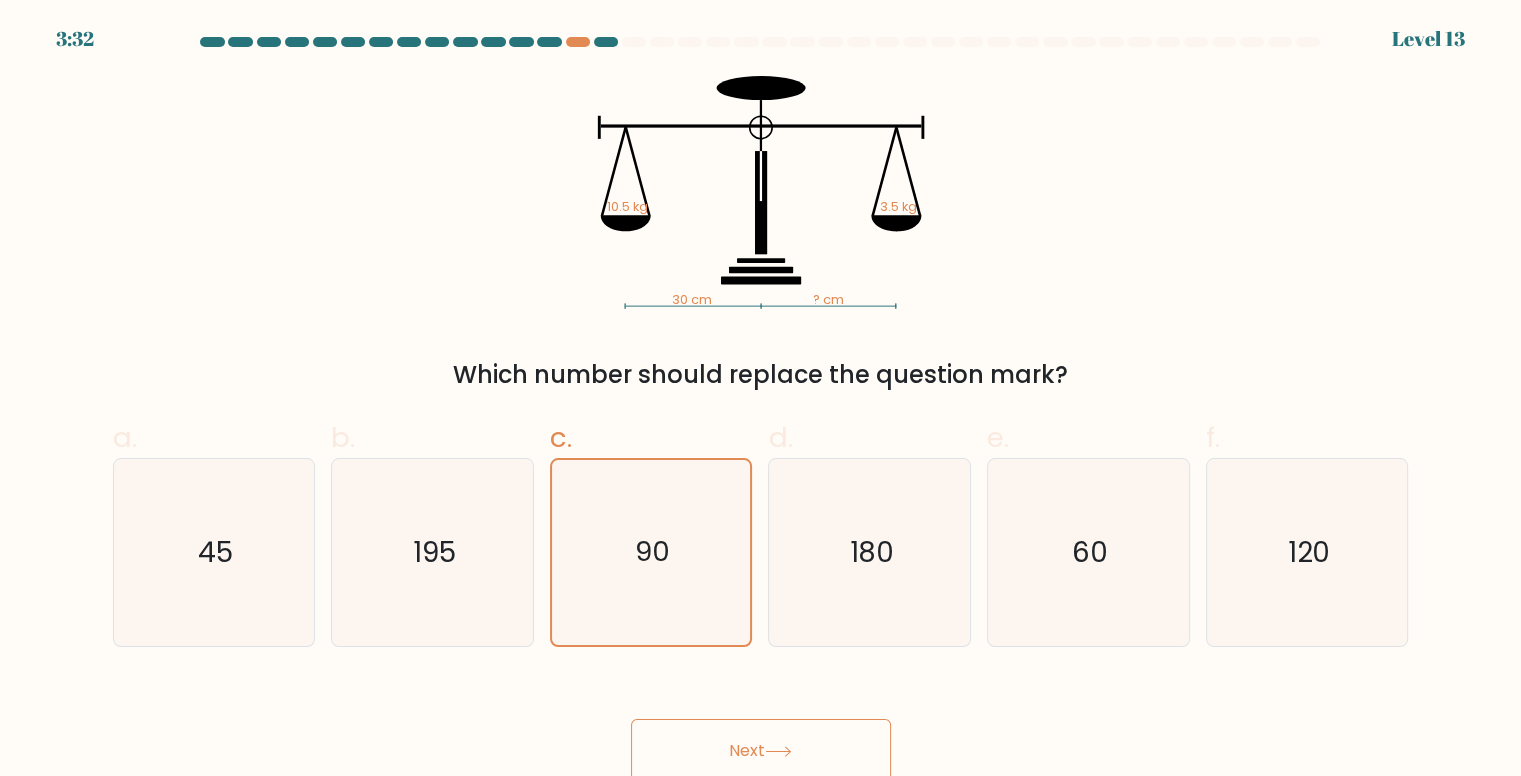 click 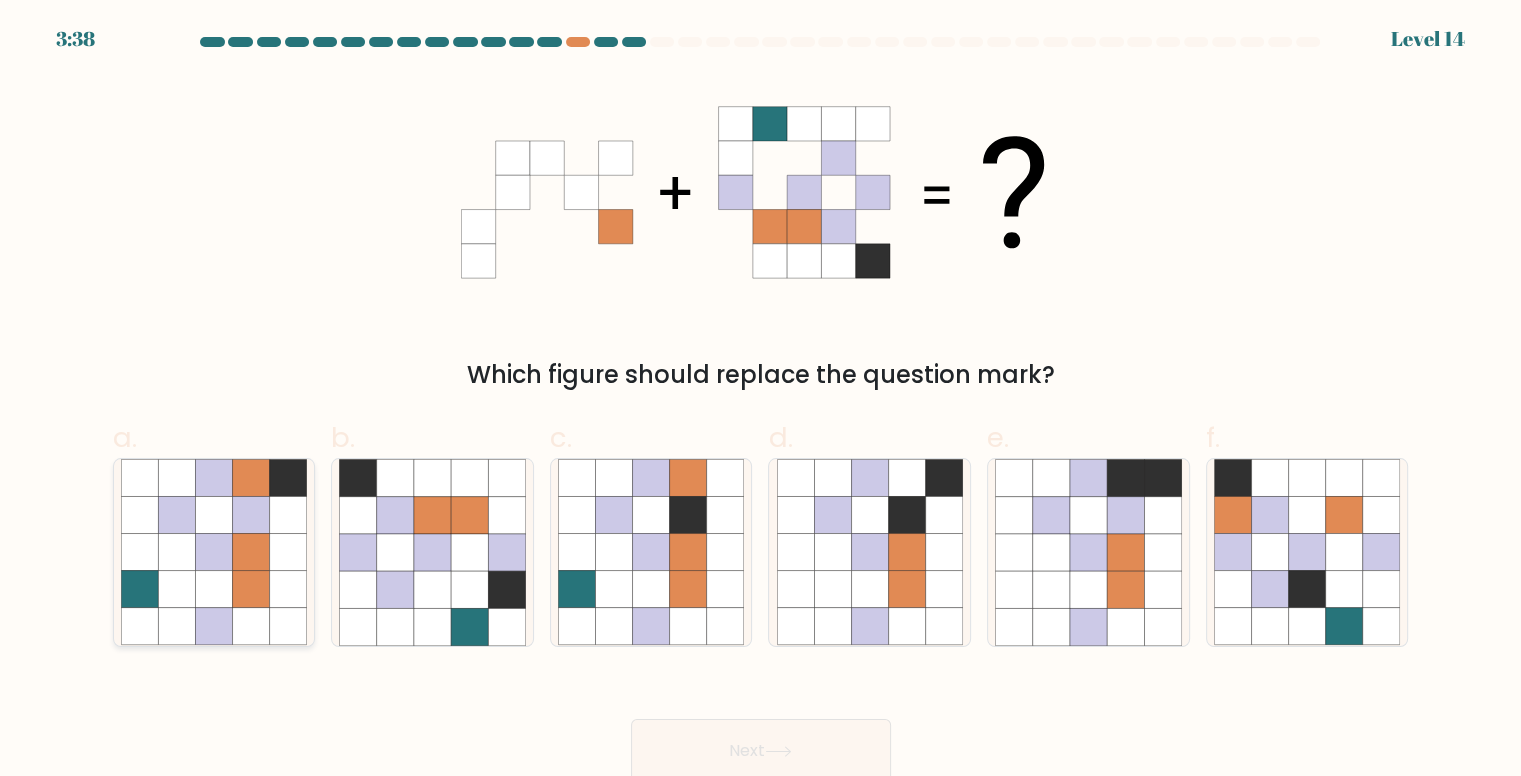 click 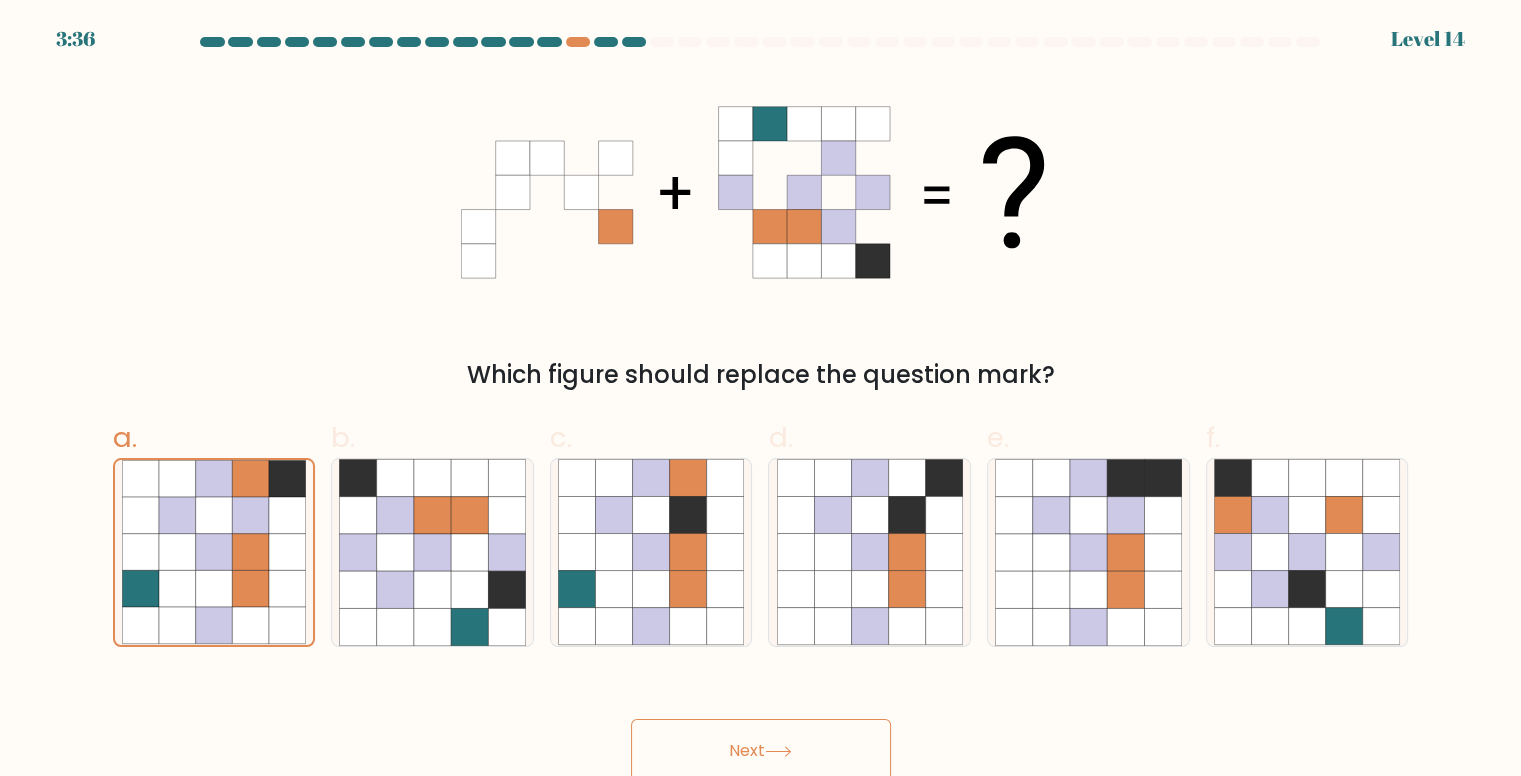 click on "Next" at bounding box center (761, 751) 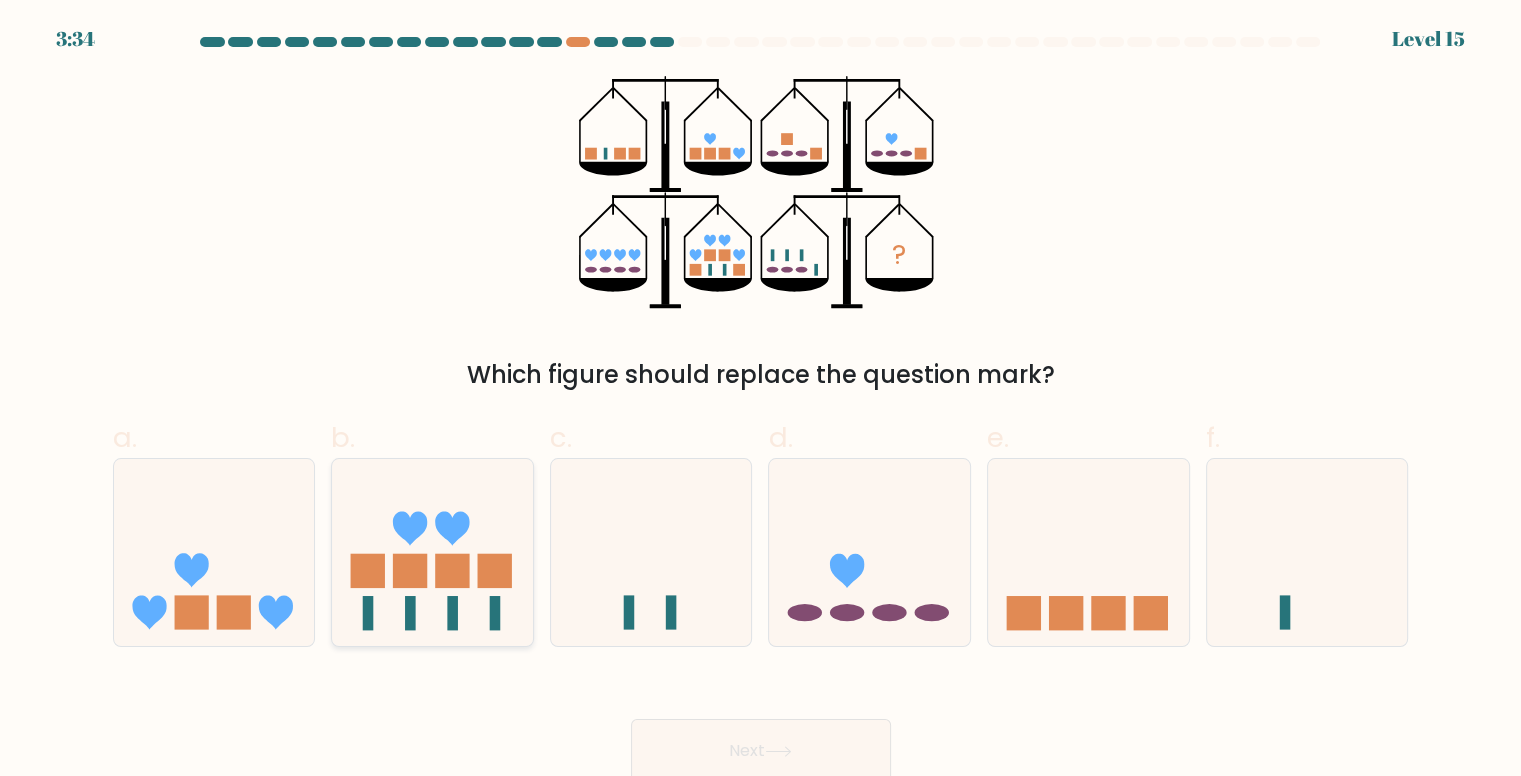 click 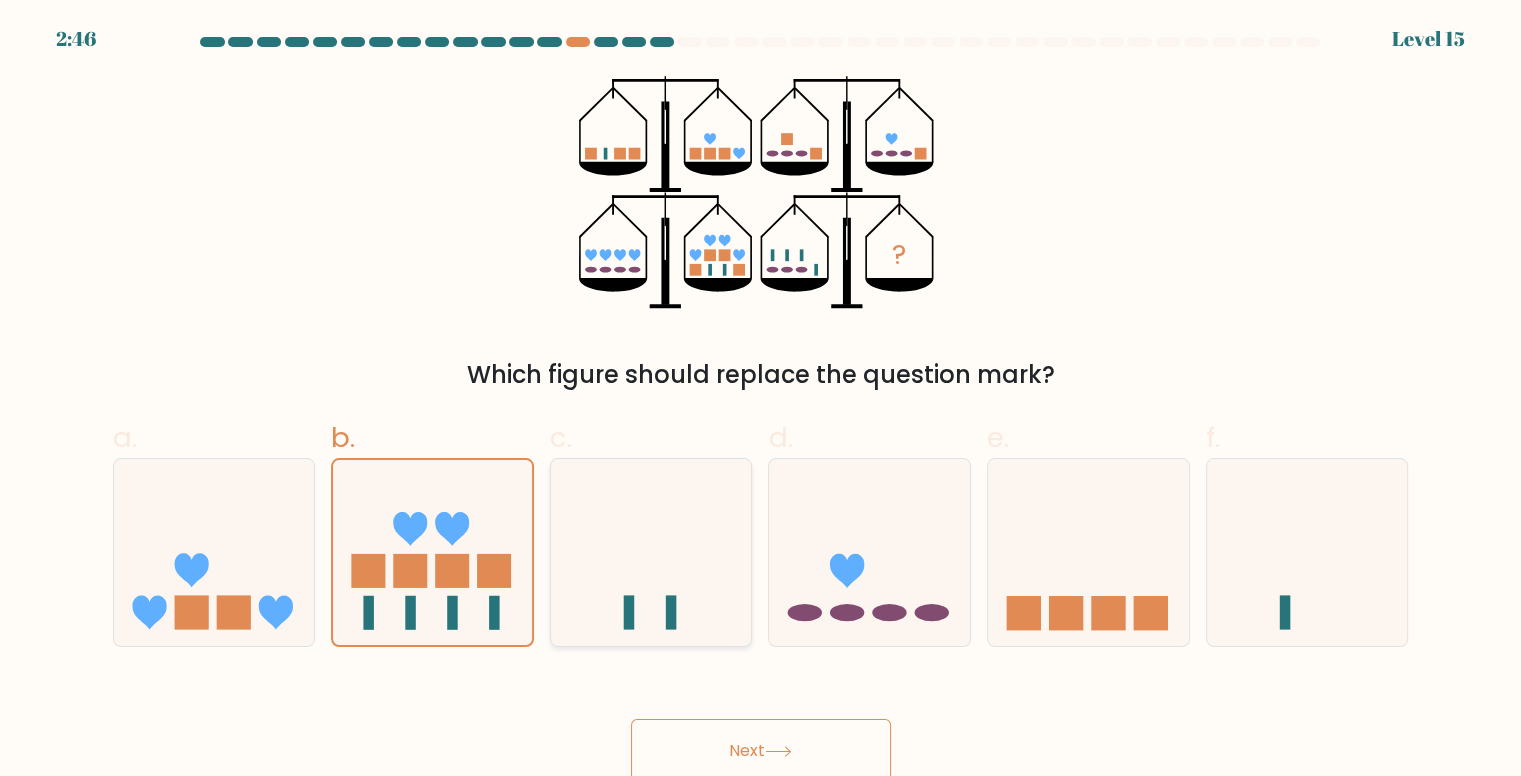 click 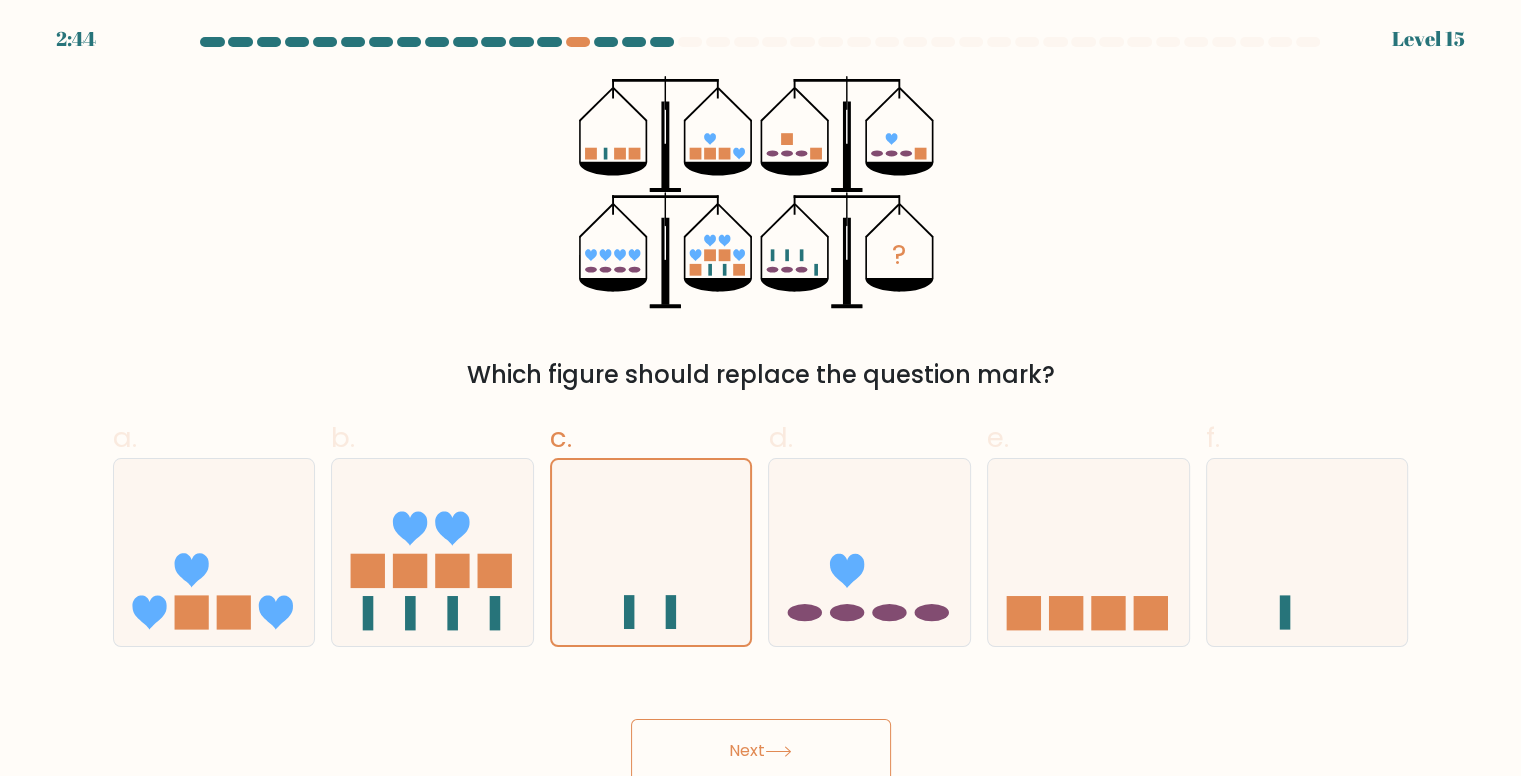 click on "Next" at bounding box center [761, 751] 